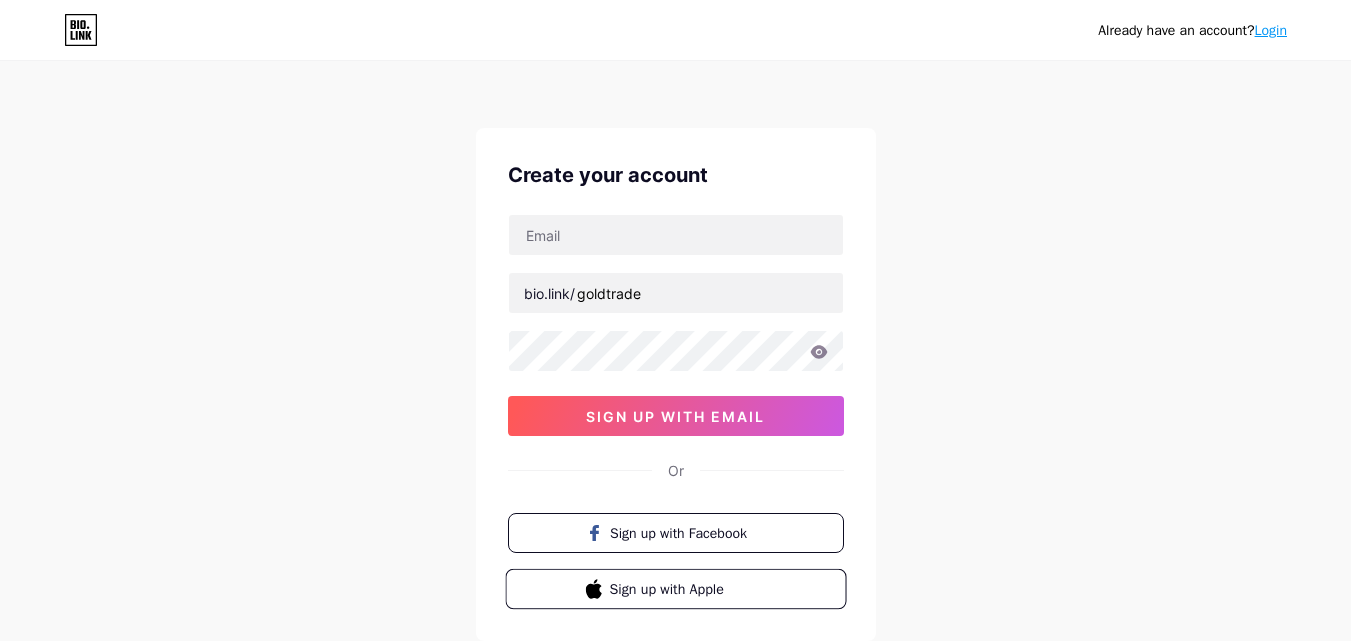 scroll, scrollTop: 0, scrollLeft: 0, axis: both 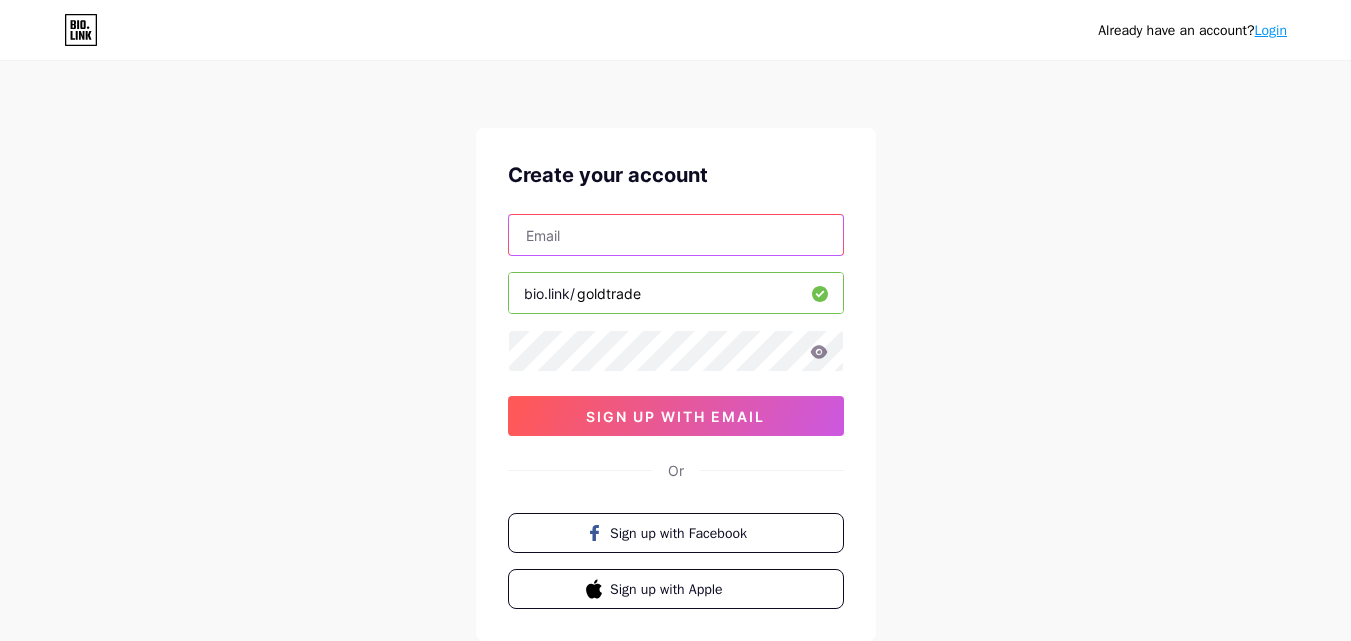 click at bounding box center (676, 235) 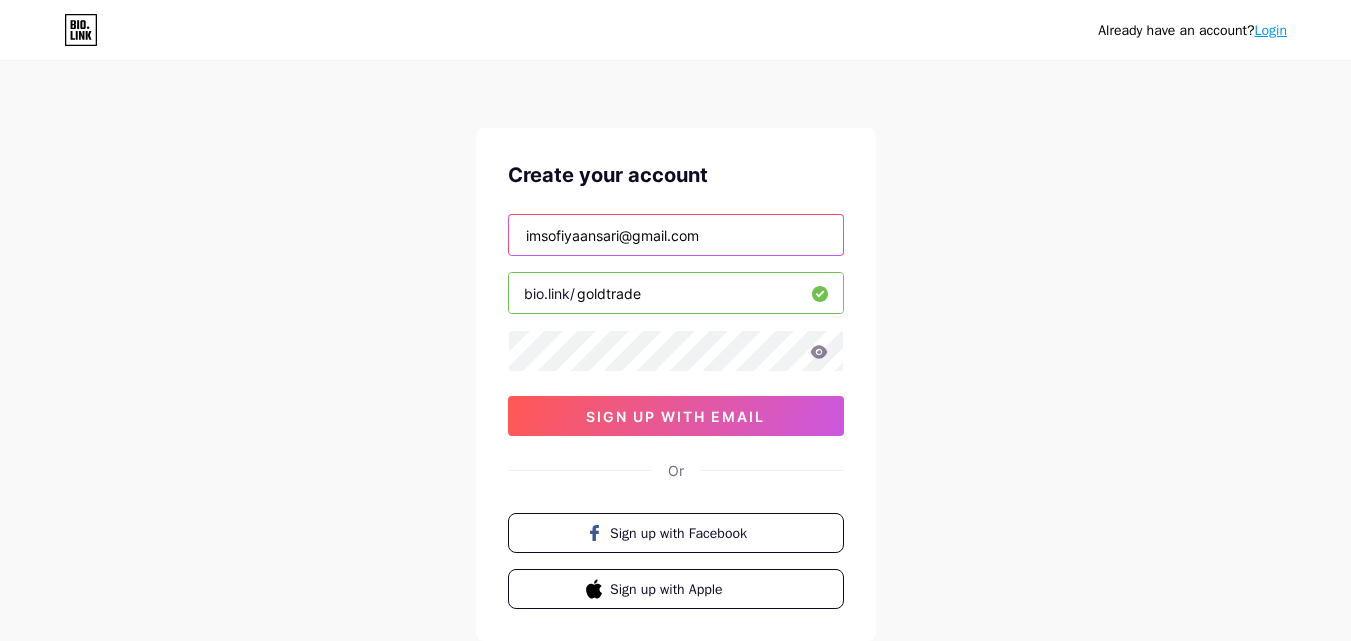 type on "imsofiyaansari@gmail.com" 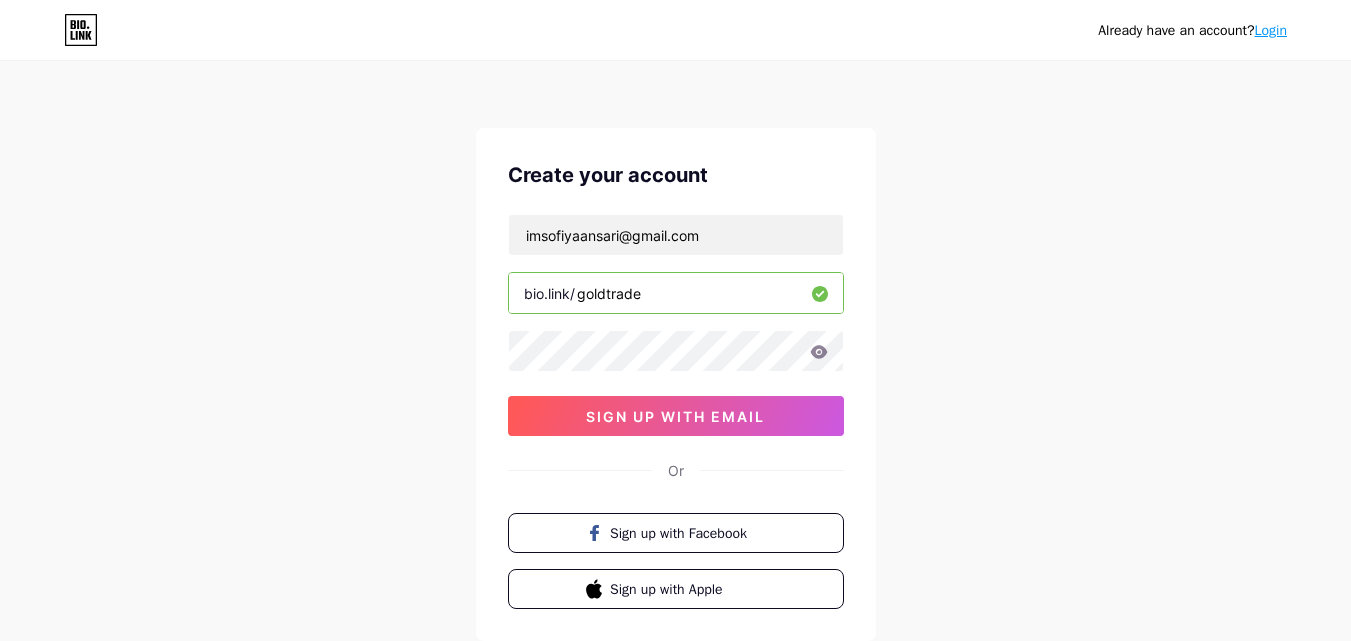 click 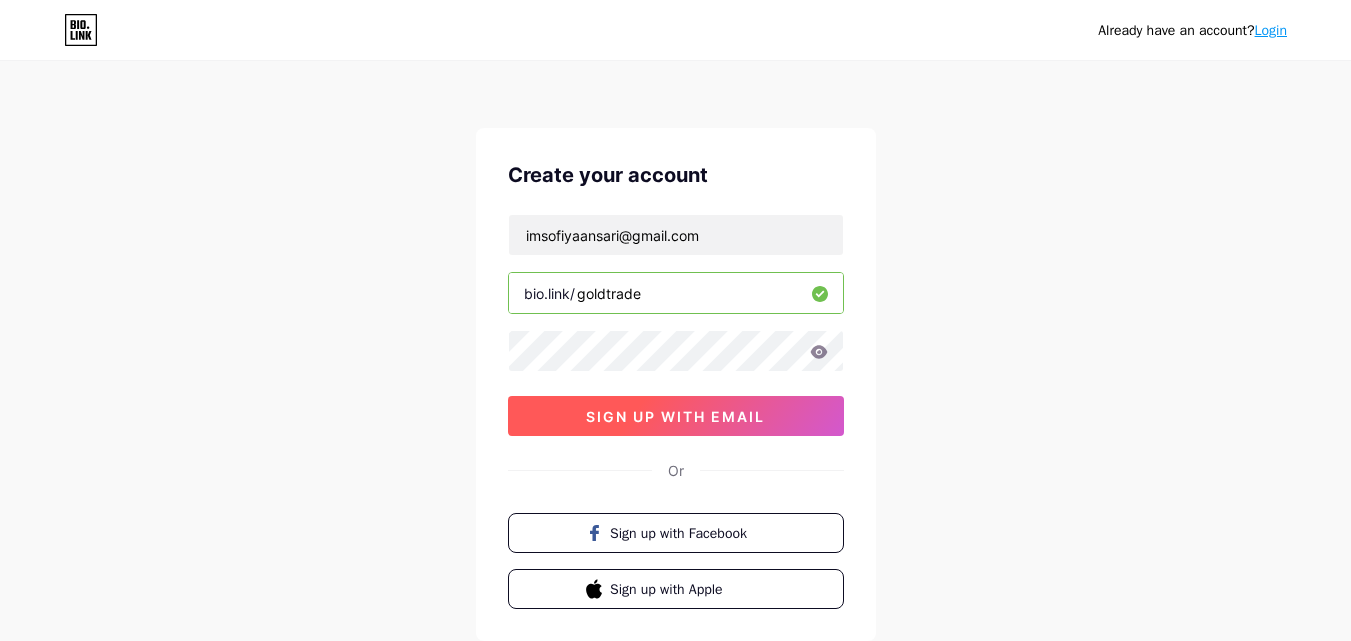 click on "sign up with email" at bounding box center (676, 416) 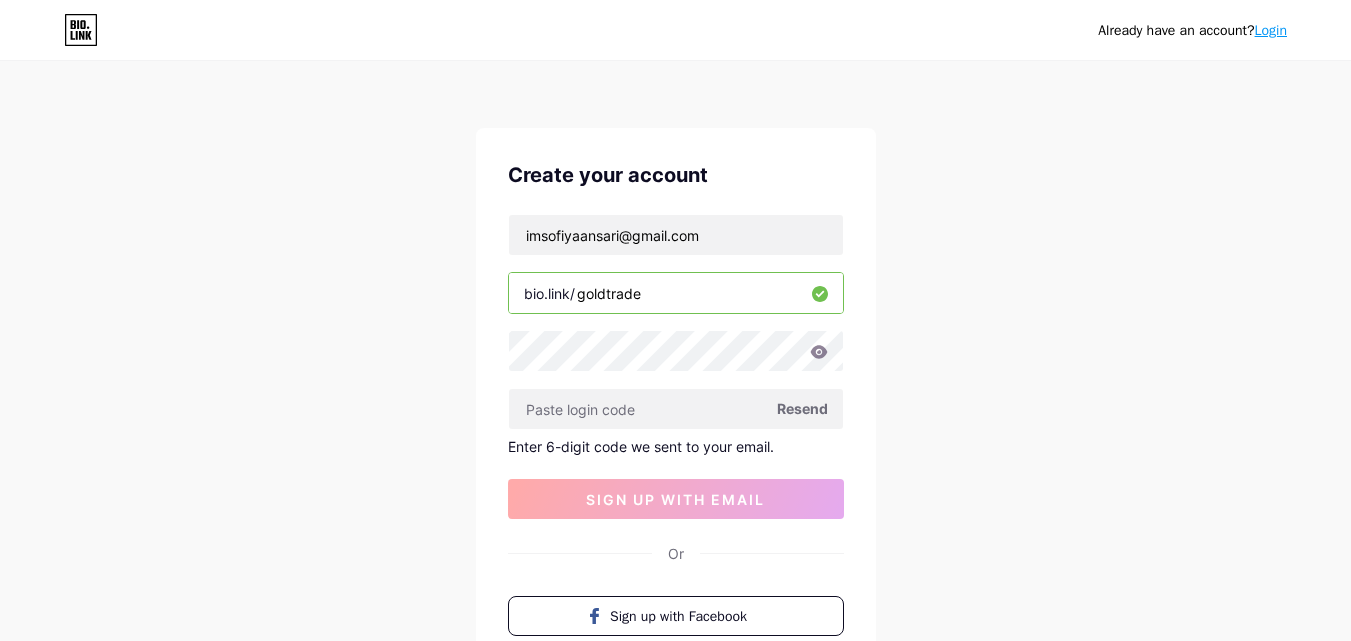 click 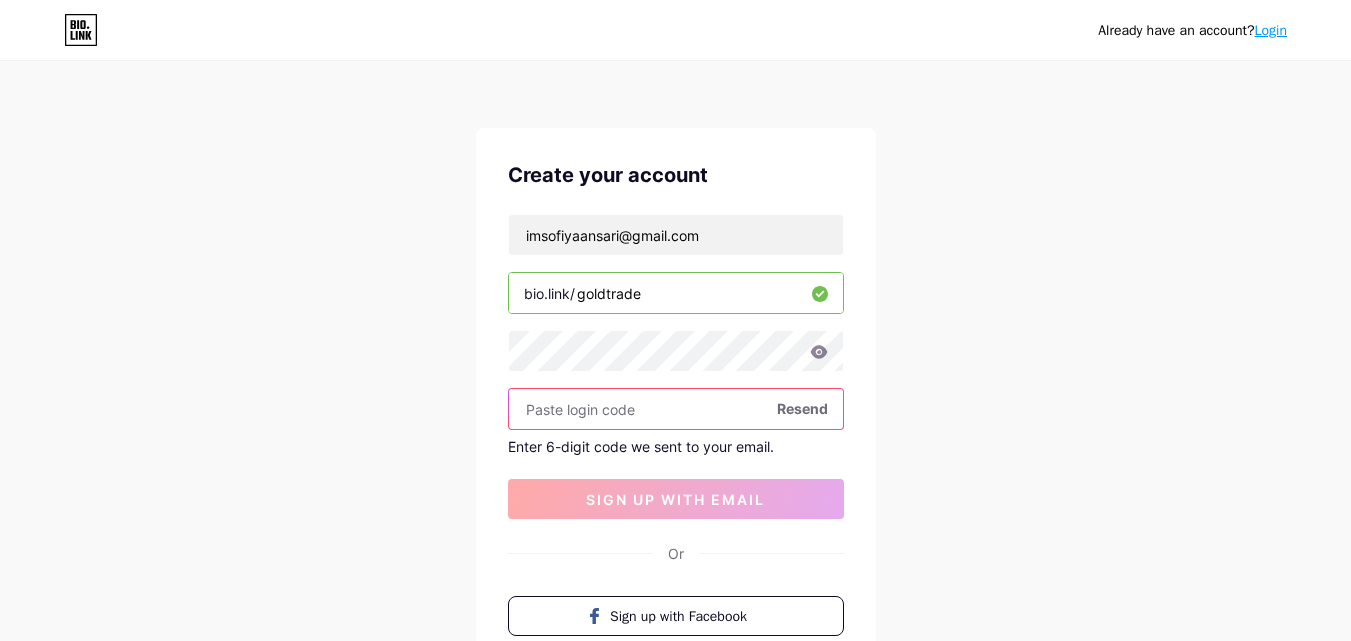 click at bounding box center (676, 409) 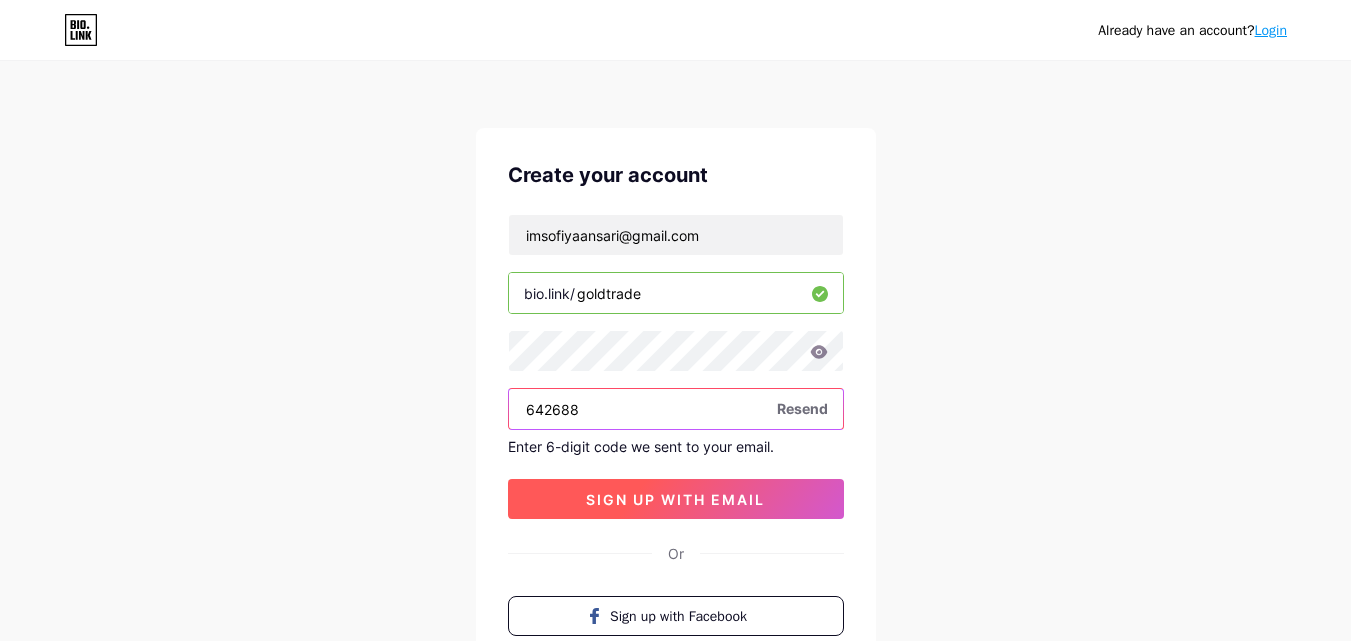 type on "642688" 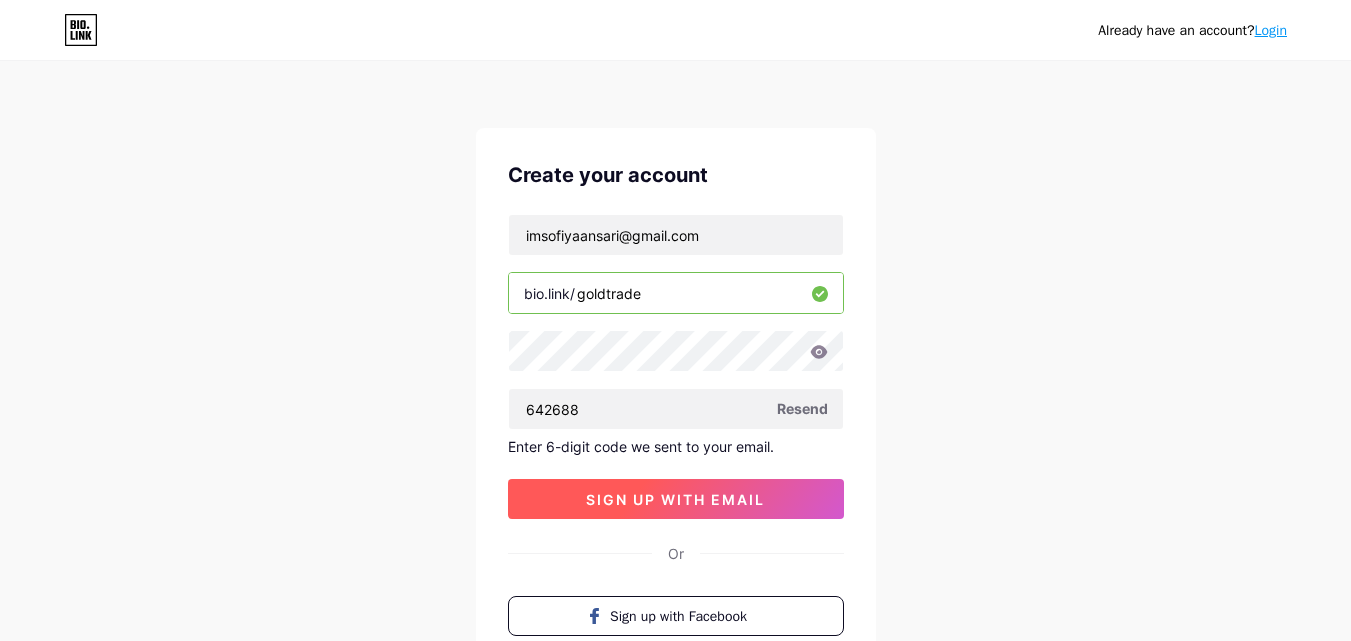 click on "sign up with email" at bounding box center [675, 499] 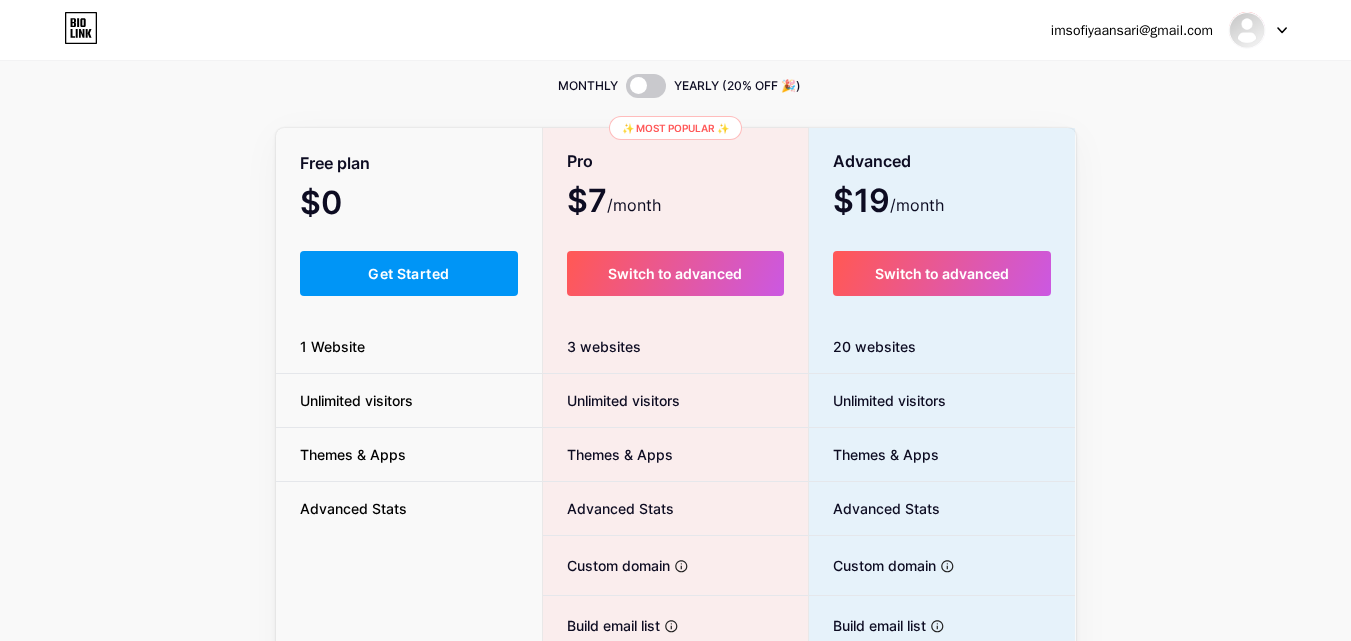 scroll, scrollTop: 100, scrollLeft: 0, axis: vertical 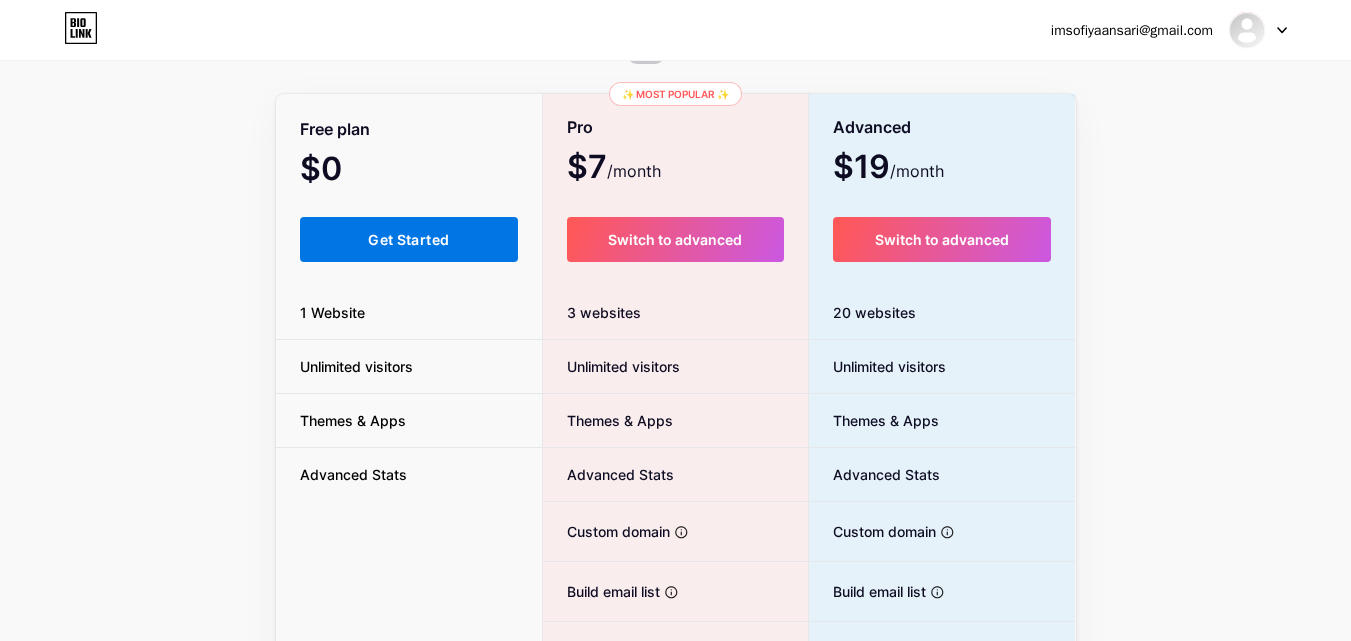 click on "Get Started" at bounding box center (408, 239) 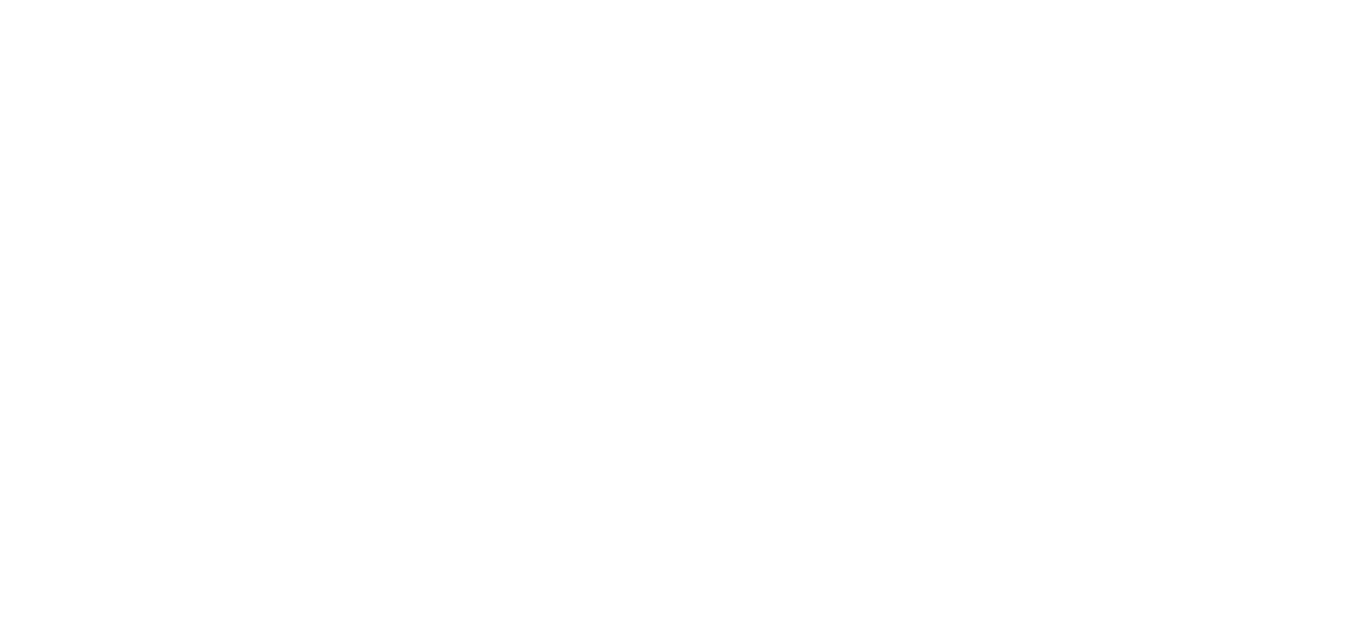 scroll, scrollTop: 0, scrollLeft: 0, axis: both 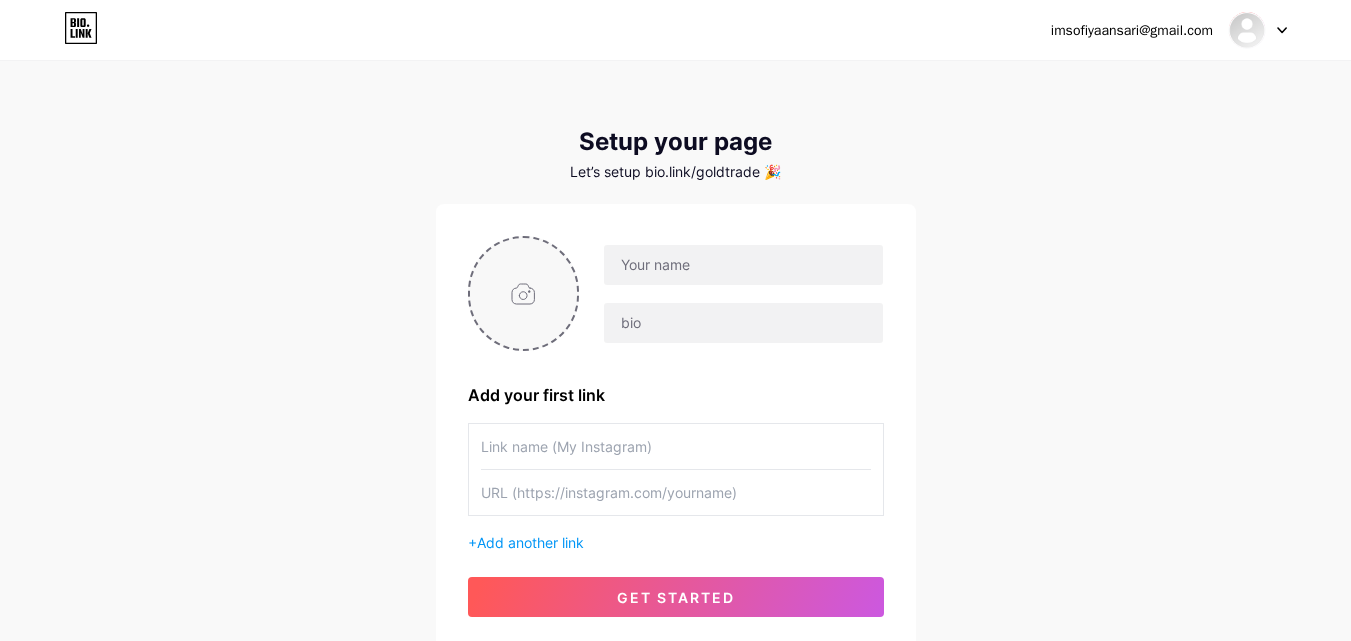 click at bounding box center (524, 293) 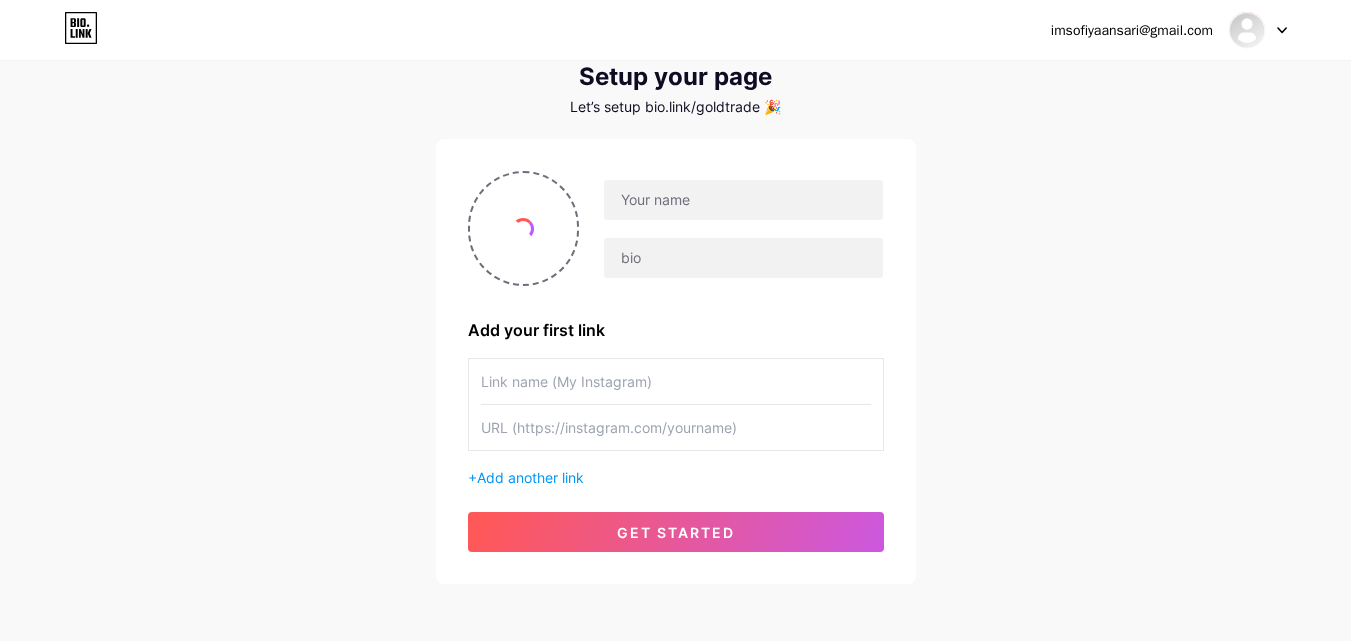 scroll, scrollTop: 100, scrollLeft: 0, axis: vertical 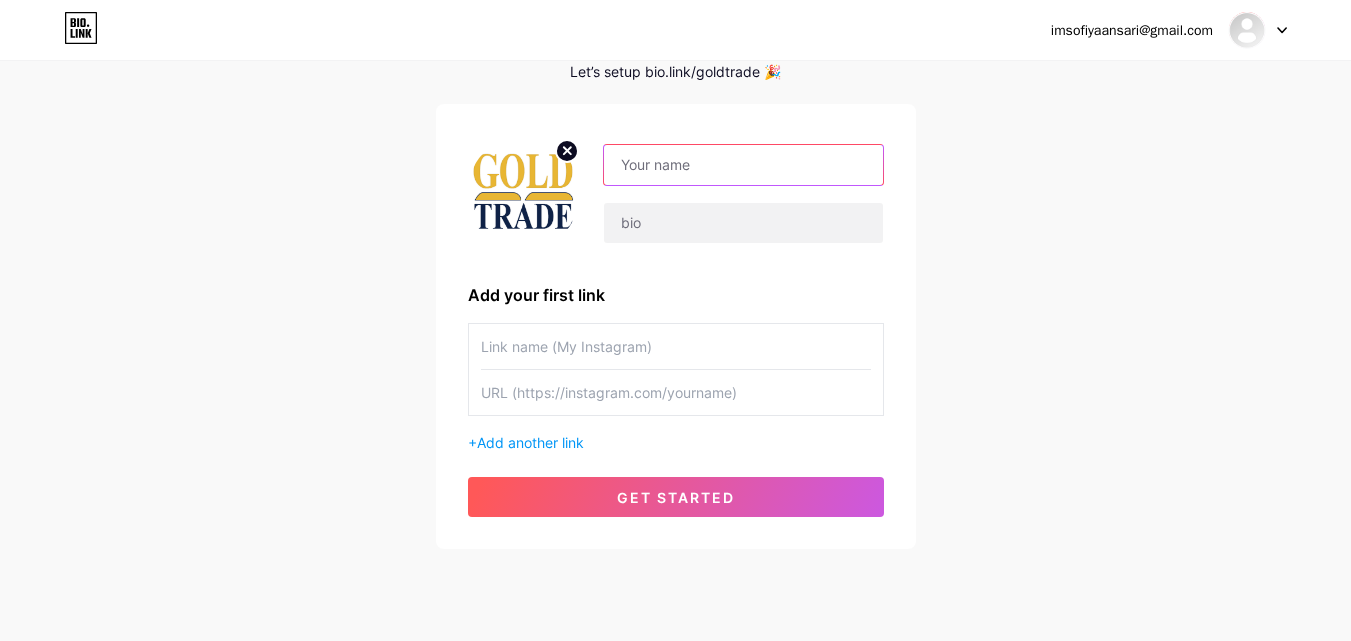 click at bounding box center (743, 165) 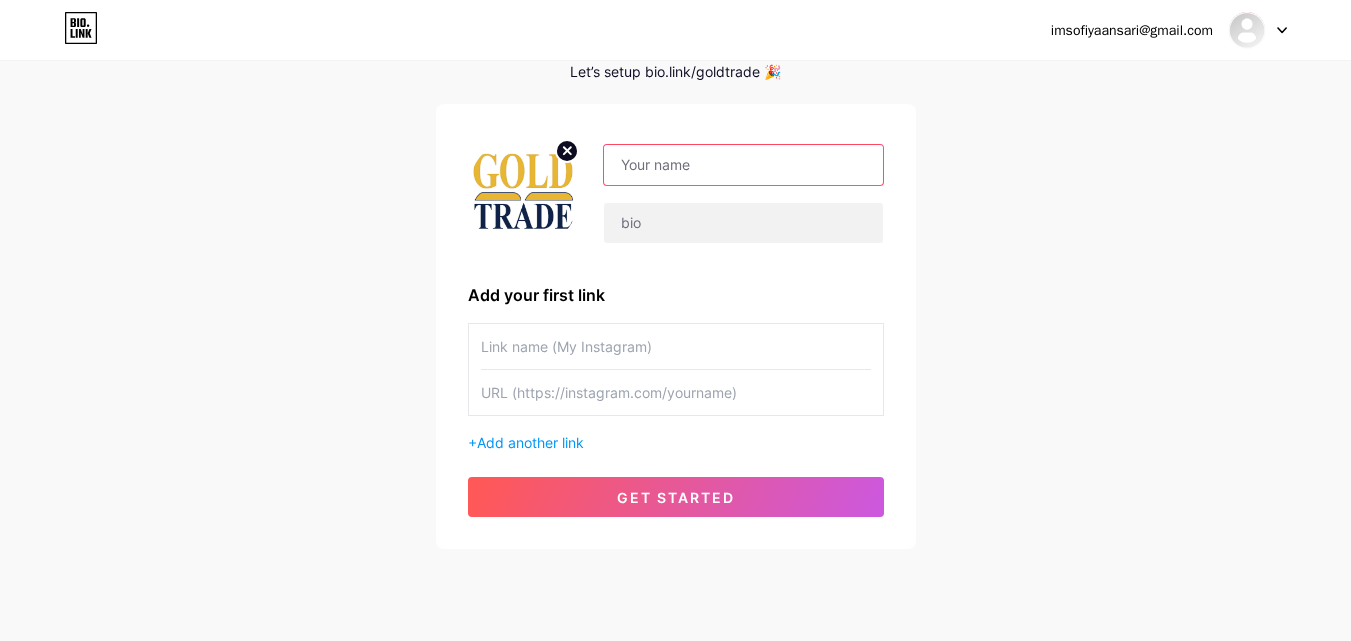 paste on "Gold Trade" 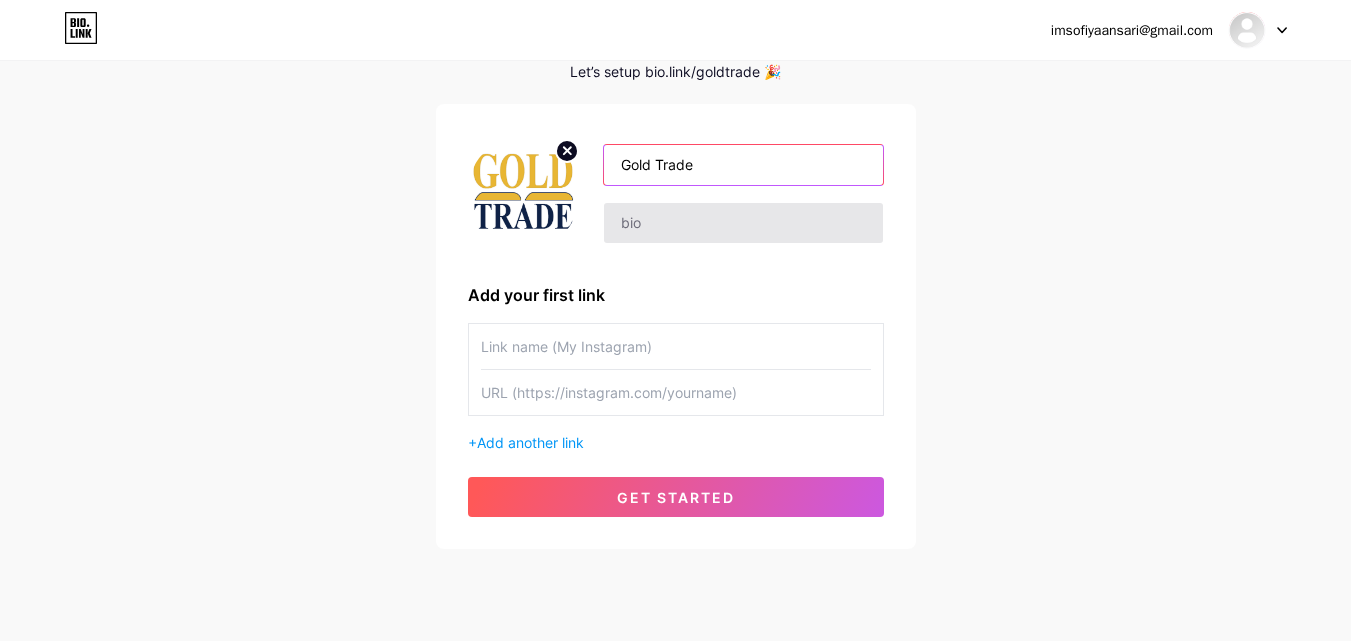 type on "Gold Trade" 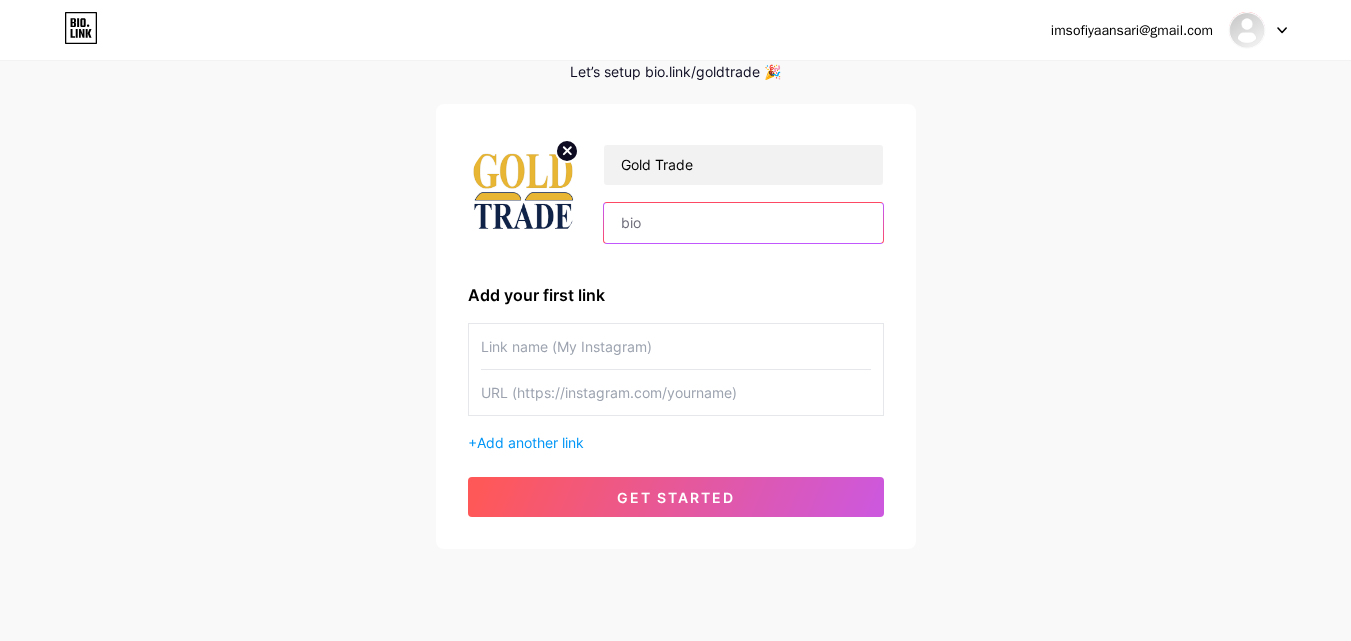 click at bounding box center [743, 223] 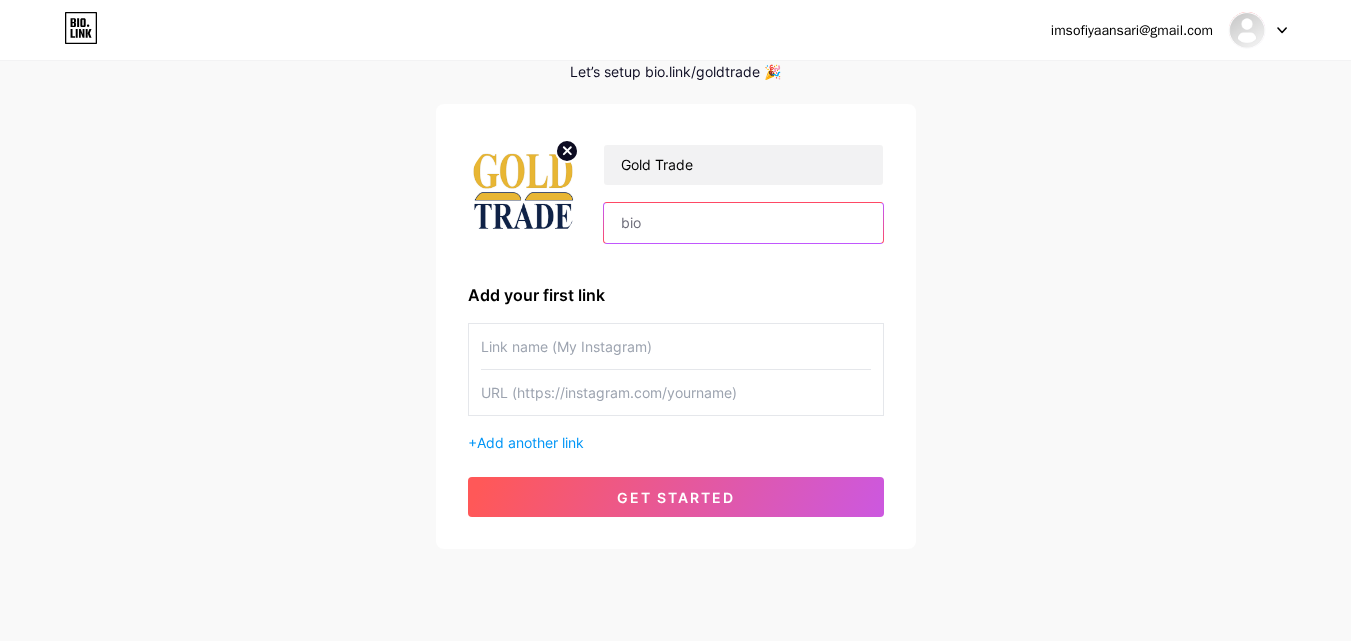 paste on "Gold Trade (RKV Gold Gold Trade LLC) is an online gold trading company in Dubai. Trade for Profit with Goldtrade.ae" 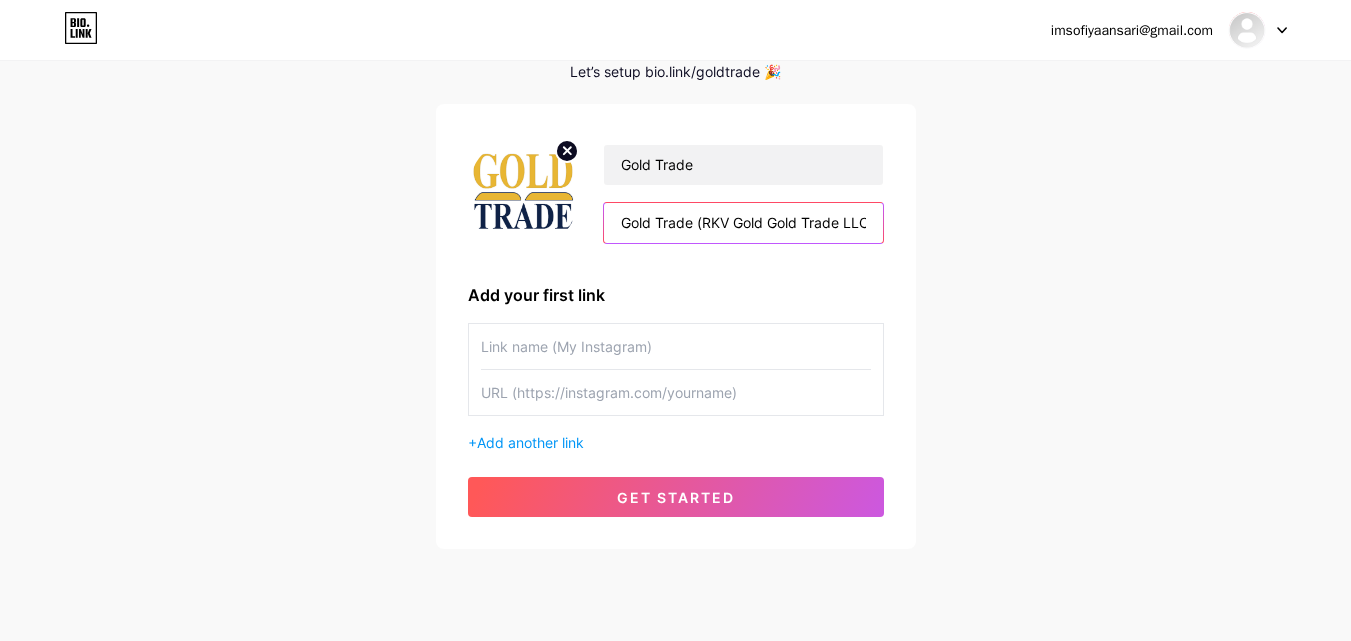 scroll, scrollTop: 0, scrollLeft: 490, axis: horizontal 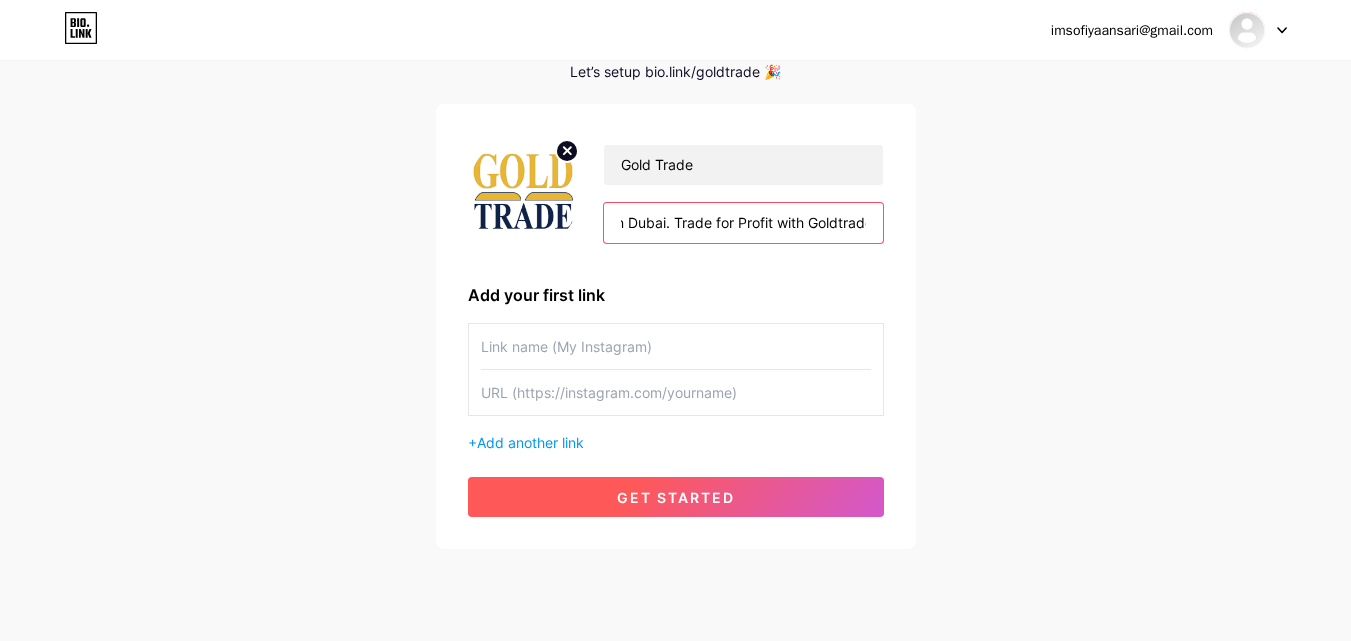 type on "Gold Trade (RKV Gold Gold Trade LLC) is an online gold trading company in Dubai. Trade for Profit with Goldtrade.ae" 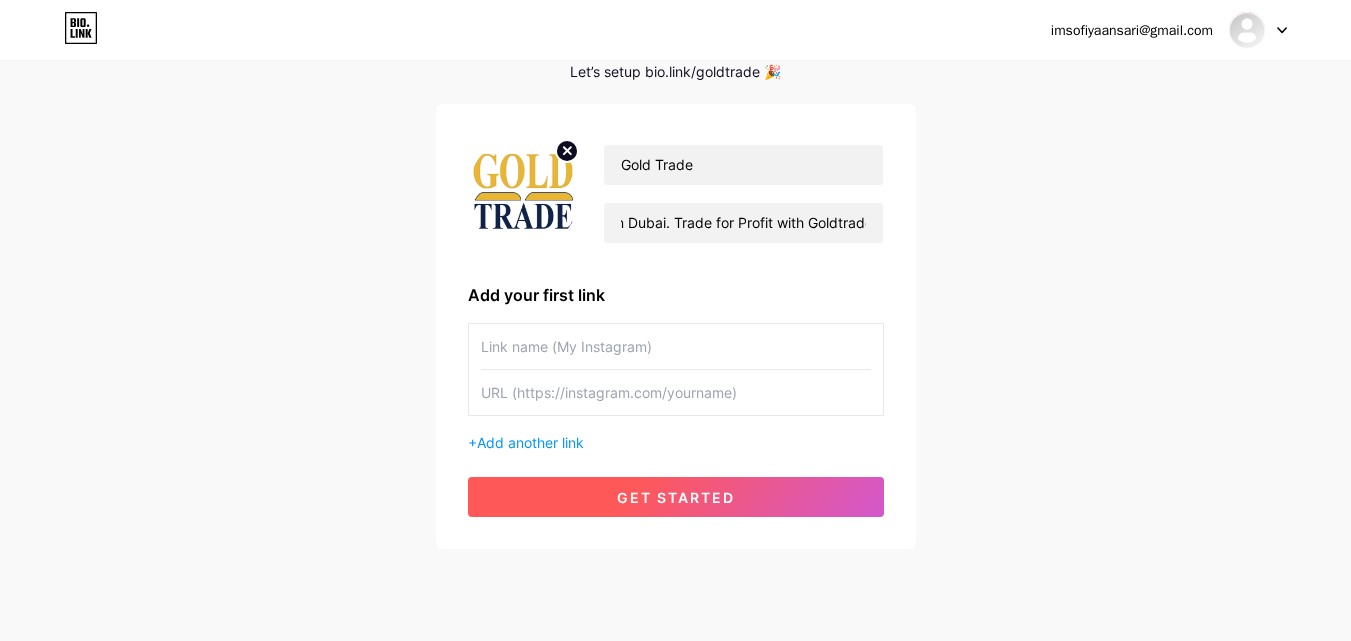 click on "get started" at bounding box center [676, 497] 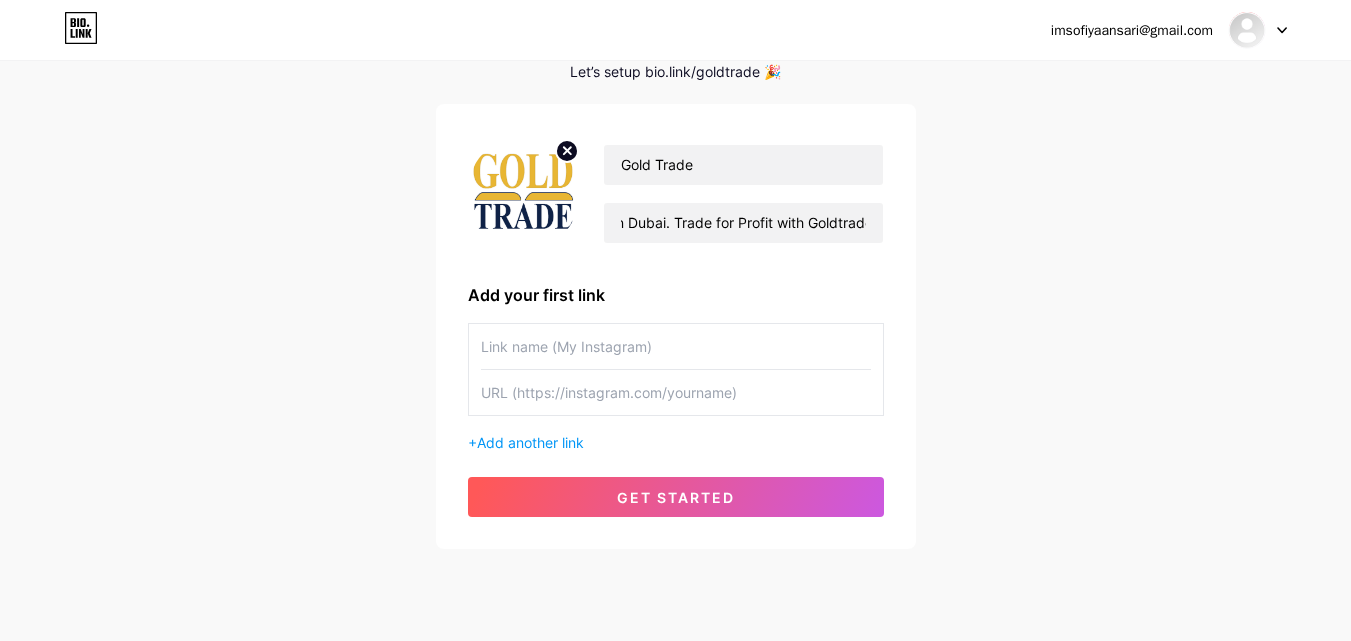 scroll, scrollTop: 0, scrollLeft: 0, axis: both 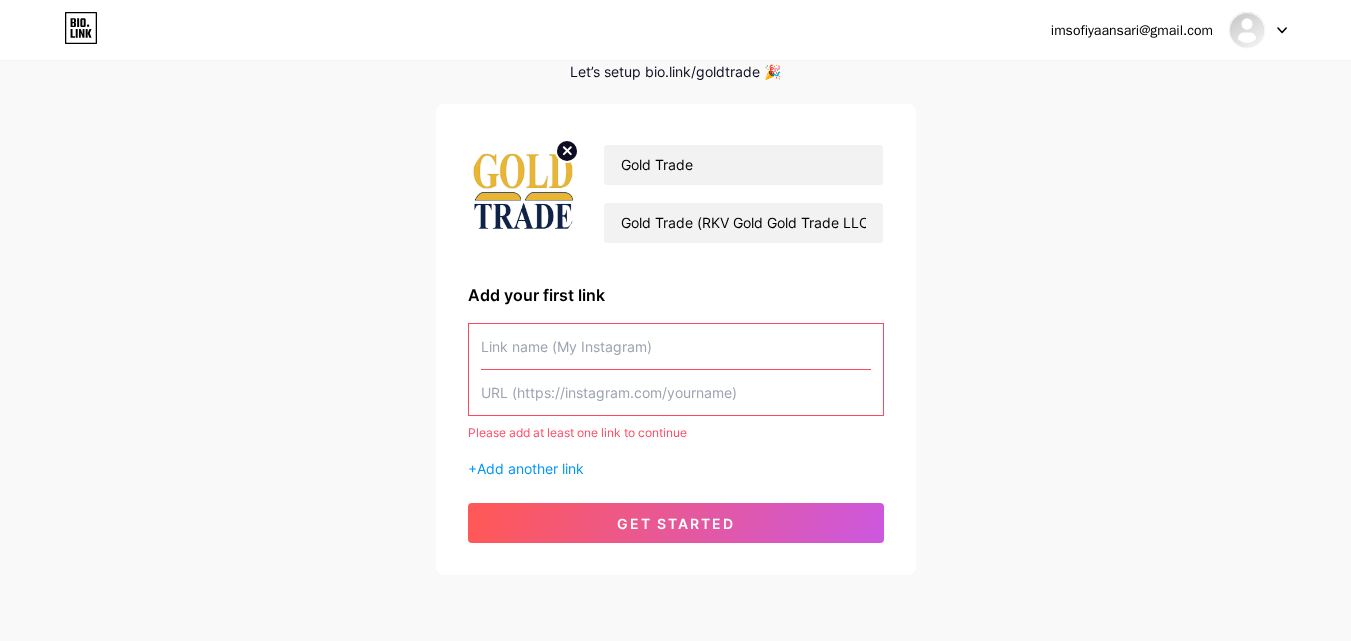 click at bounding box center [676, 346] 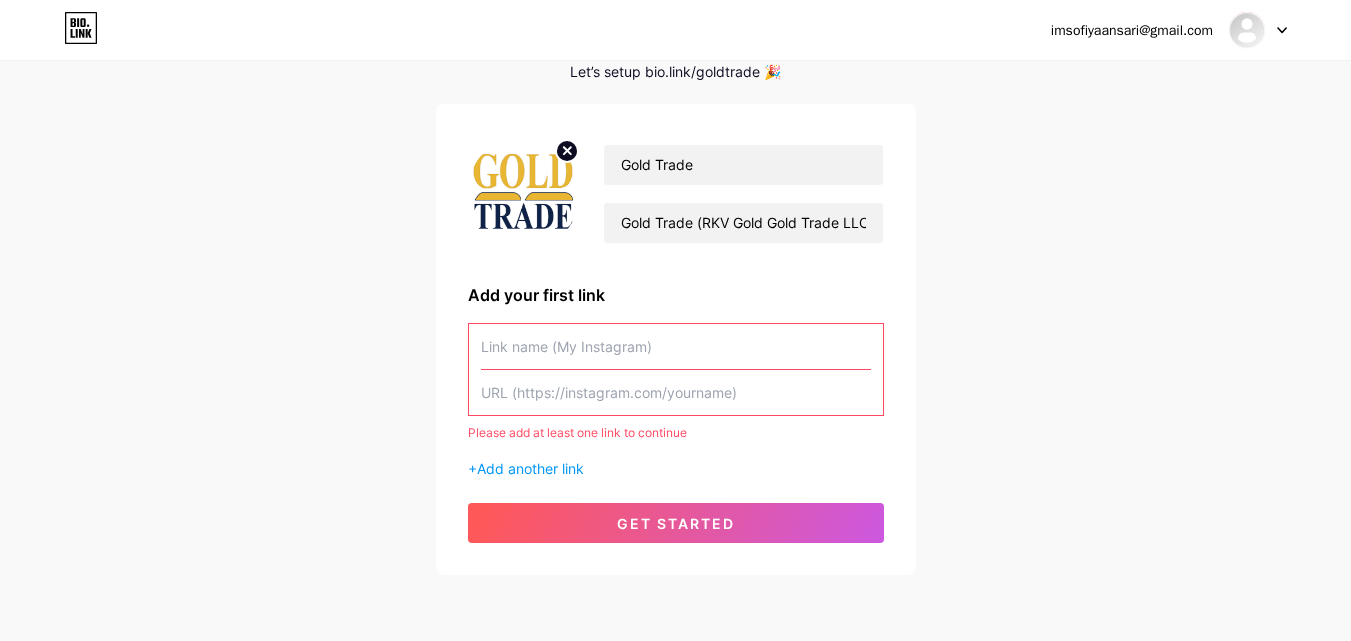 paste on "https://www.goldtrade.ae/" 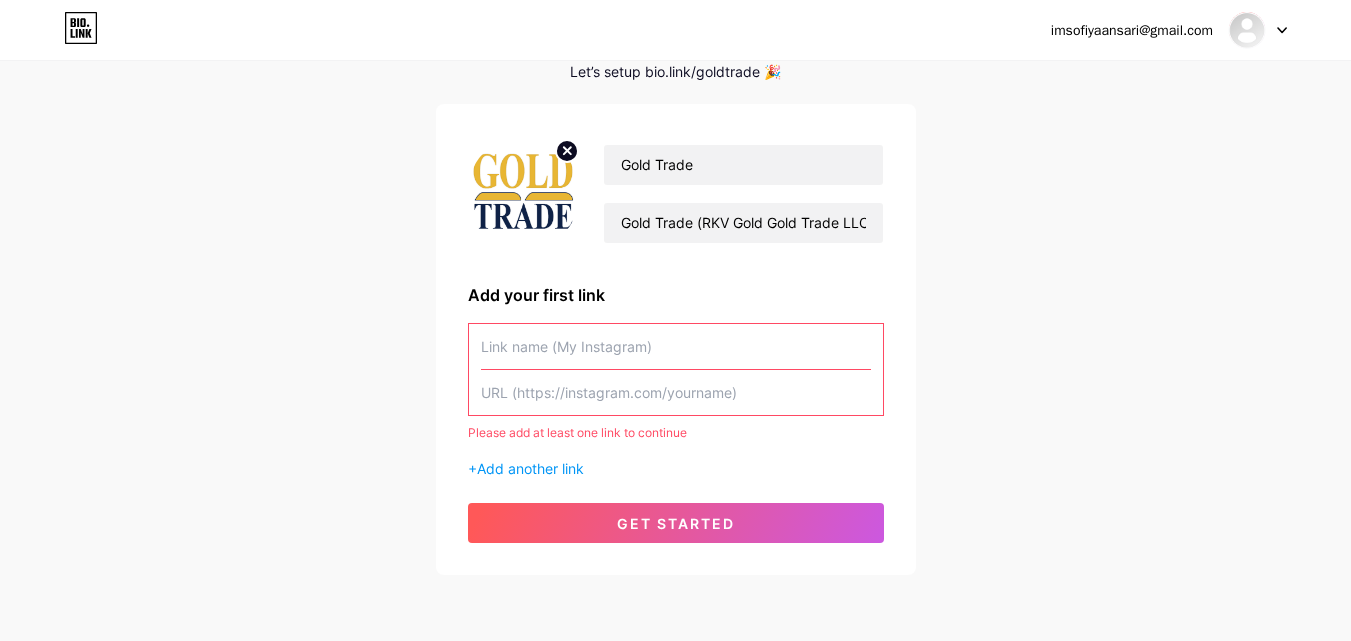 type on "https://www.goldtrade.ae/" 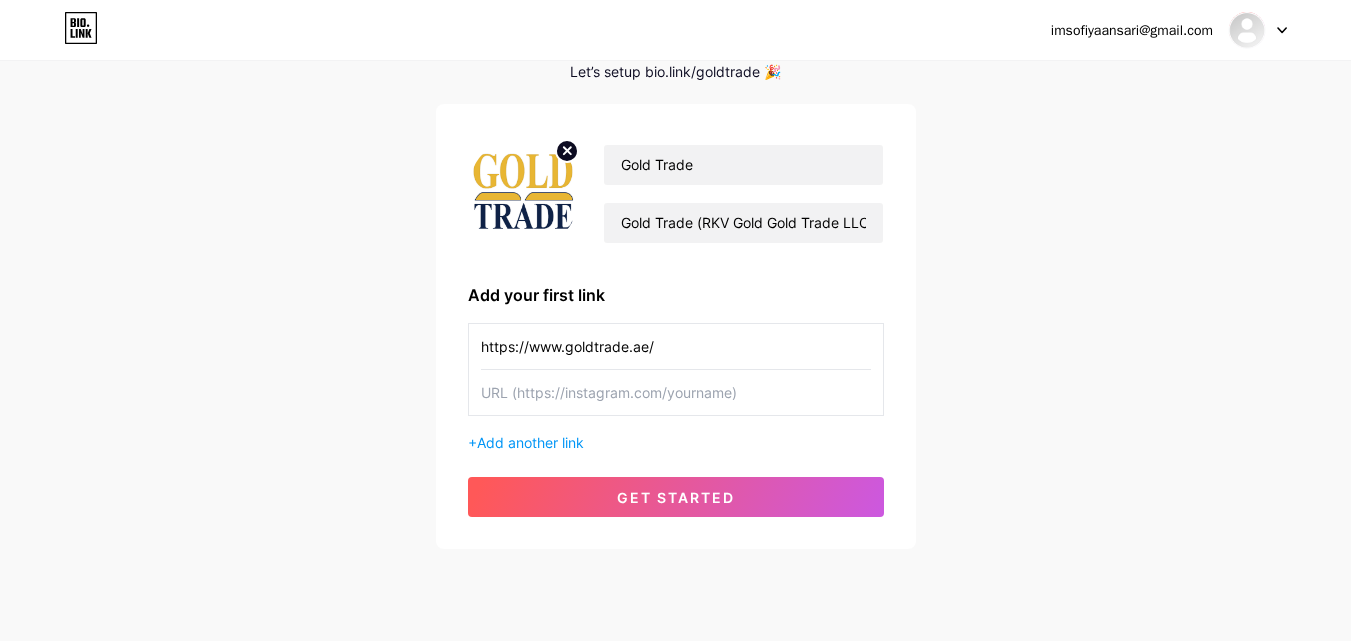click on "https://www.goldtrade.ae/" at bounding box center (676, 346) 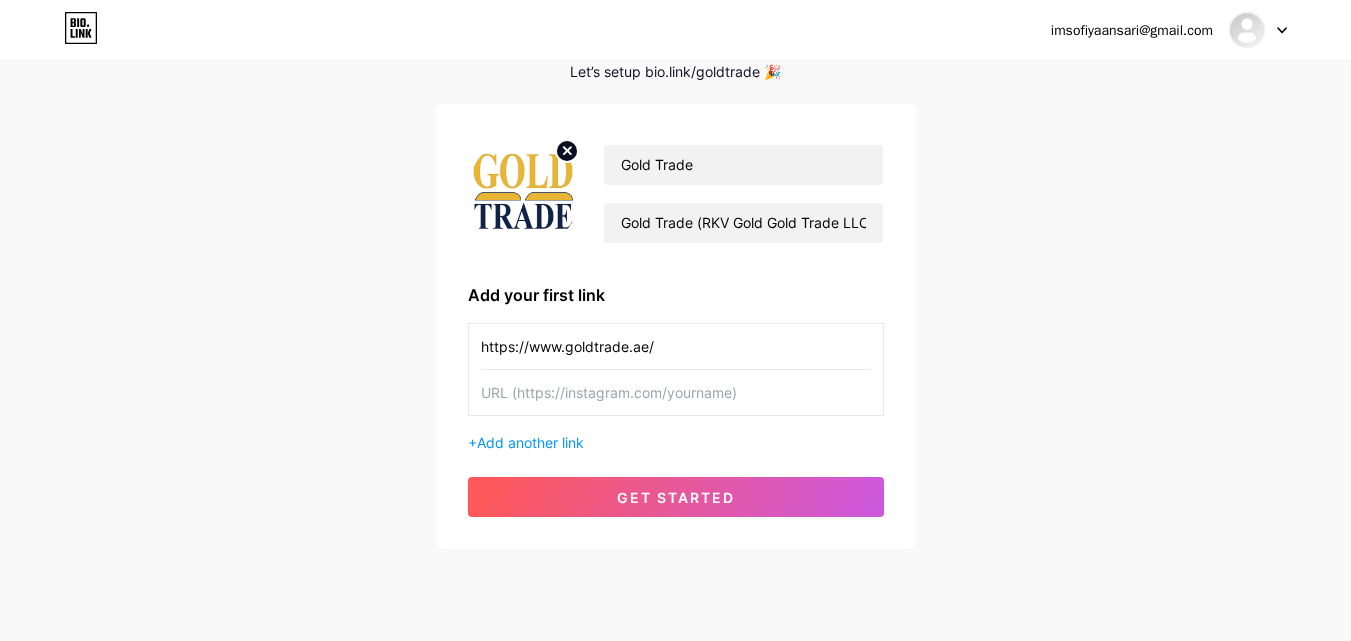 click on "https://www.goldtrade.ae/" at bounding box center [676, 346] 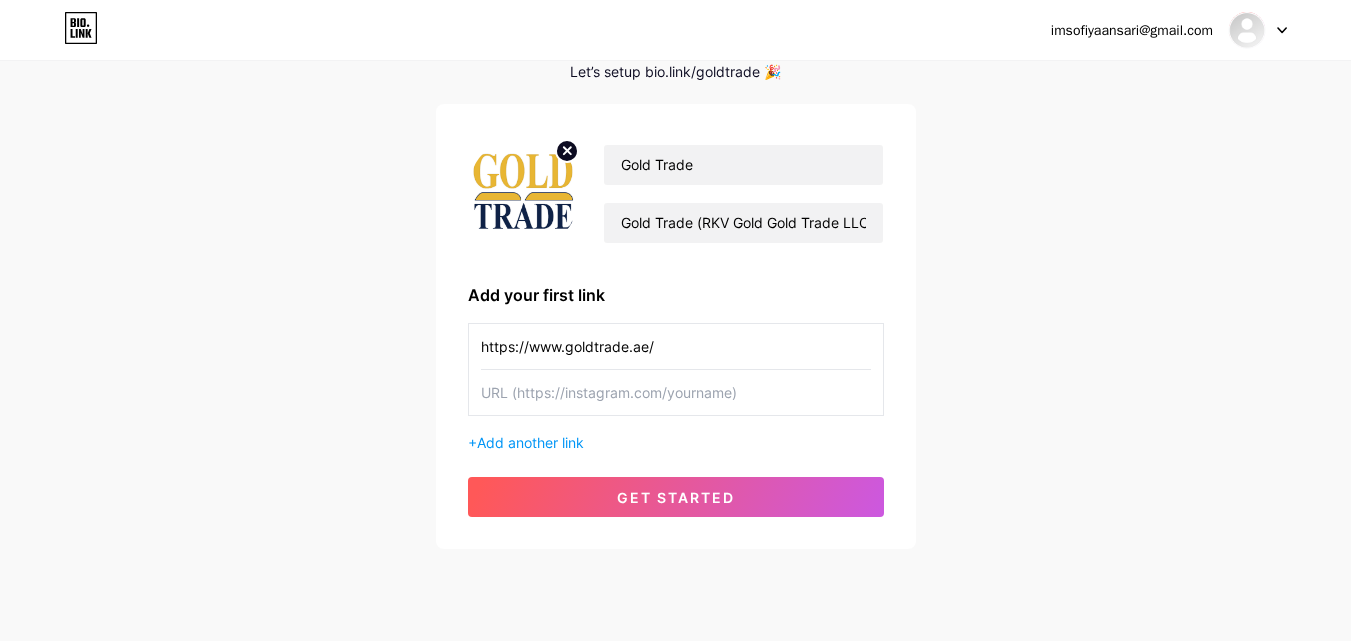 click on "https://www.goldtrade.ae/" at bounding box center (676, 346) 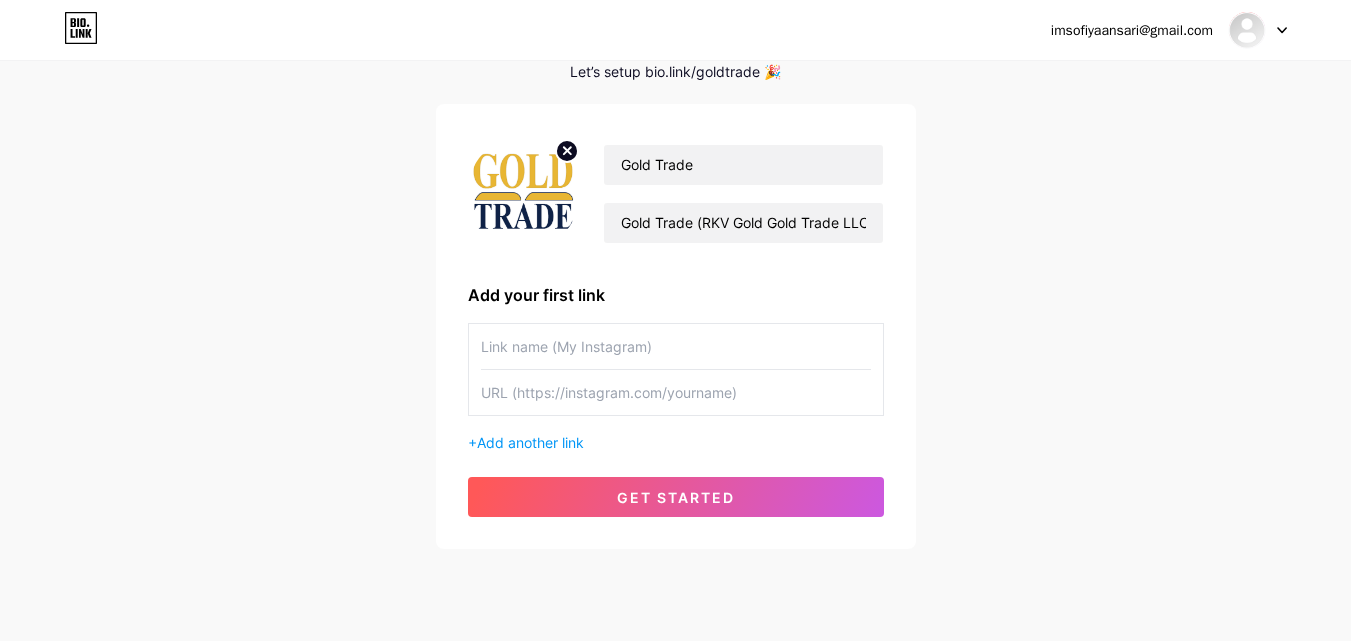 click at bounding box center [676, 346] 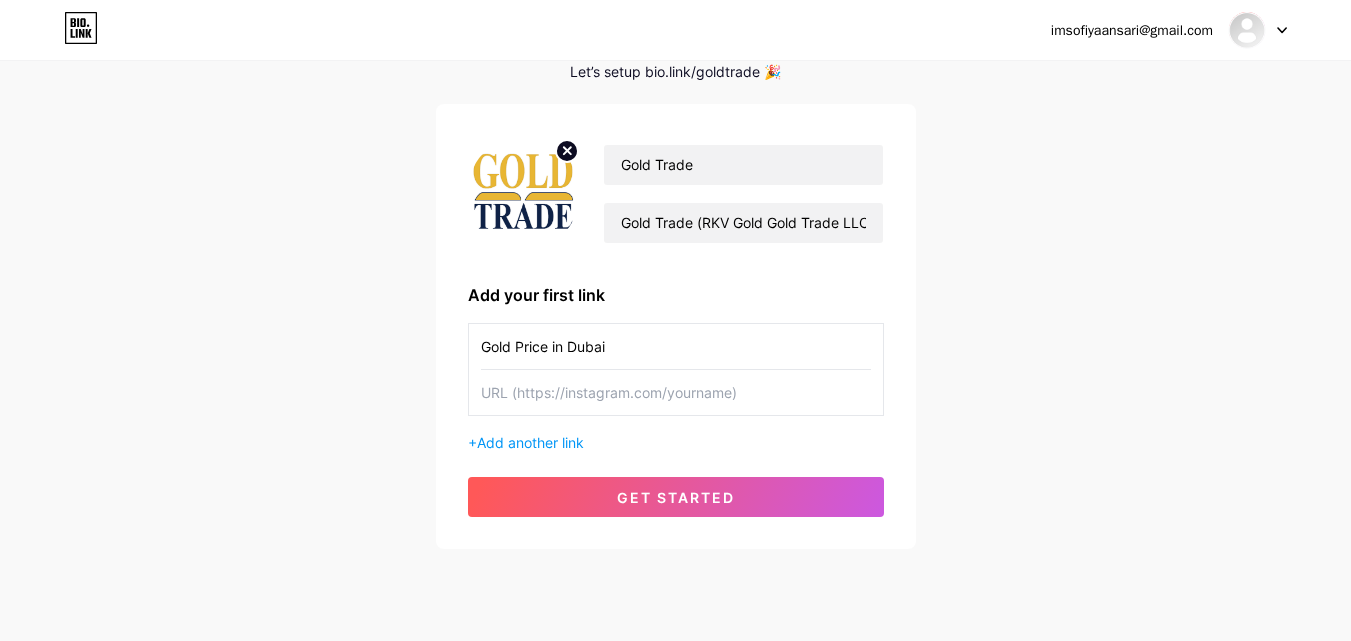 type on "Gold Price in Dubai" 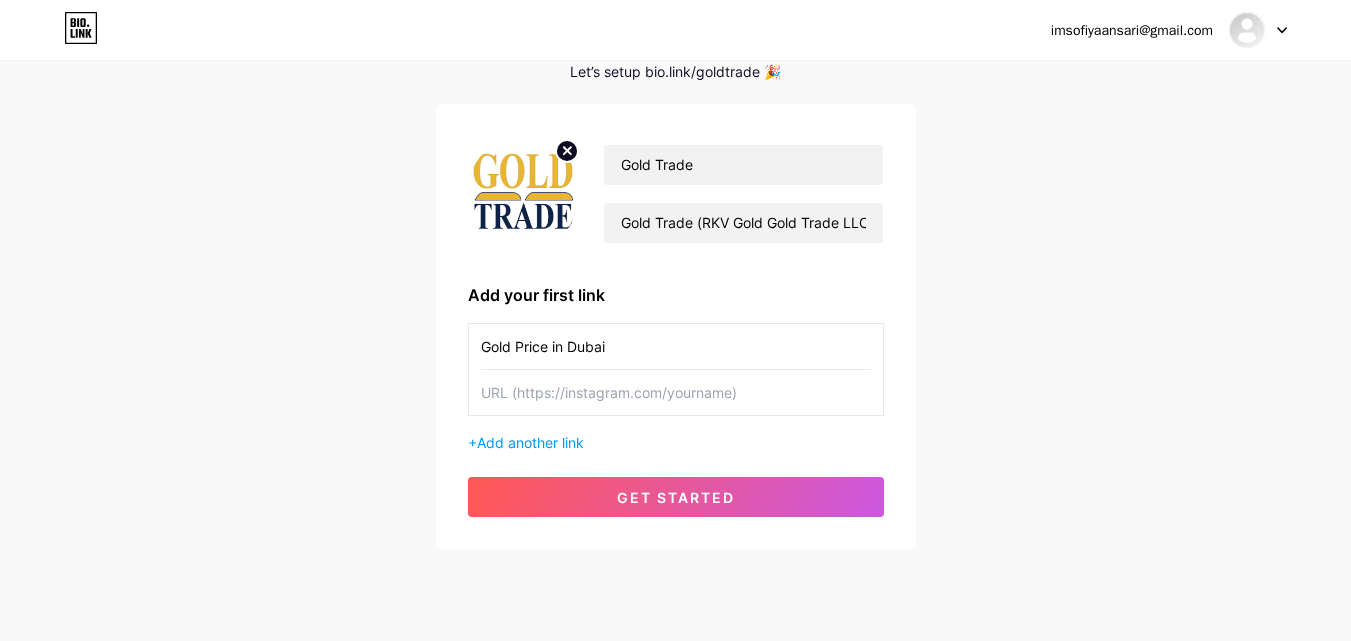 click at bounding box center [676, 392] 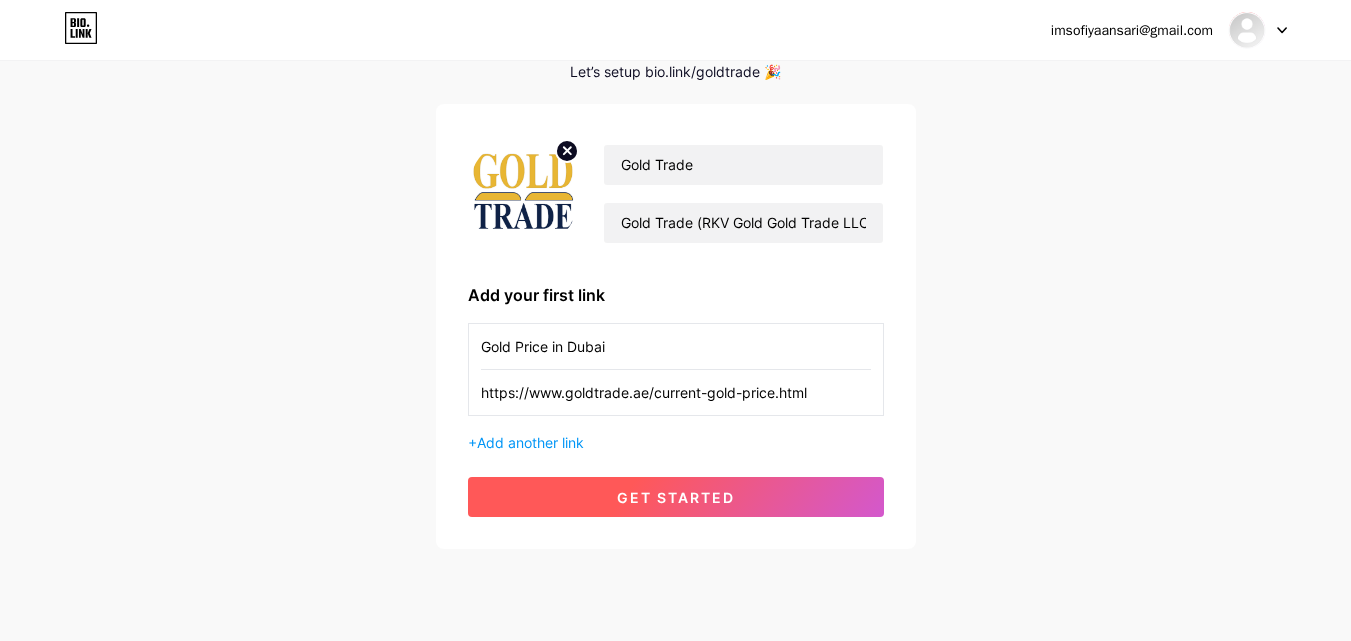 type on "https://www.goldtrade.ae/current-gold-price.html" 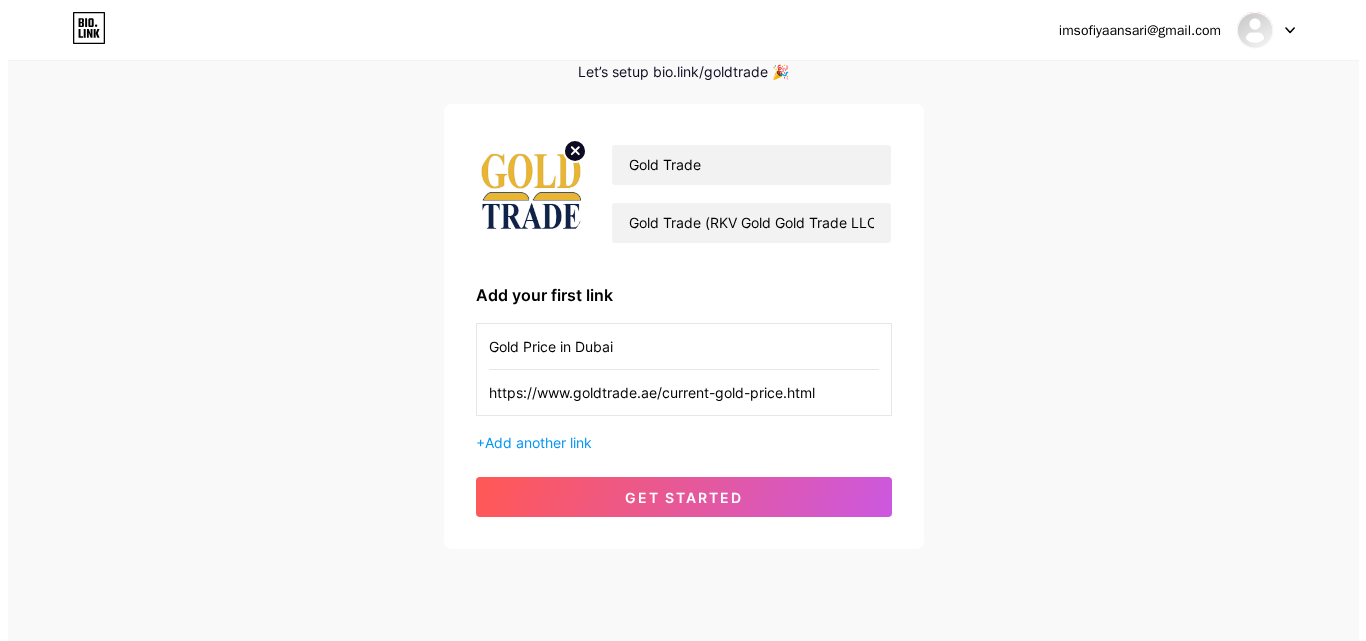 scroll, scrollTop: 0, scrollLeft: 0, axis: both 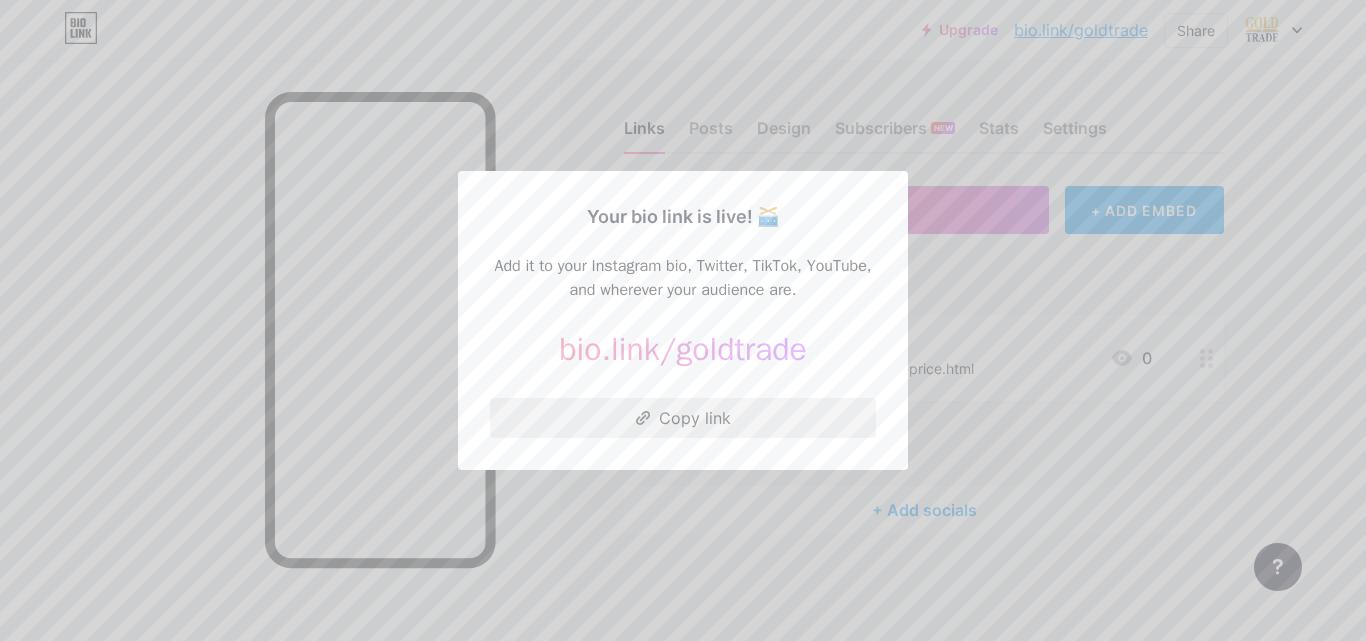 click on "Copy link" at bounding box center [683, 418] 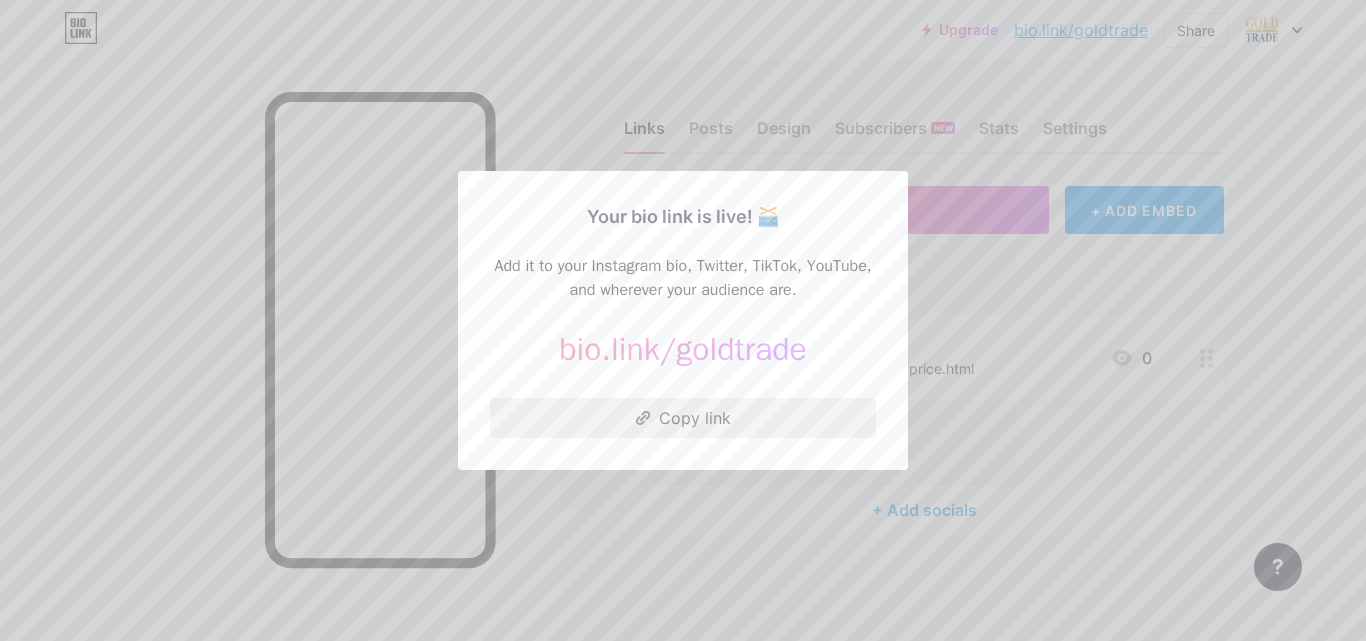 click on "Copy link" at bounding box center (683, 418) 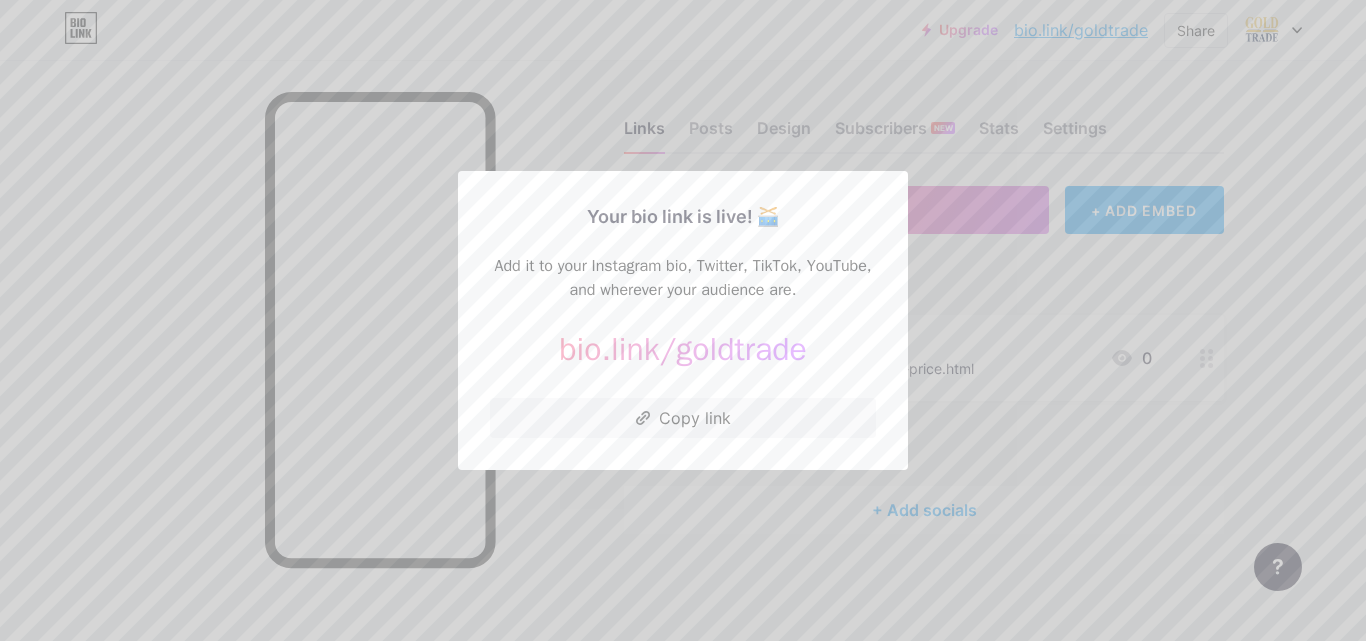 click at bounding box center (683, 320) 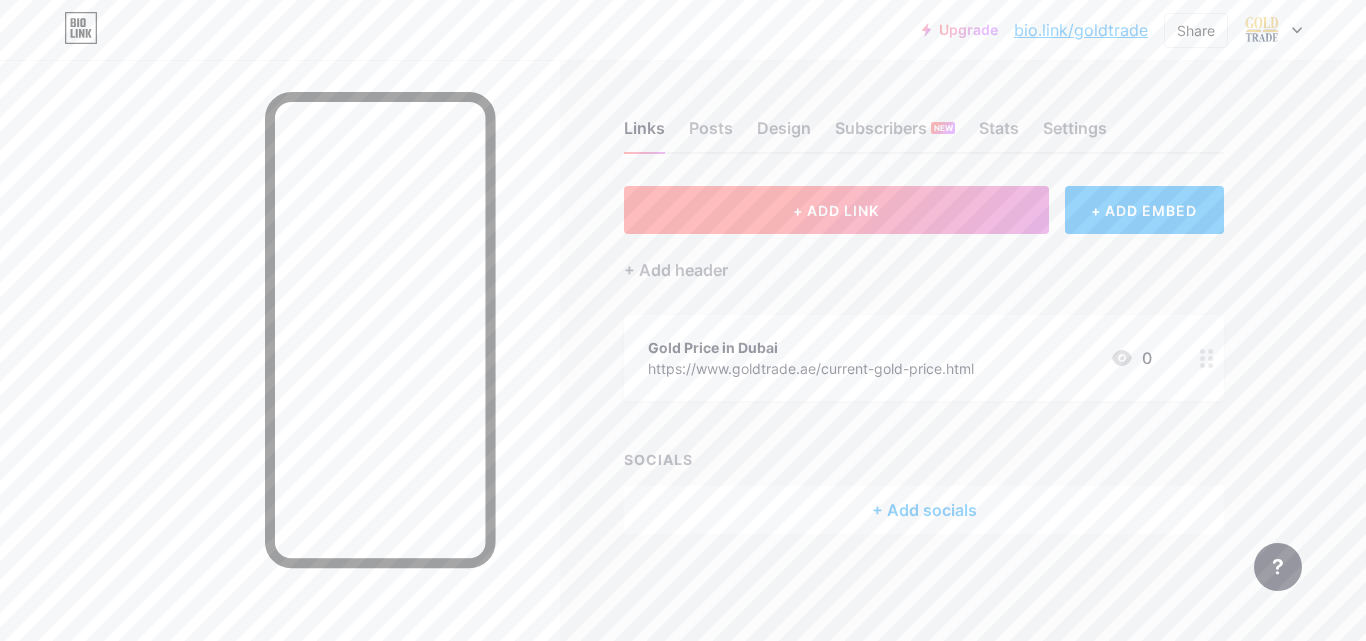click on "+ ADD LINK" at bounding box center (836, 210) 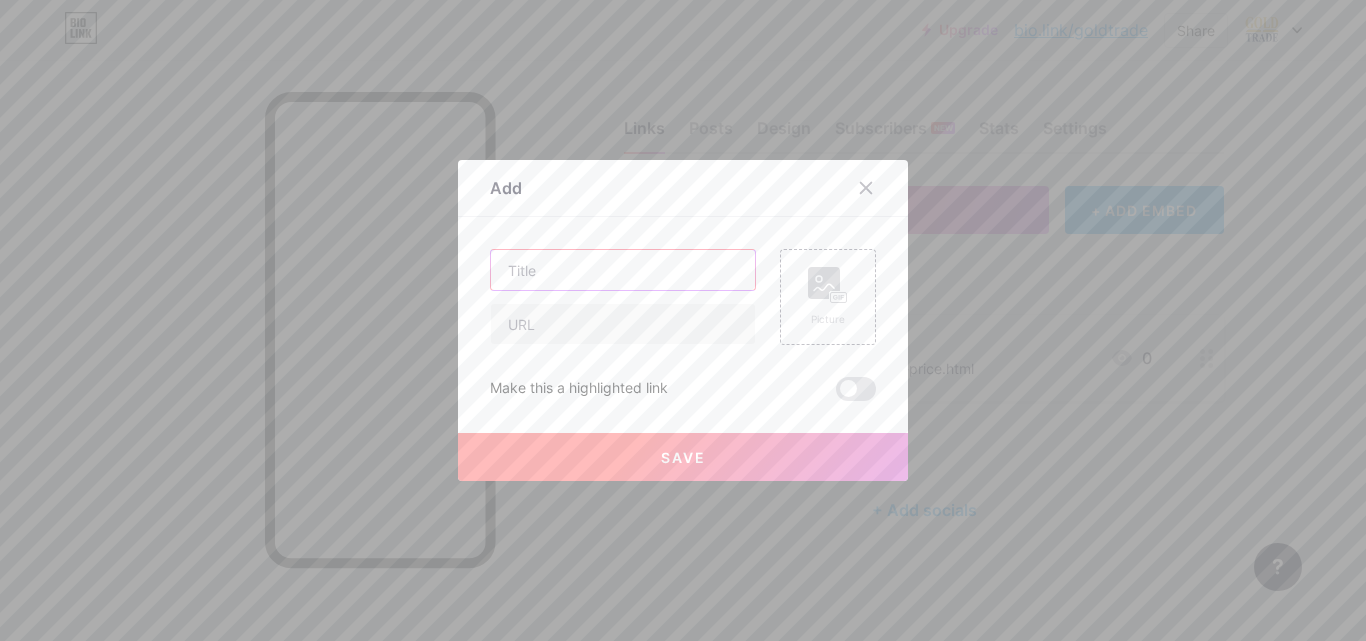 click at bounding box center [623, 270] 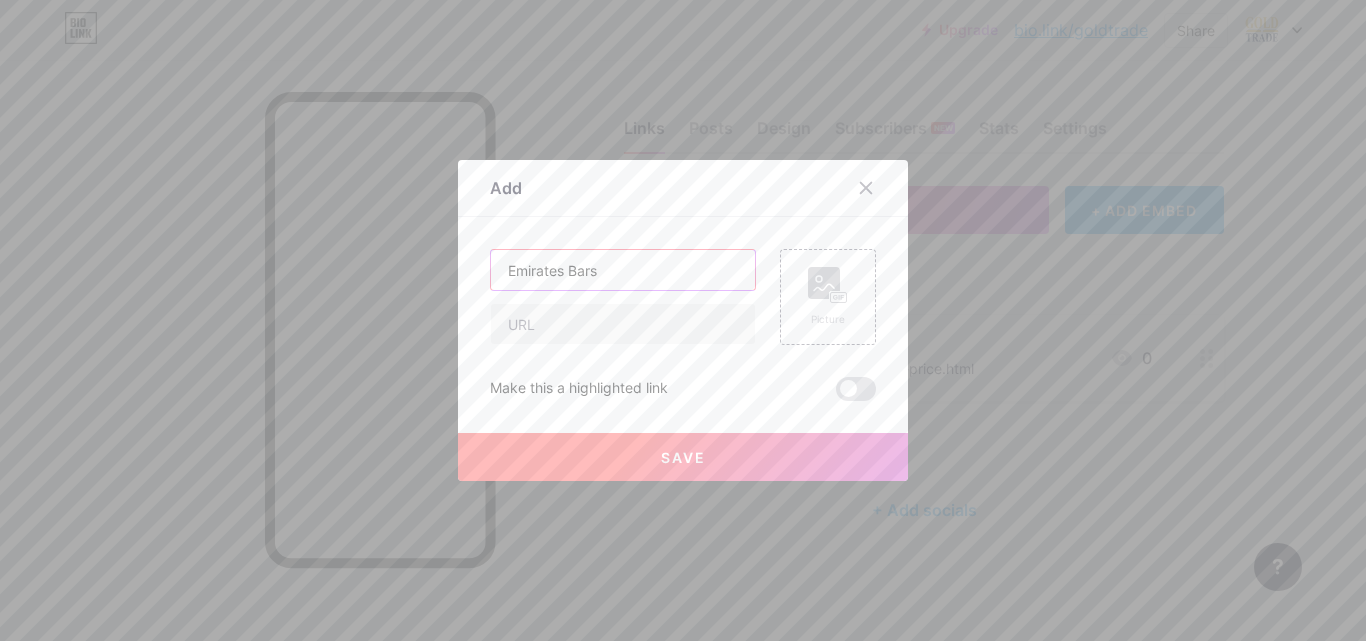 type on "Emirates Bars" 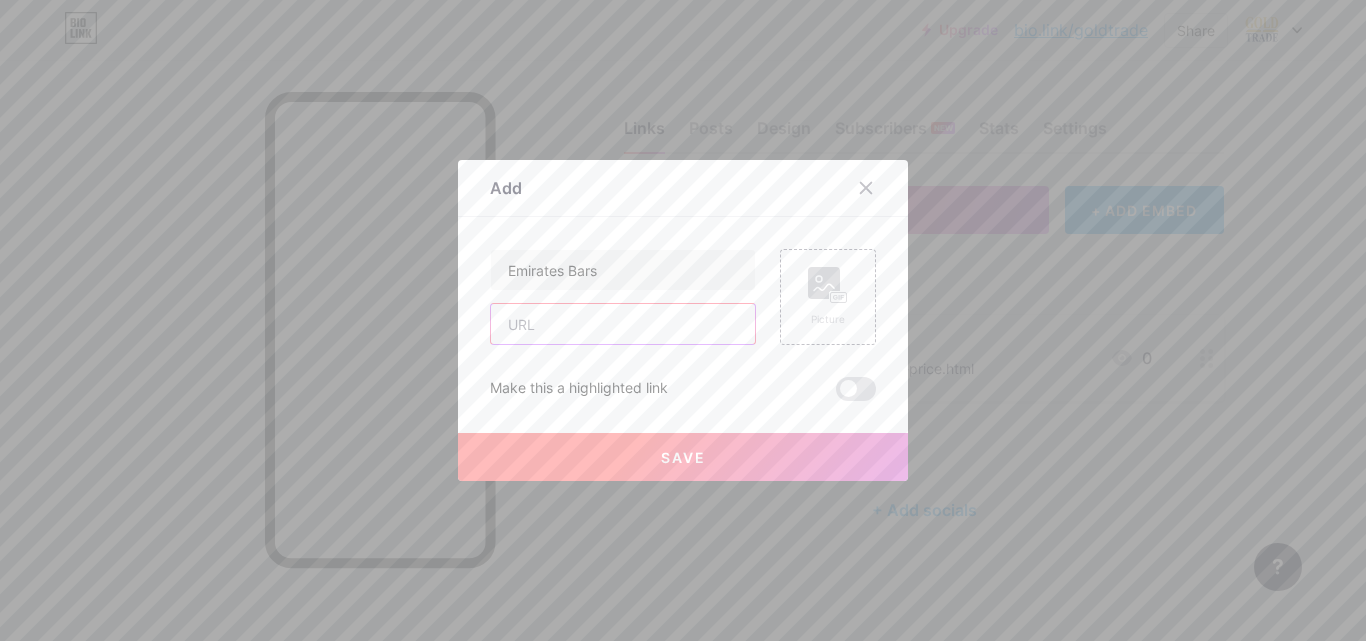 click at bounding box center (623, 324) 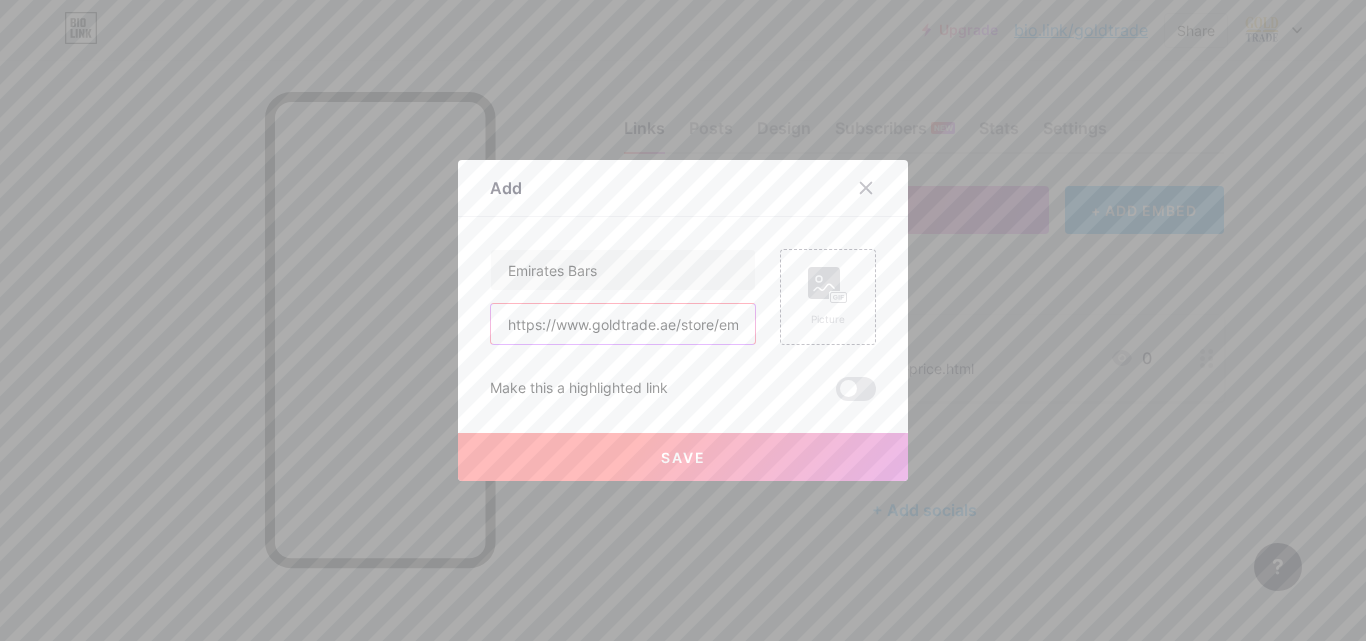 scroll, scrollTop: 0, scrollLeft: 40, axis: horizontal 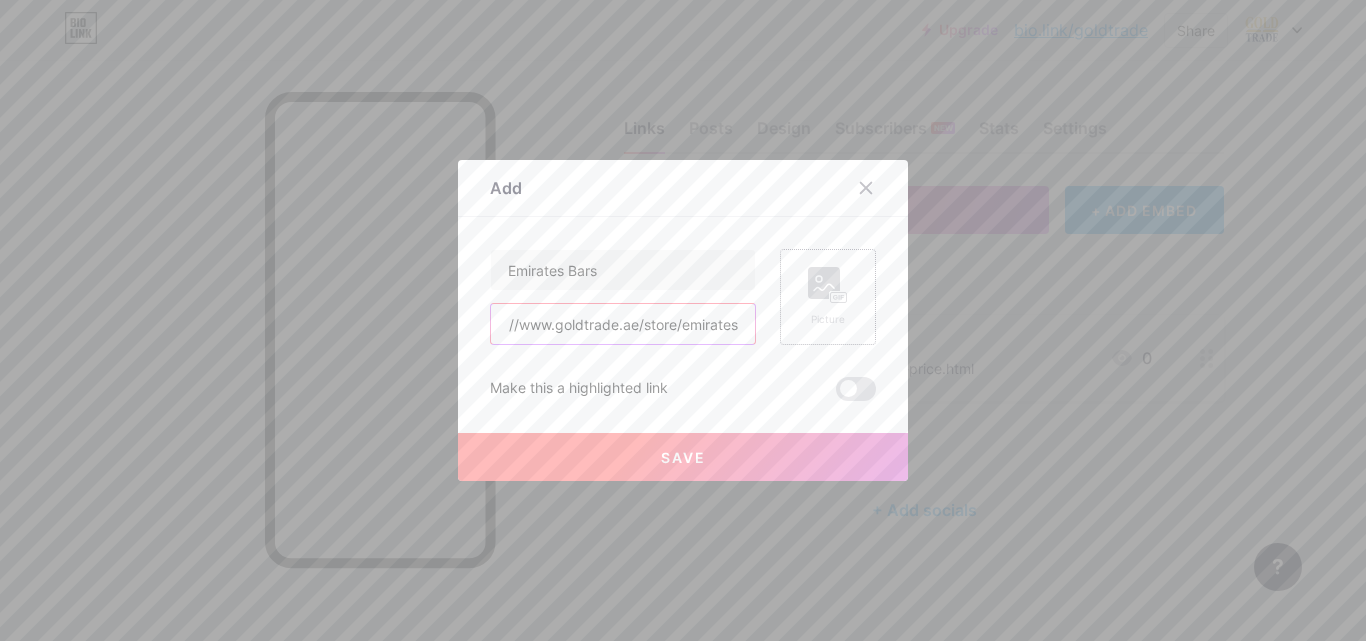 type on "https://www.goldtrade.ae/store/emirates" 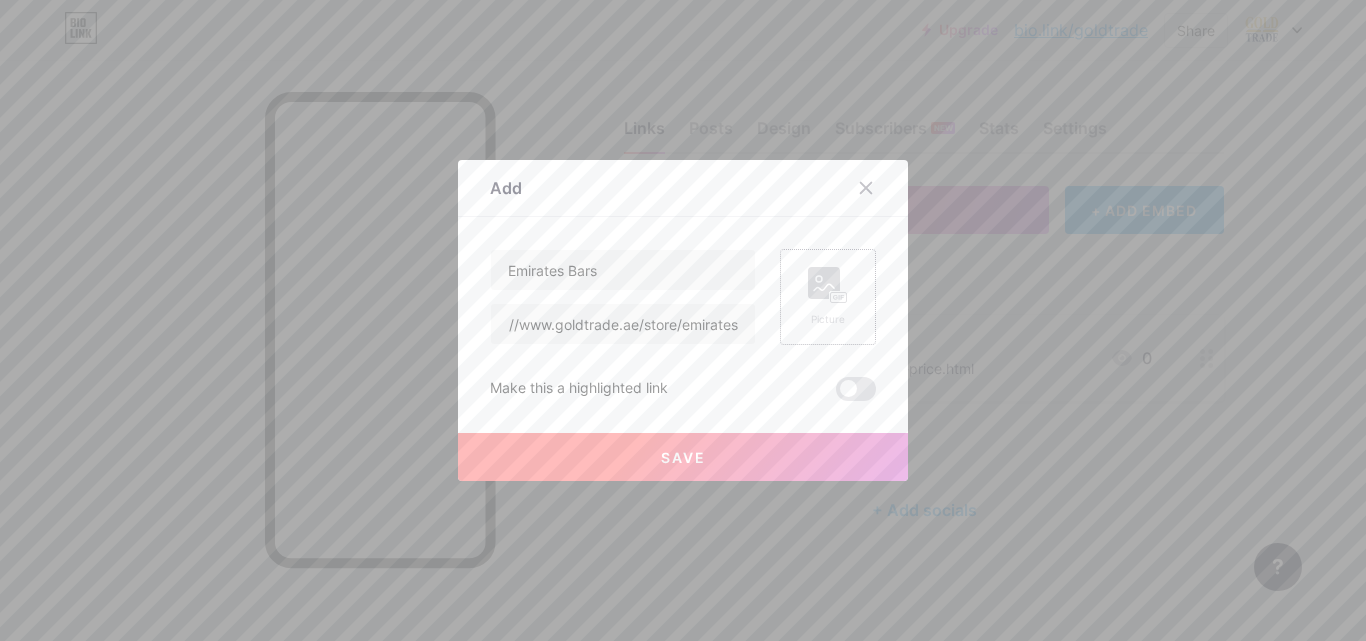 click 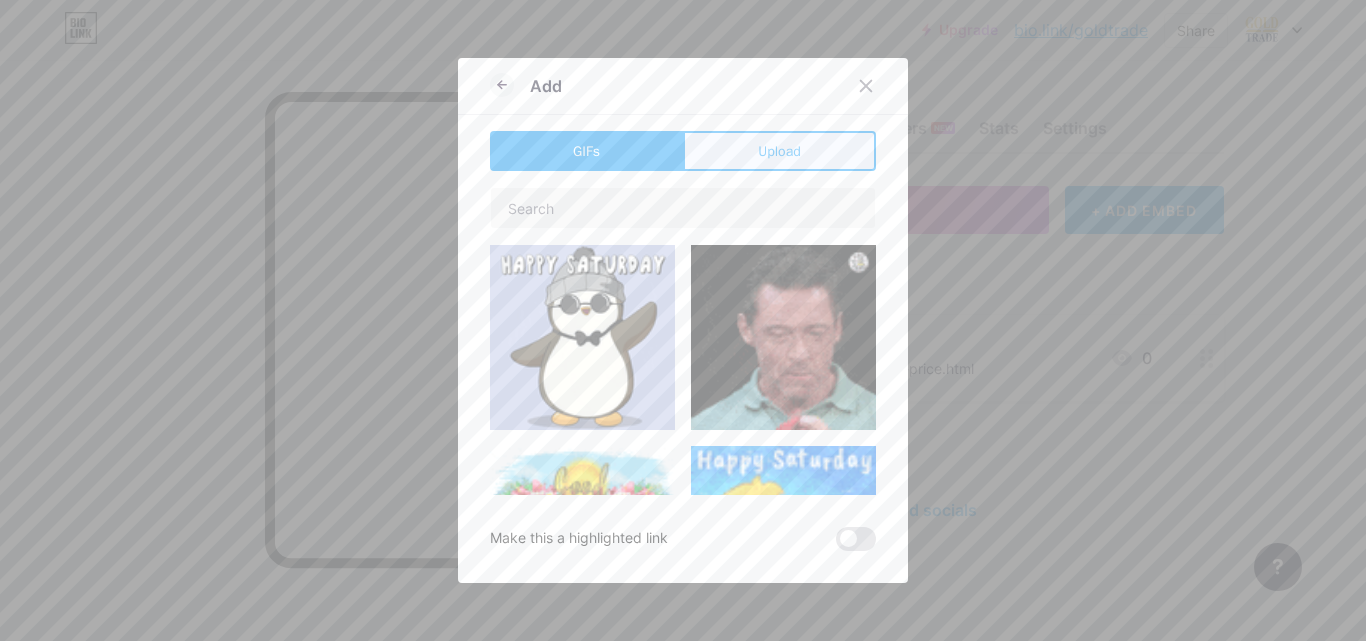 click on "Upload" at bounding box center [779, 151] 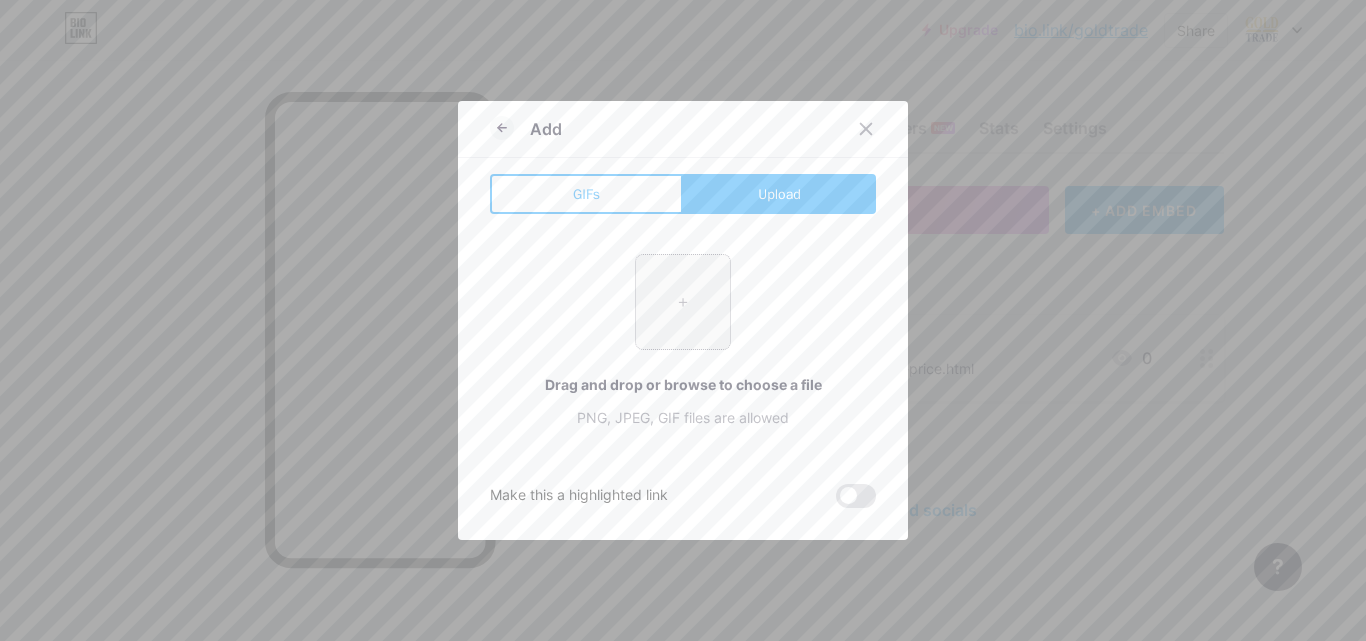 click at bounding box center (683, 302) 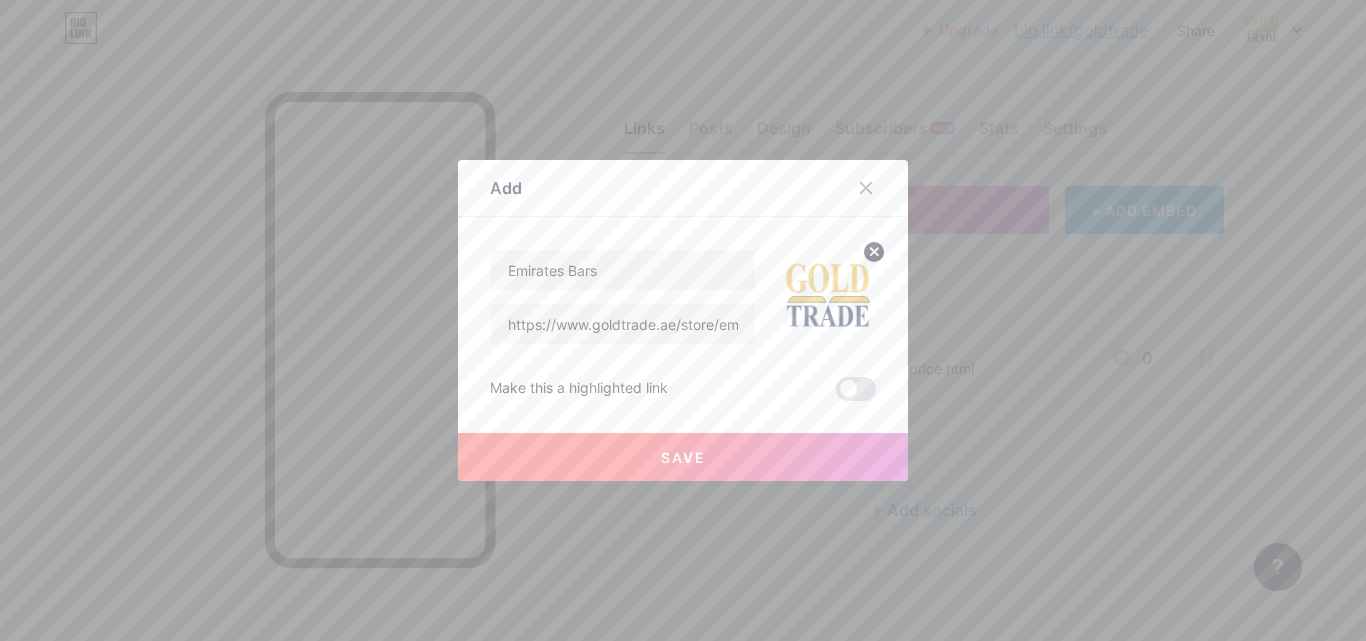 click on "Save" at bounding box center (683, 457) 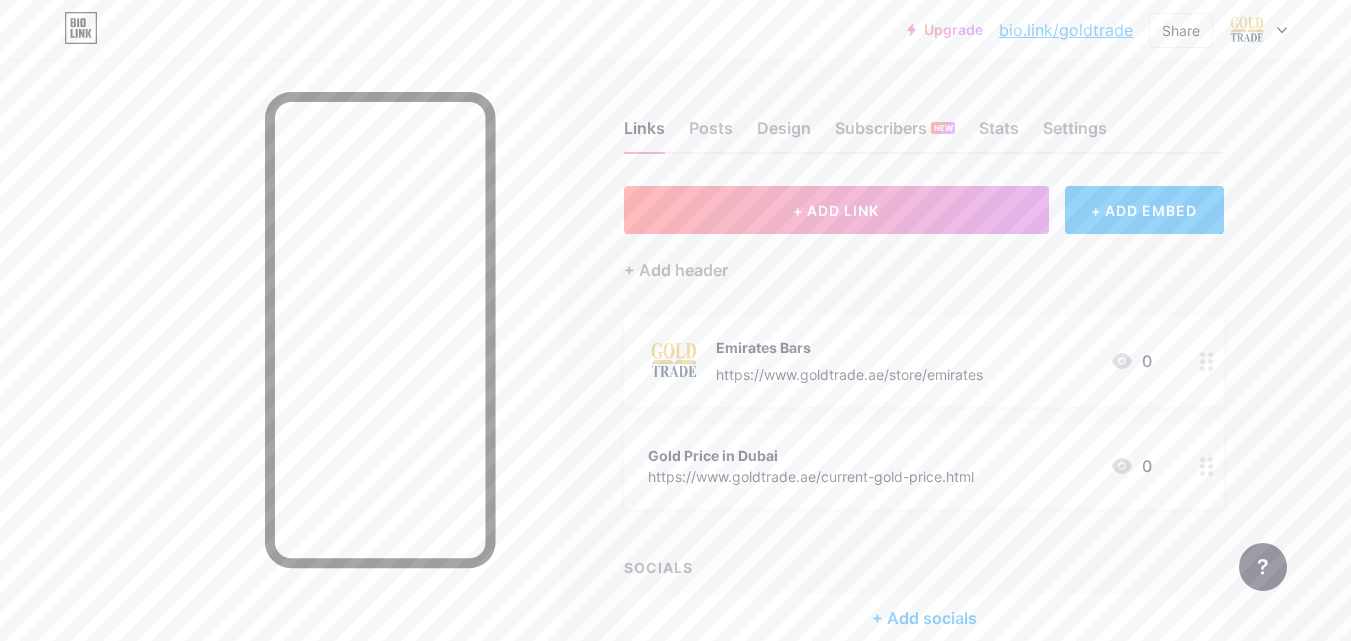 click on "Gold Price in Dubai" at bounding box center [811, 455] 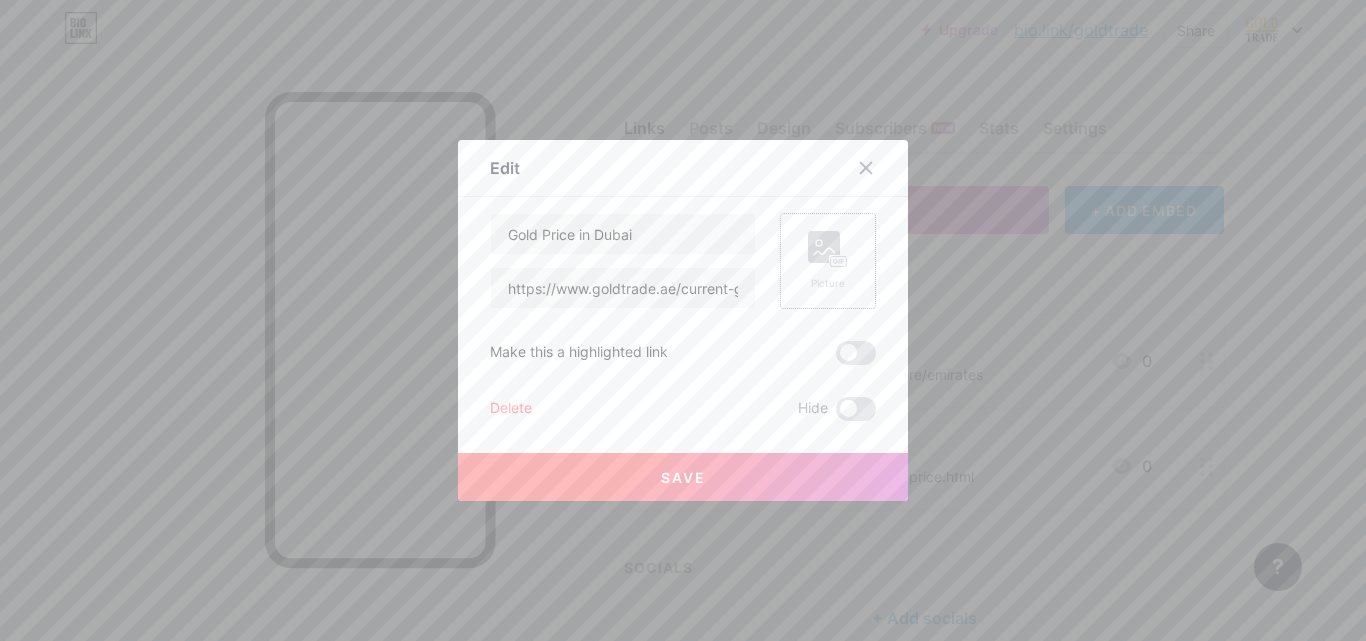 click 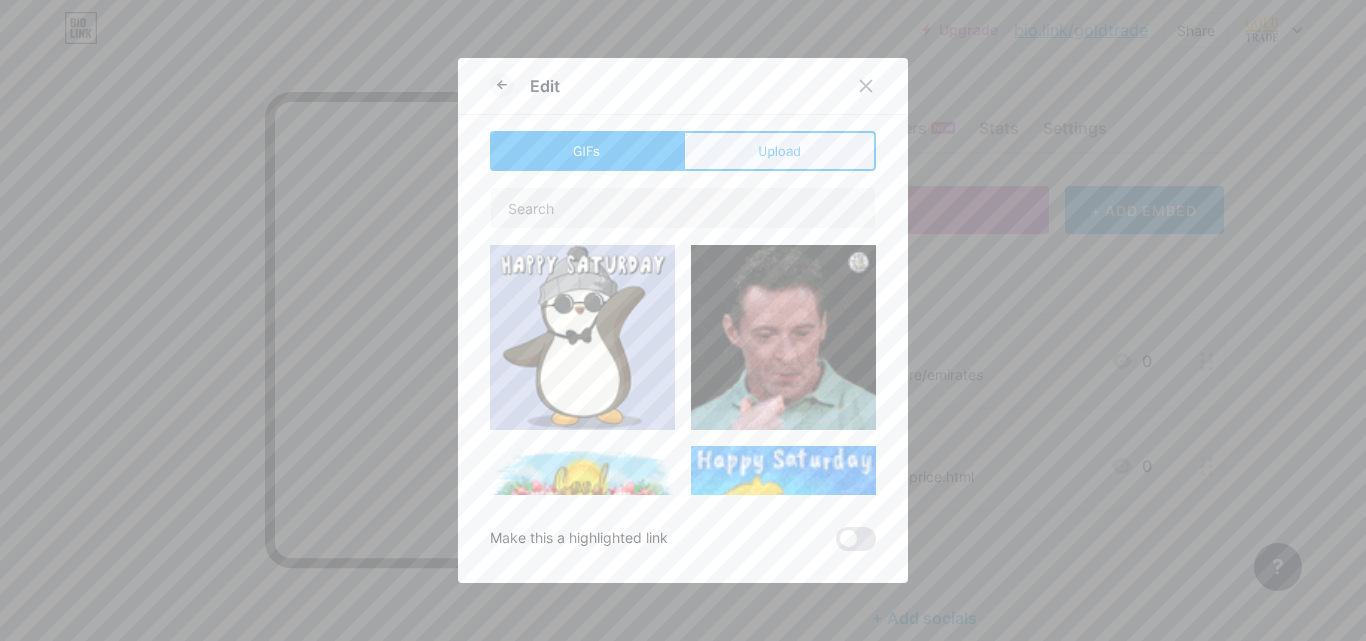 click on "Upload" at bounding box center (779, 151) 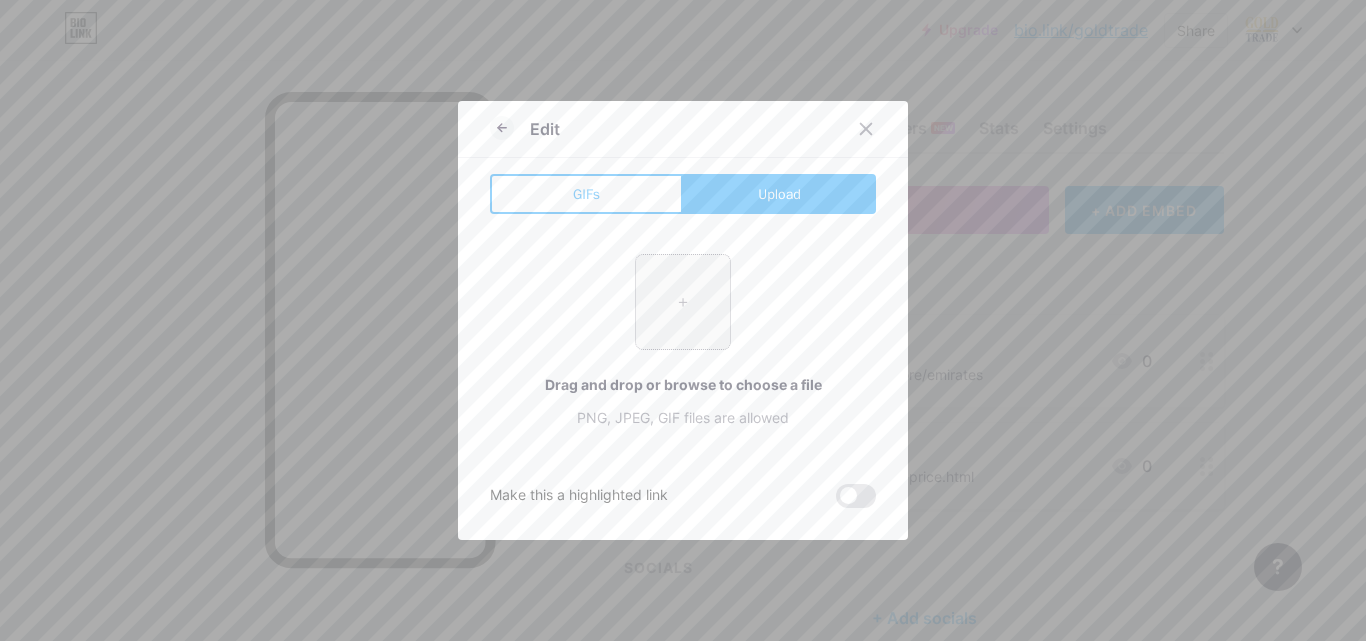 click at bounding box center [683, 302] 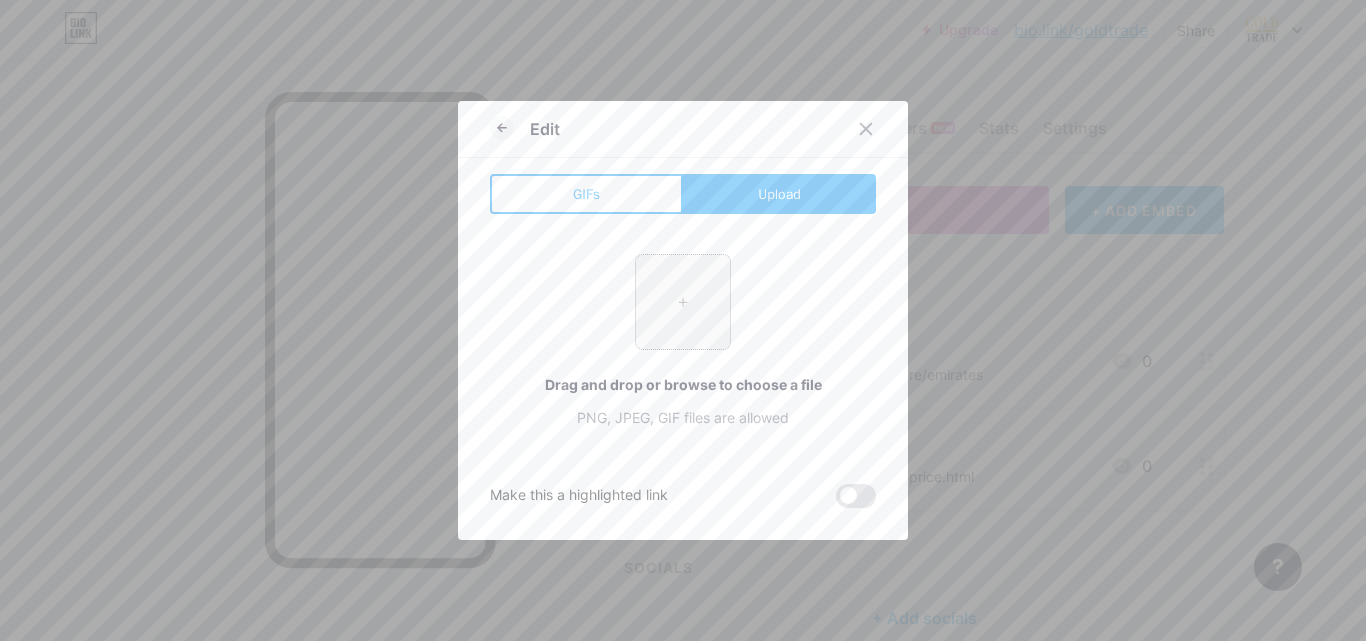 type on "C:\fakepath\301909655_482507693884641_3405530453602556545_n.png" 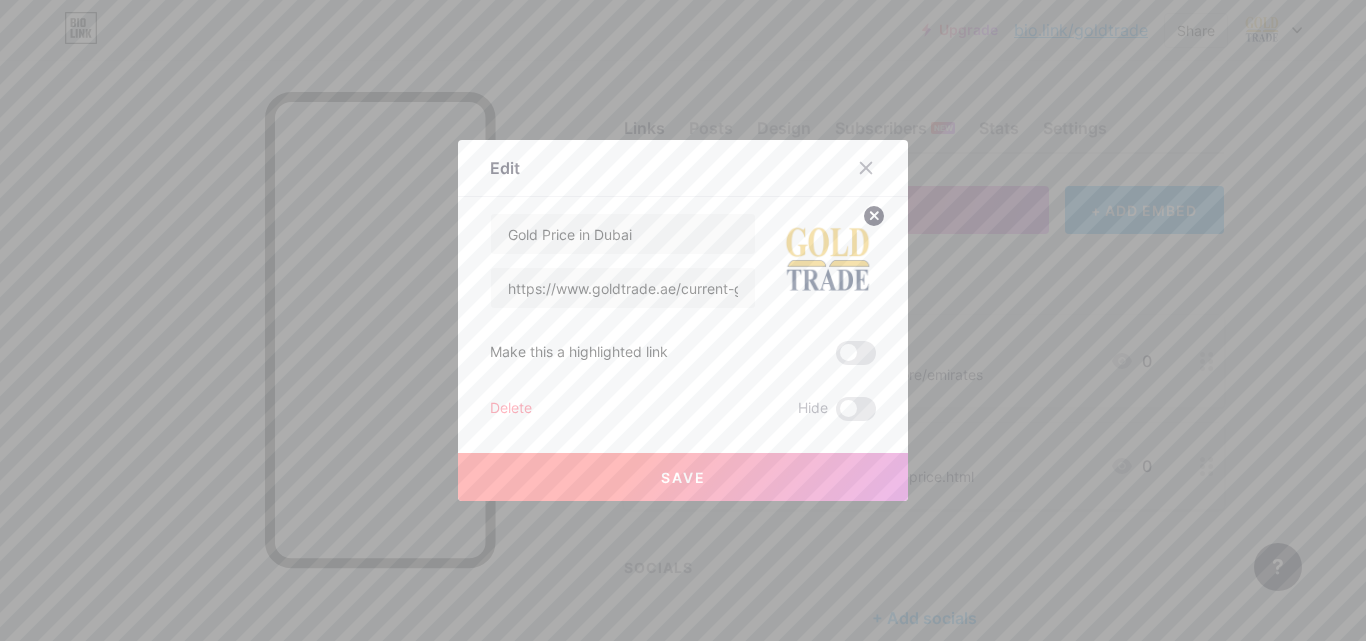 click on "Save" at bounding box center (683, 477) 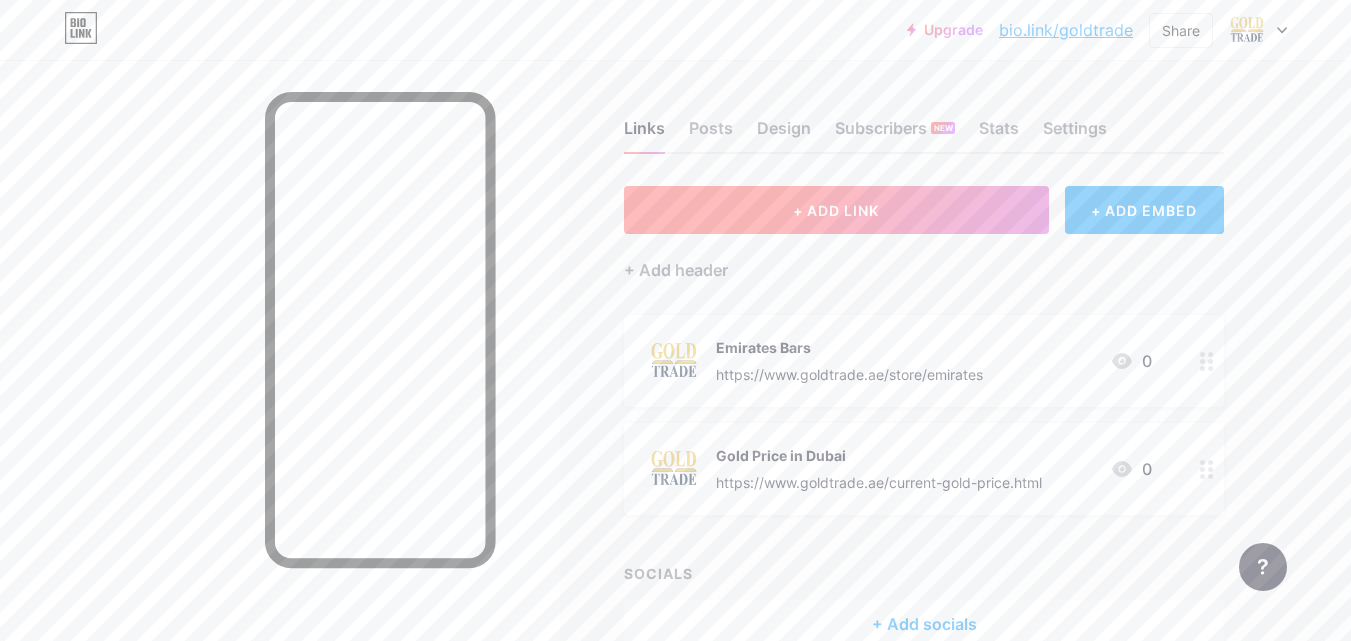 click on "+ ADD LINK" at bounding box center [836, 210] 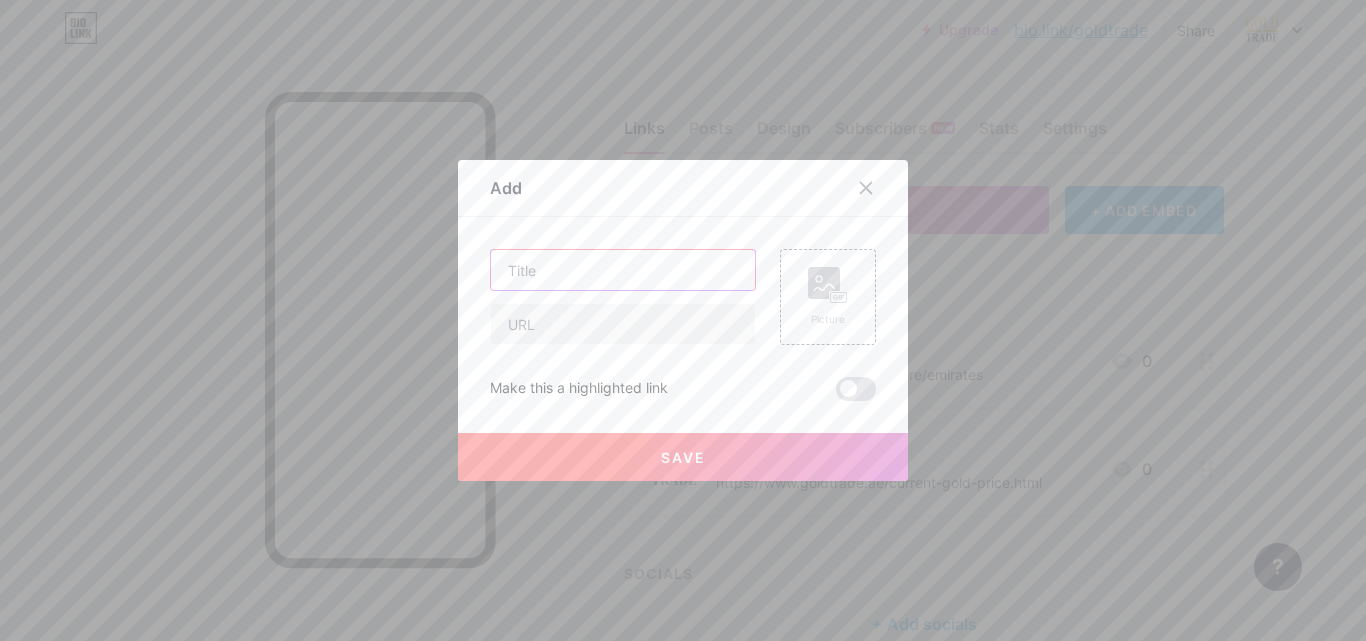 click at bounding box center [623, 270] 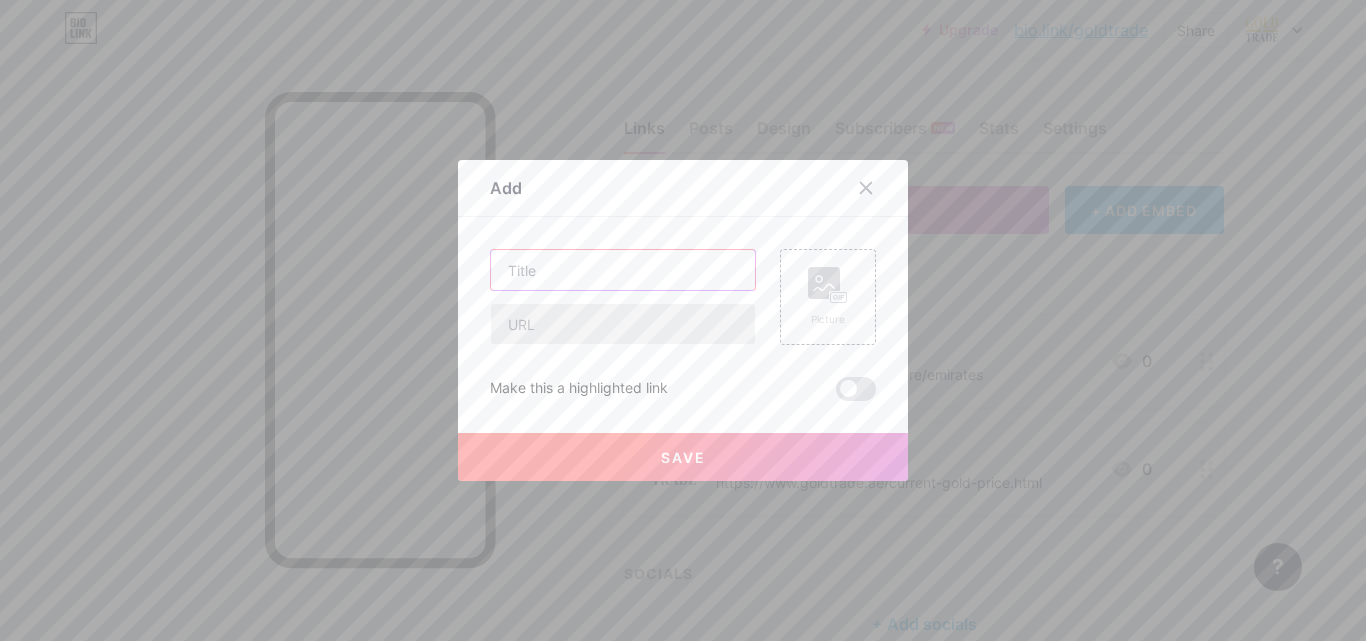 paste on "Valcambi Gold Bar" 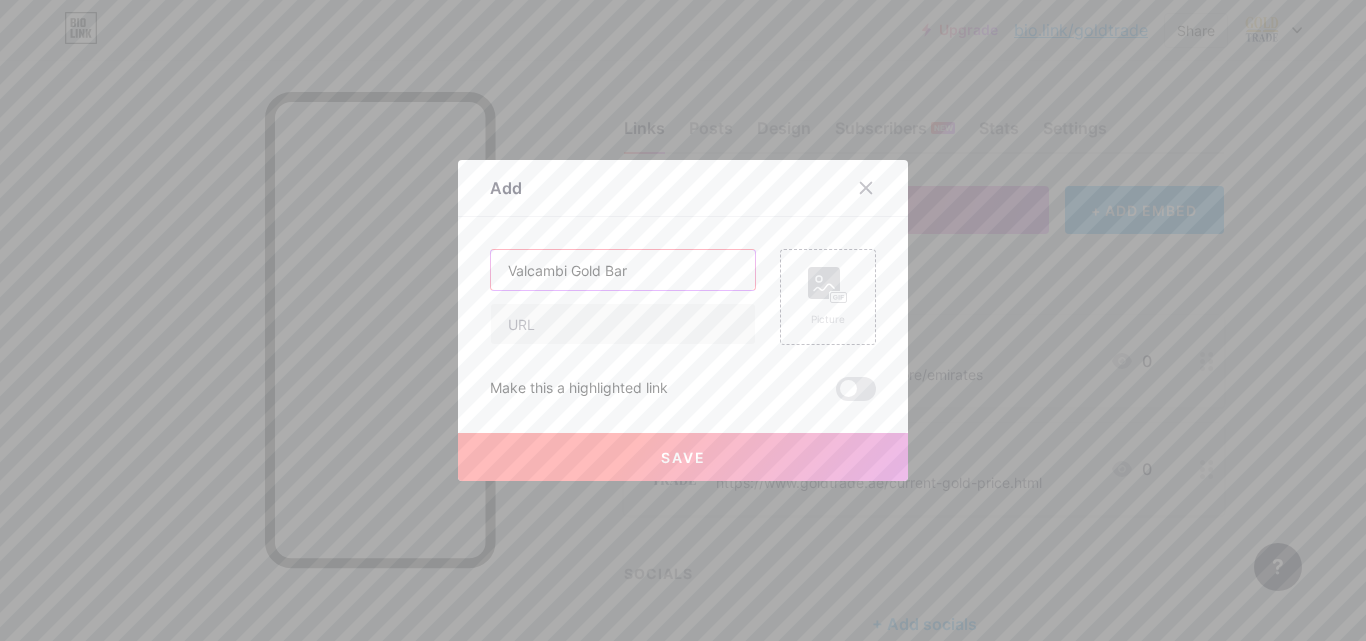 type on "Valcambi Gold Bar" 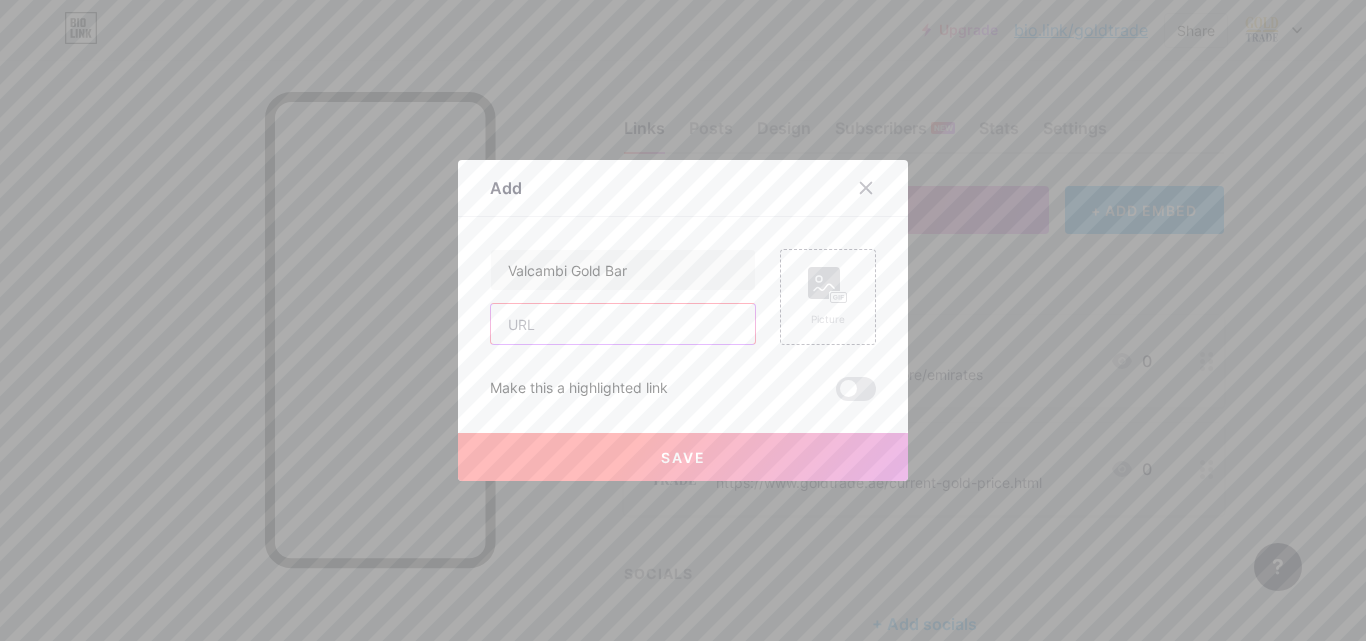 click at bounding box center (623, 324) 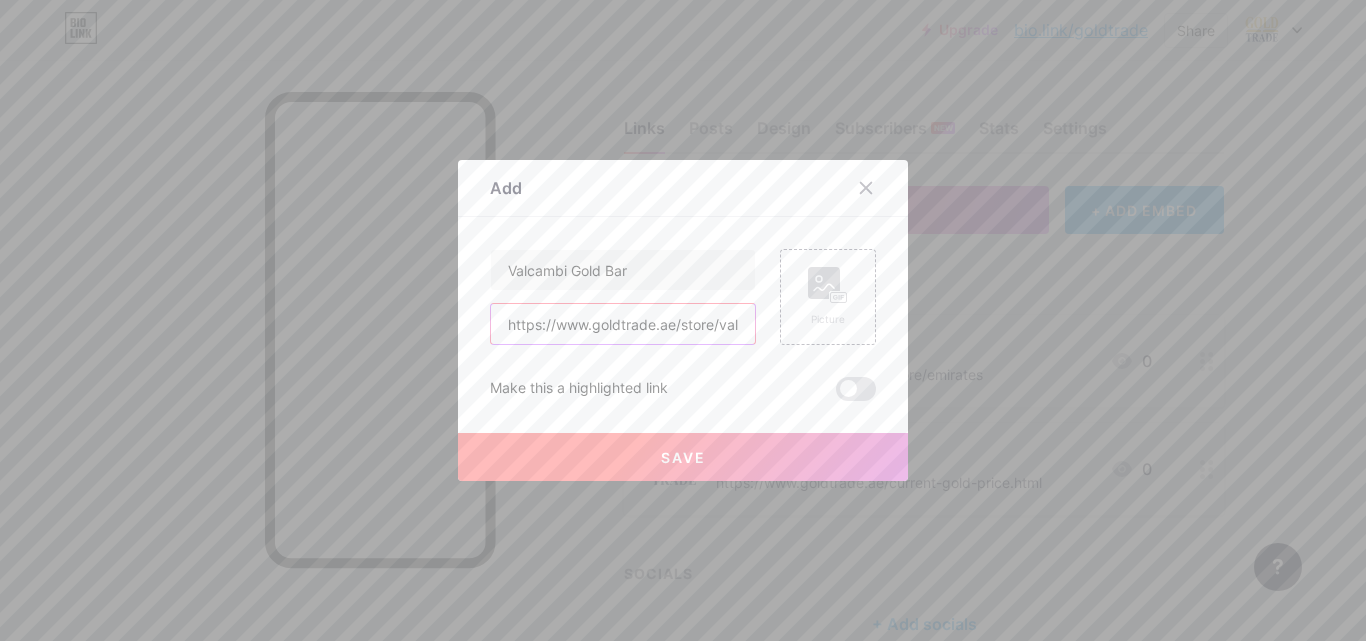 scroll, scrollTop: 0, scrollLeft: 41, axis: horizontal 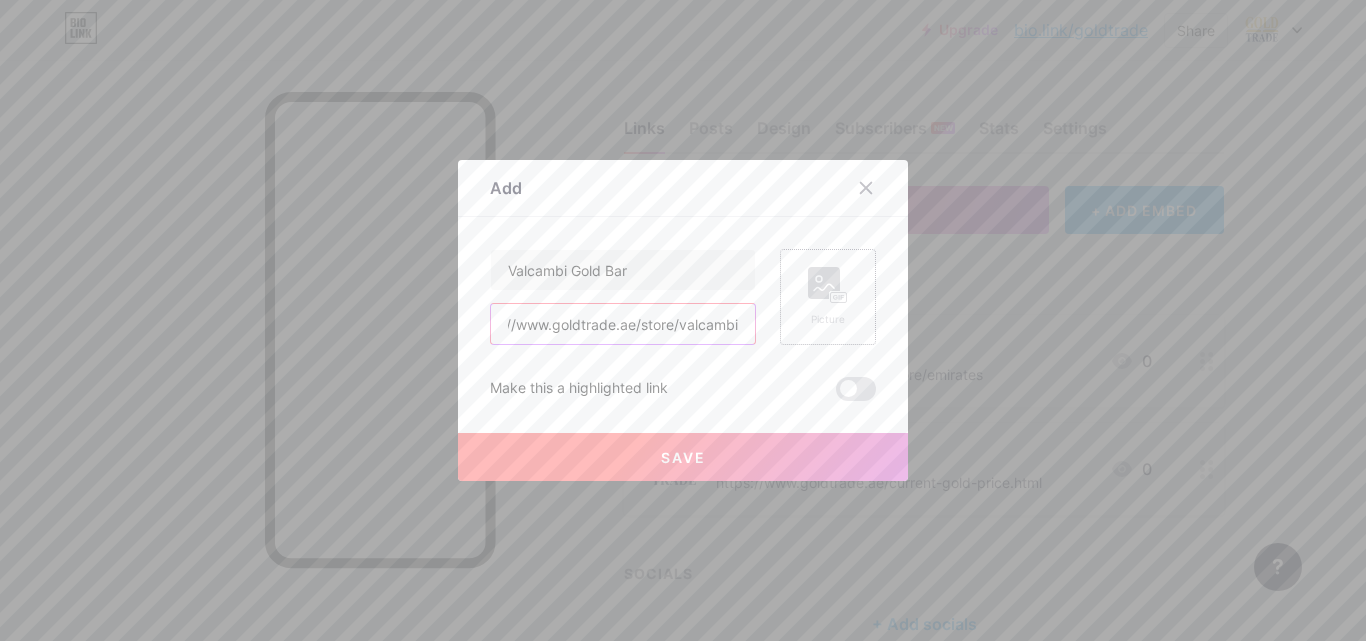 type on "https://www.goldtrade.ae/store/valcambi" 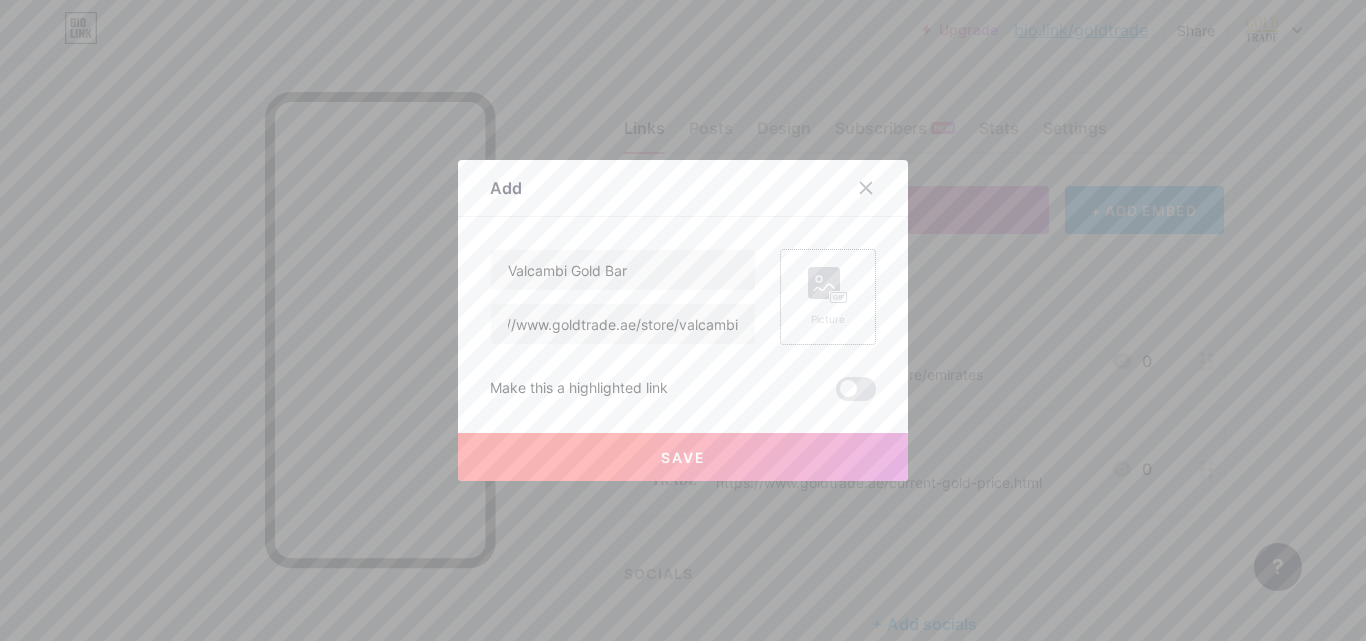 click on "Picture" at bounding box center [828, 297] 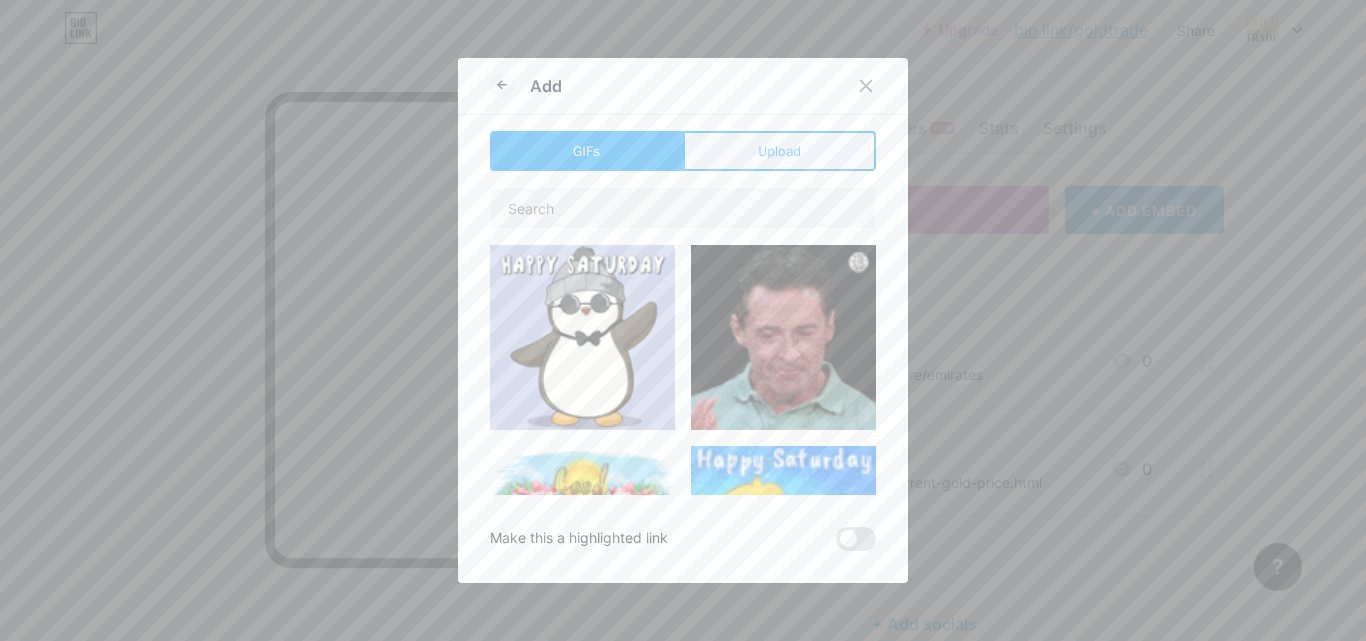 click on "Upload" at bounding box center (779, 151) 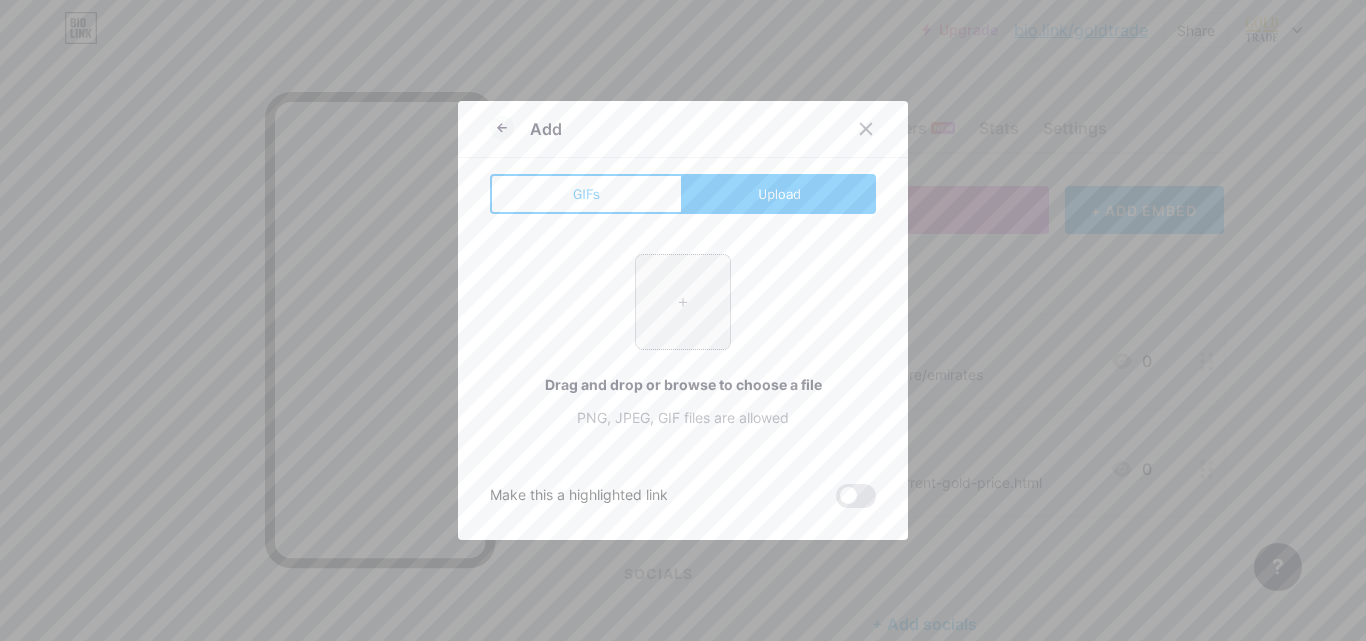 click at bounding box center (683, 302) 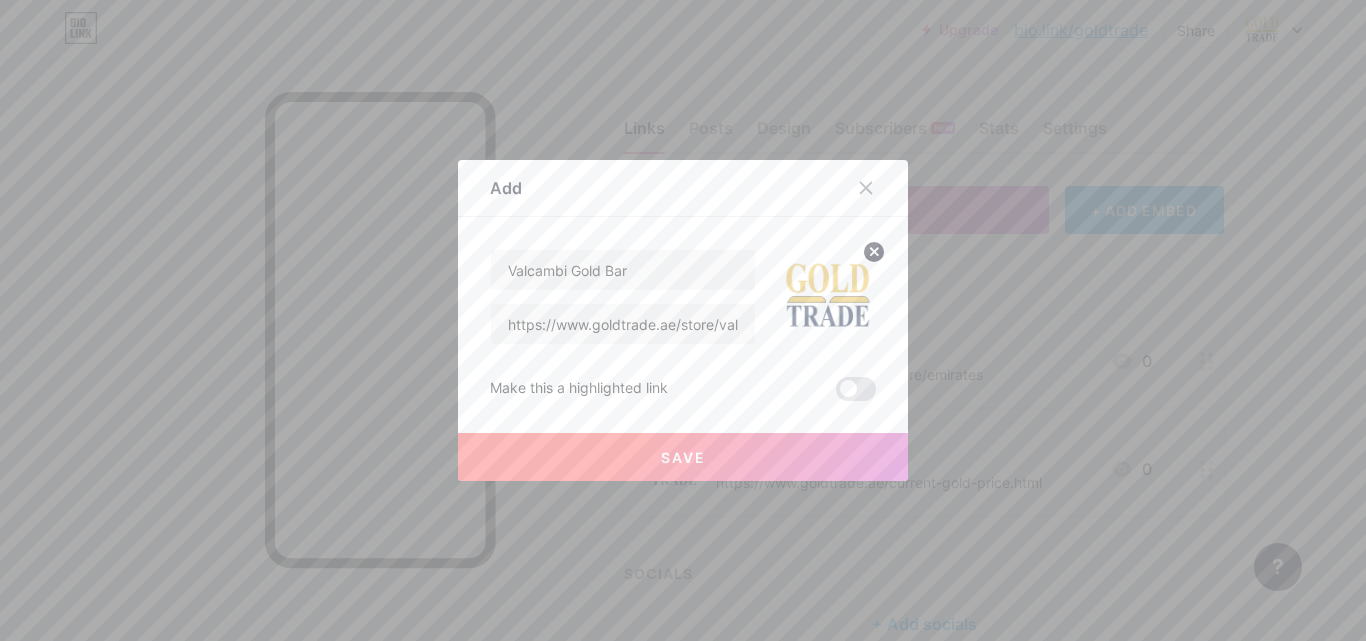 click on "Save" at bounding box center (683, 457) 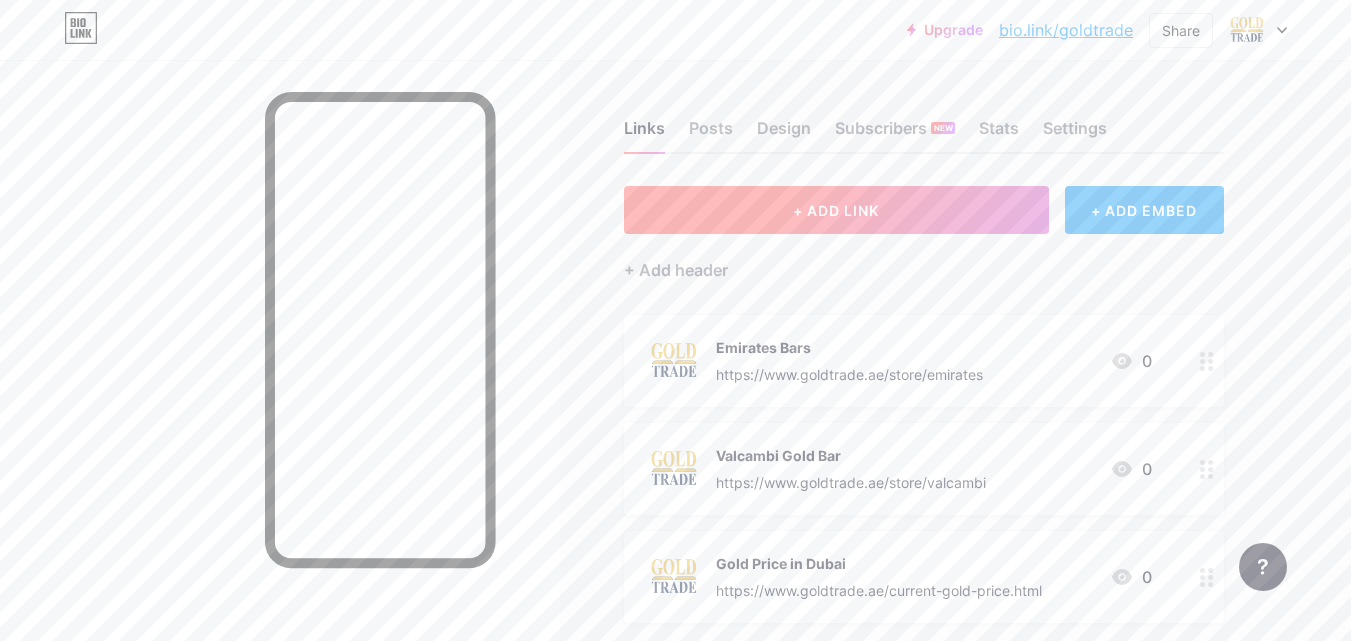 click on "+ ADD LINK" at bounding box center (836, 210) 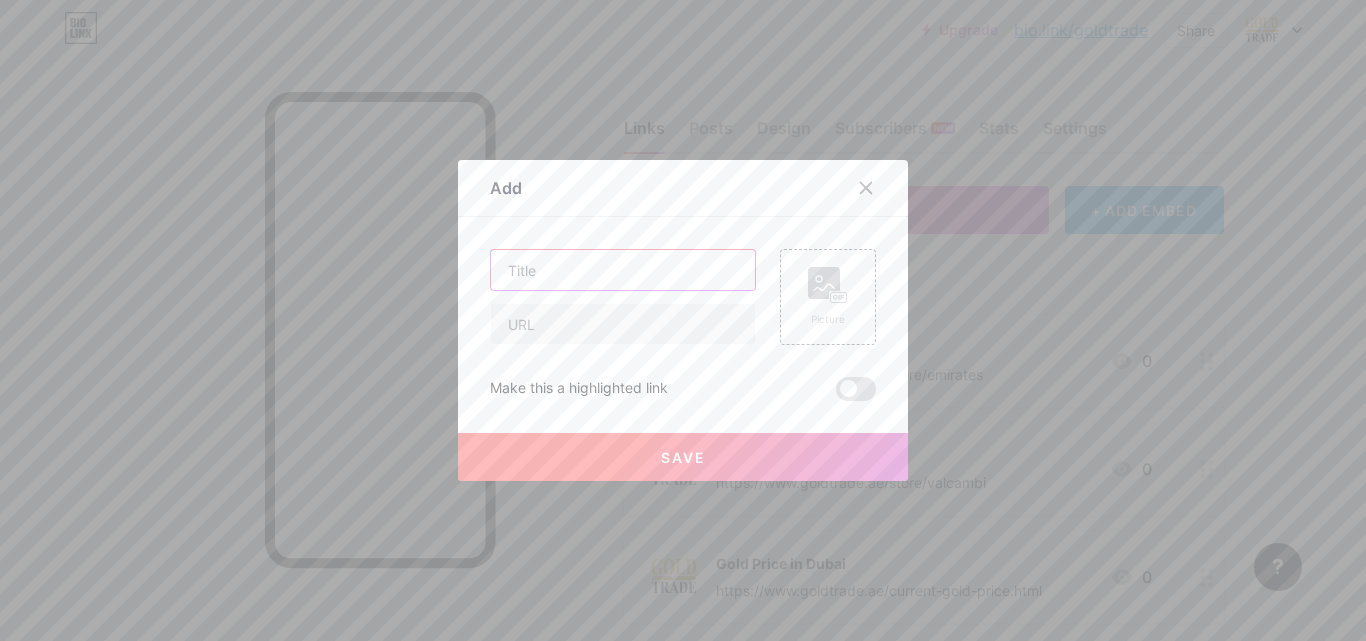 click at bounding box center (623, 270) 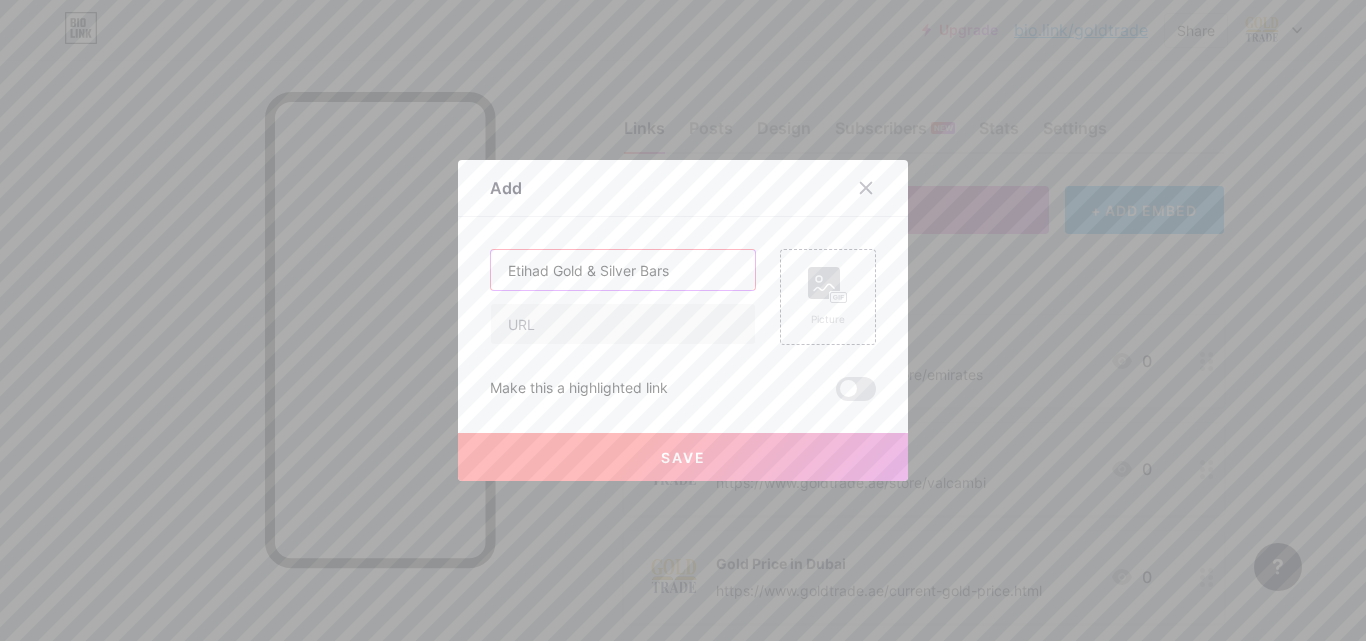 type on "Etihad Gold & Silver Bars" 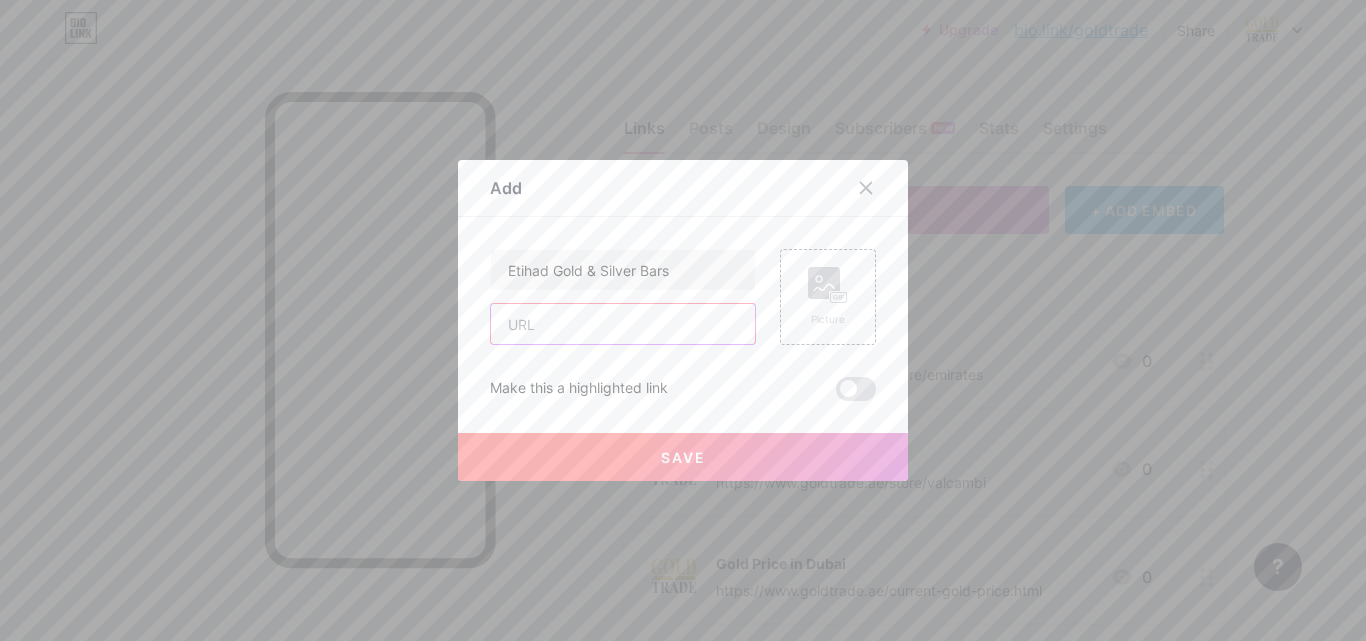 click at bounding box center (623, 324) 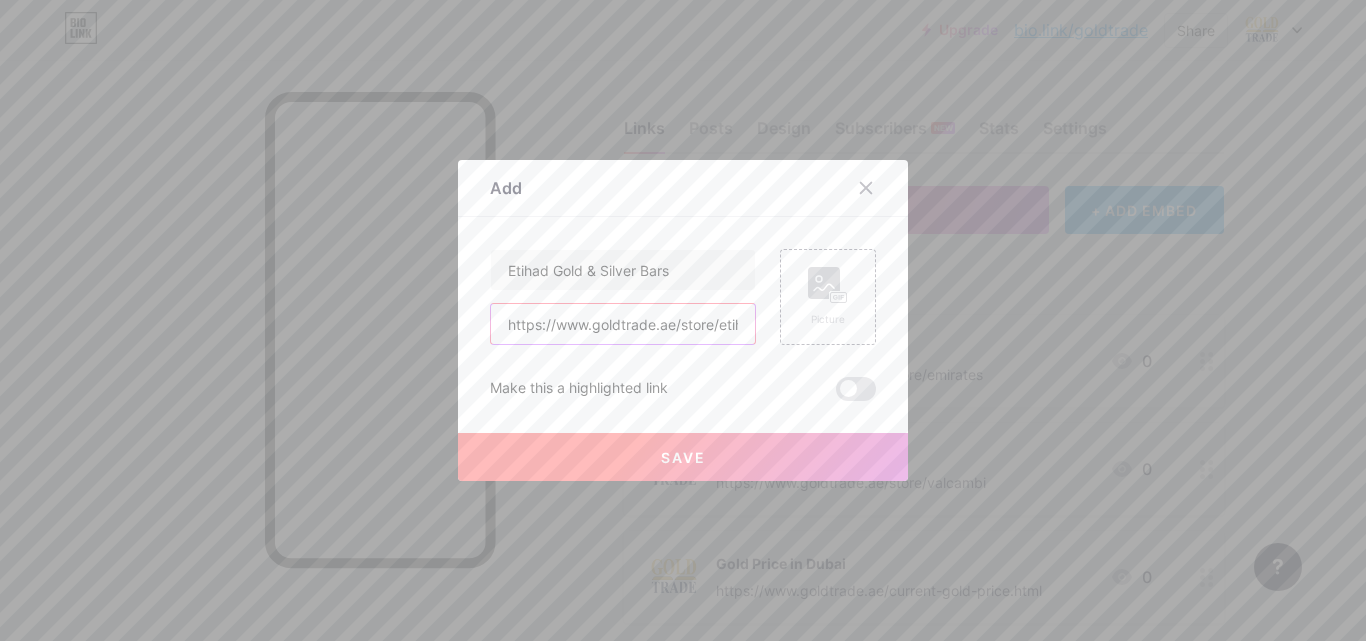 scroll, scrollTop: 0, scrollLeft: 24, axis: horizontal 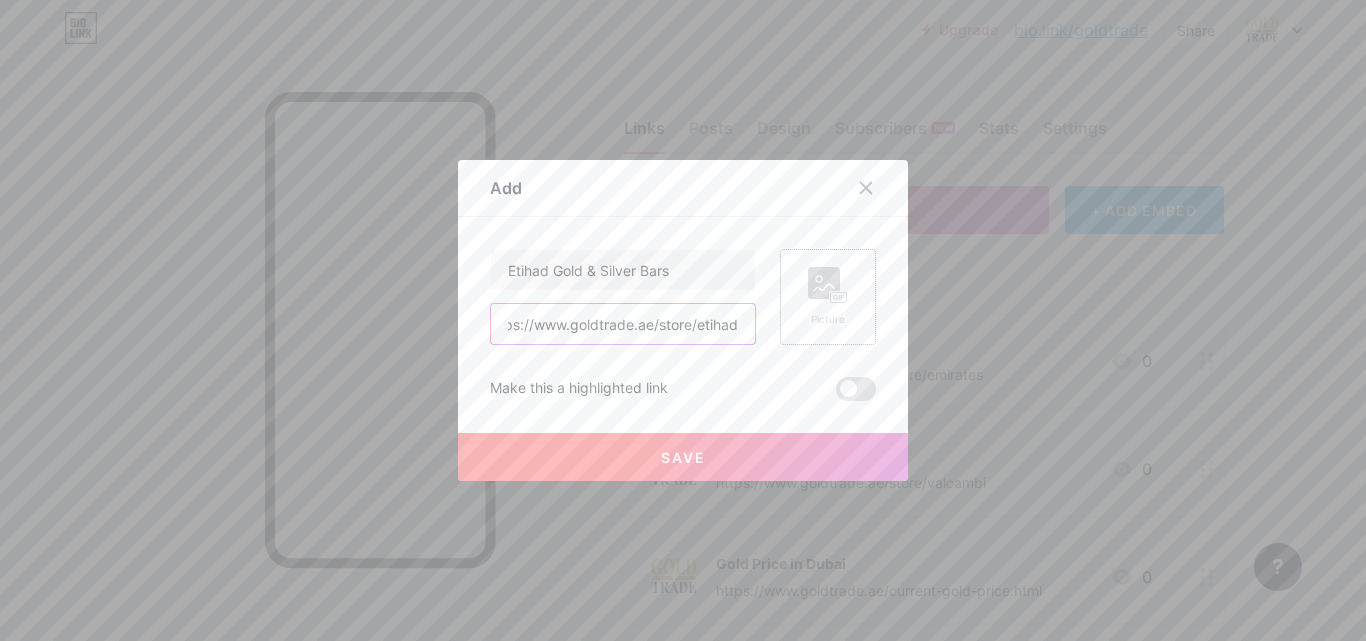 type on "https://www.goldtrade.ae/store/etihad" 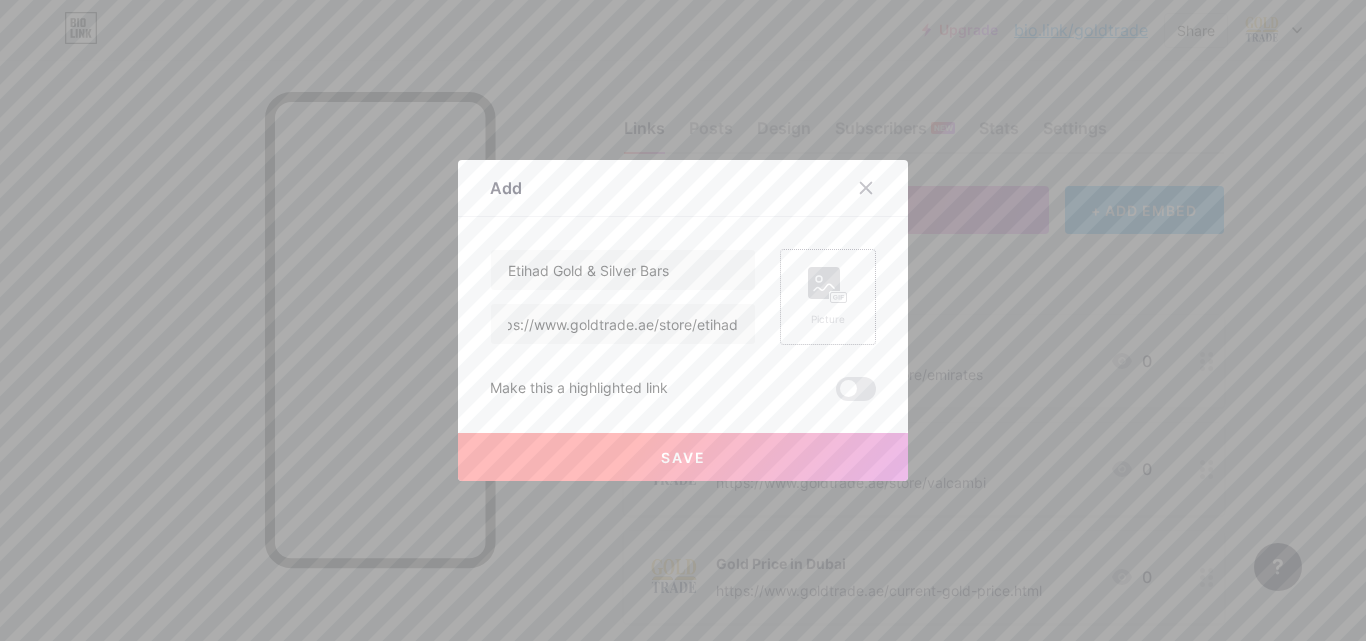 click on "Picture" at bounding box center [828, 297] 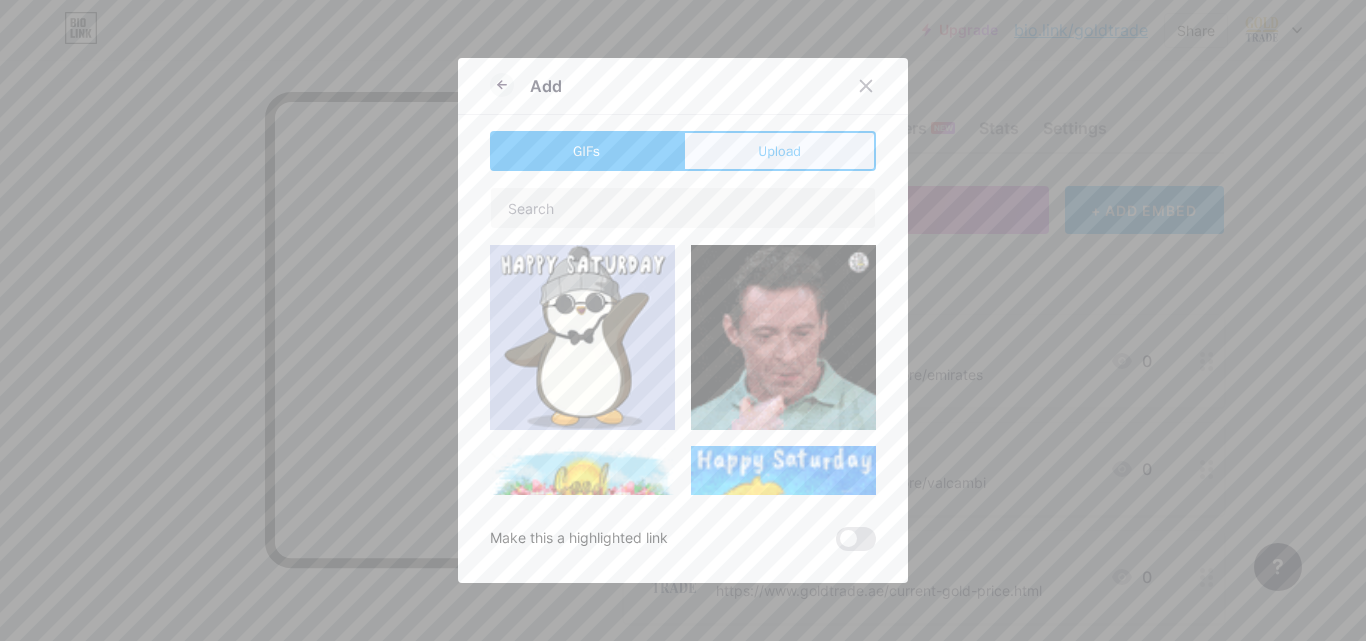 click on "Upload" at bounding box center [779, 151] 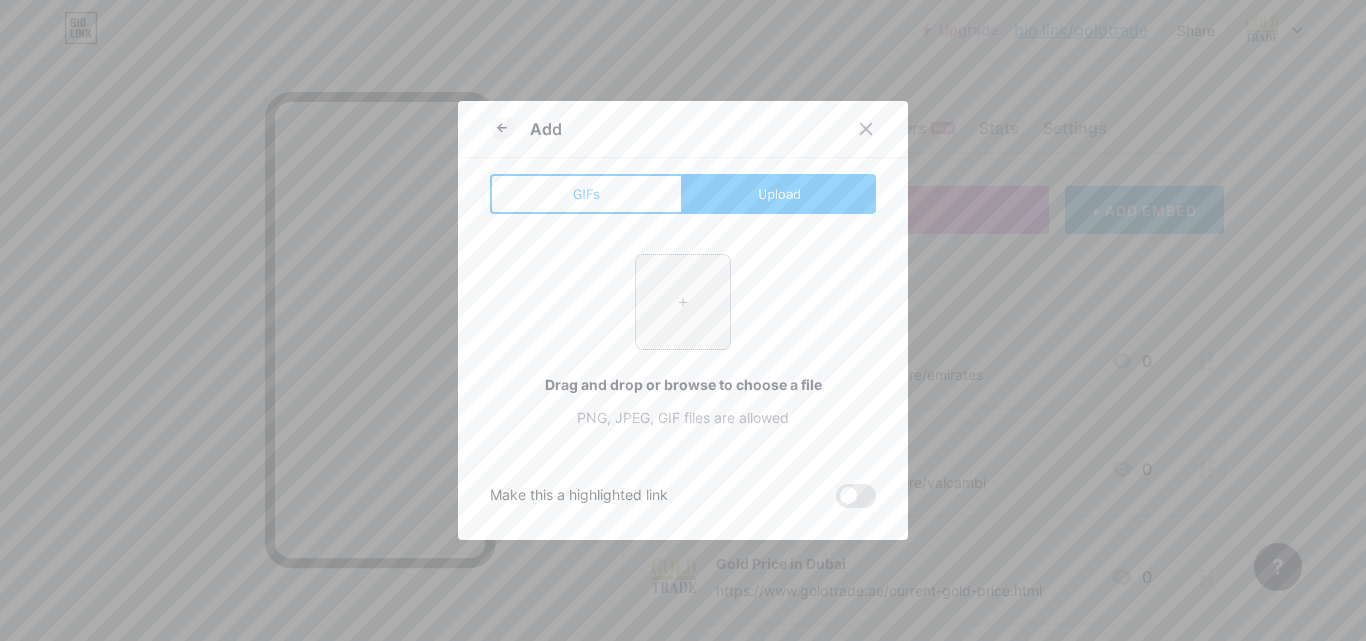 click at bounding box center [683, 302] 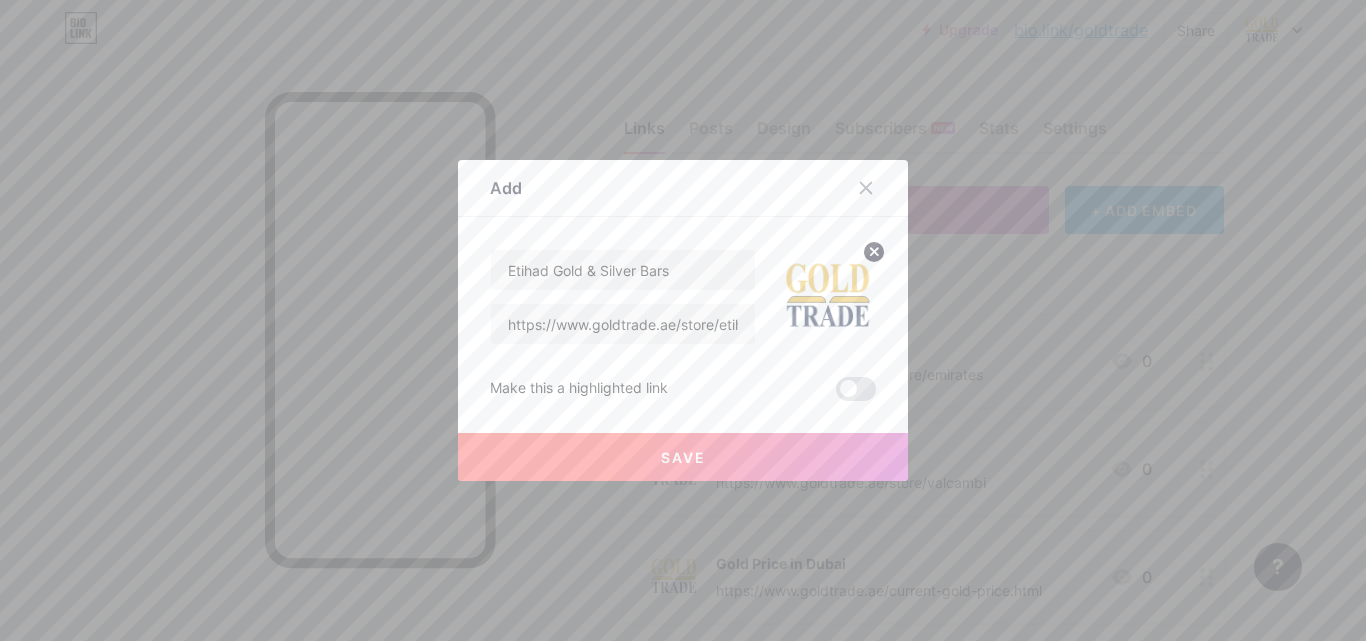 click on "Save" at bounding box center [683, 457] 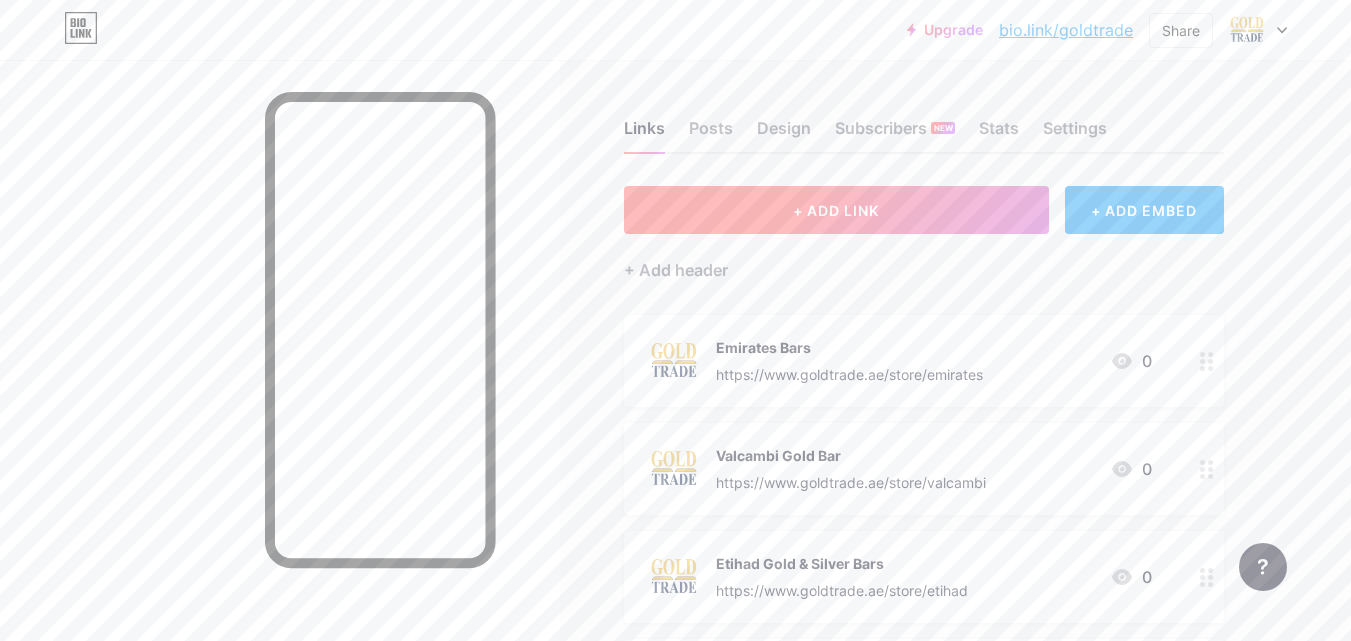 click on "+ ADD LINK" at bounding box center (836, 210) 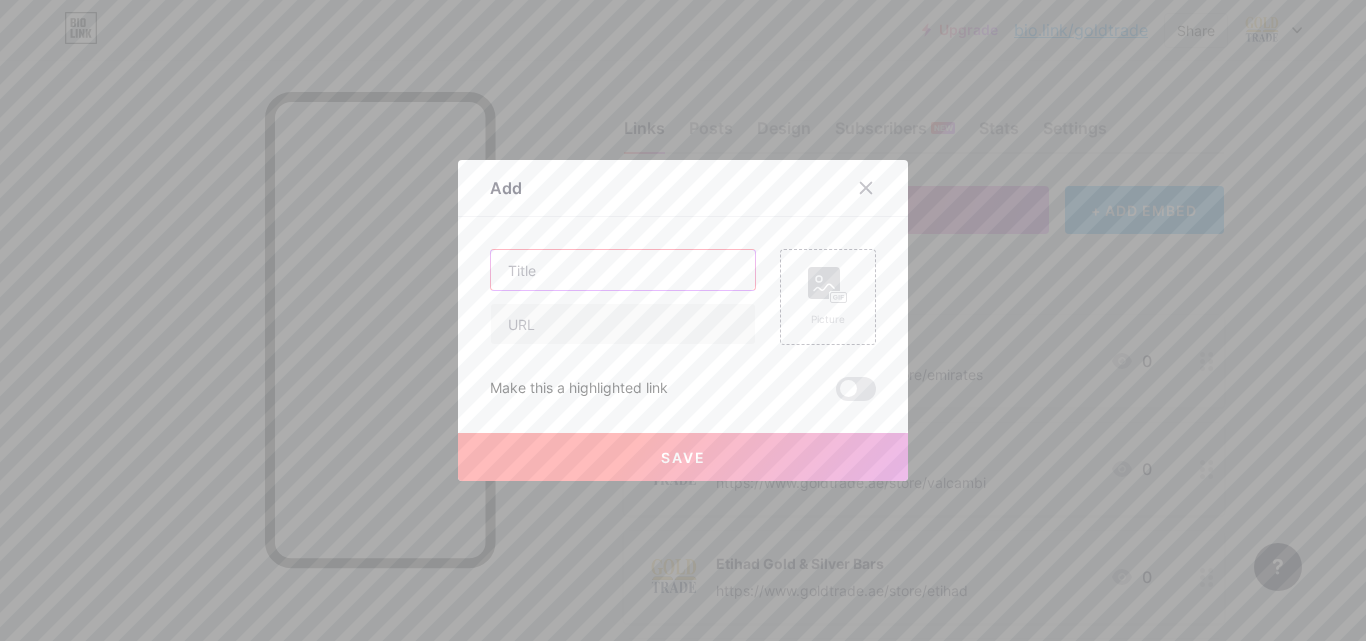 click at bounding box center [623, 270] 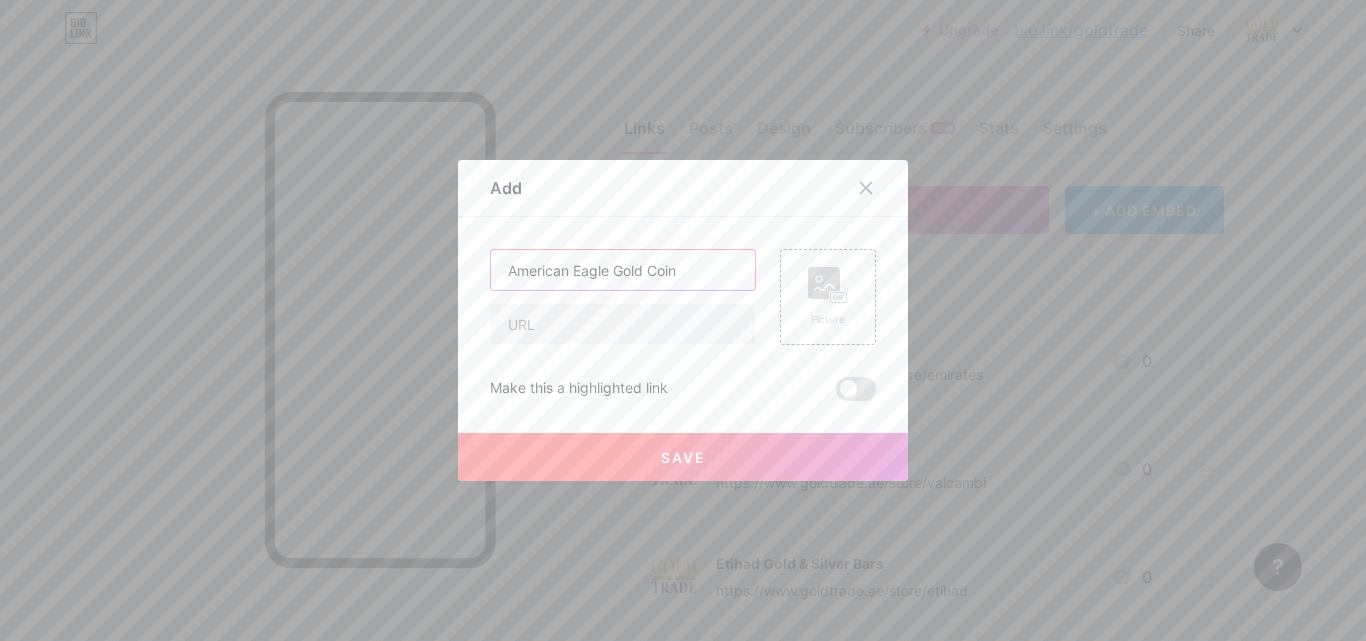 type on "American Eagle Gold Coin" 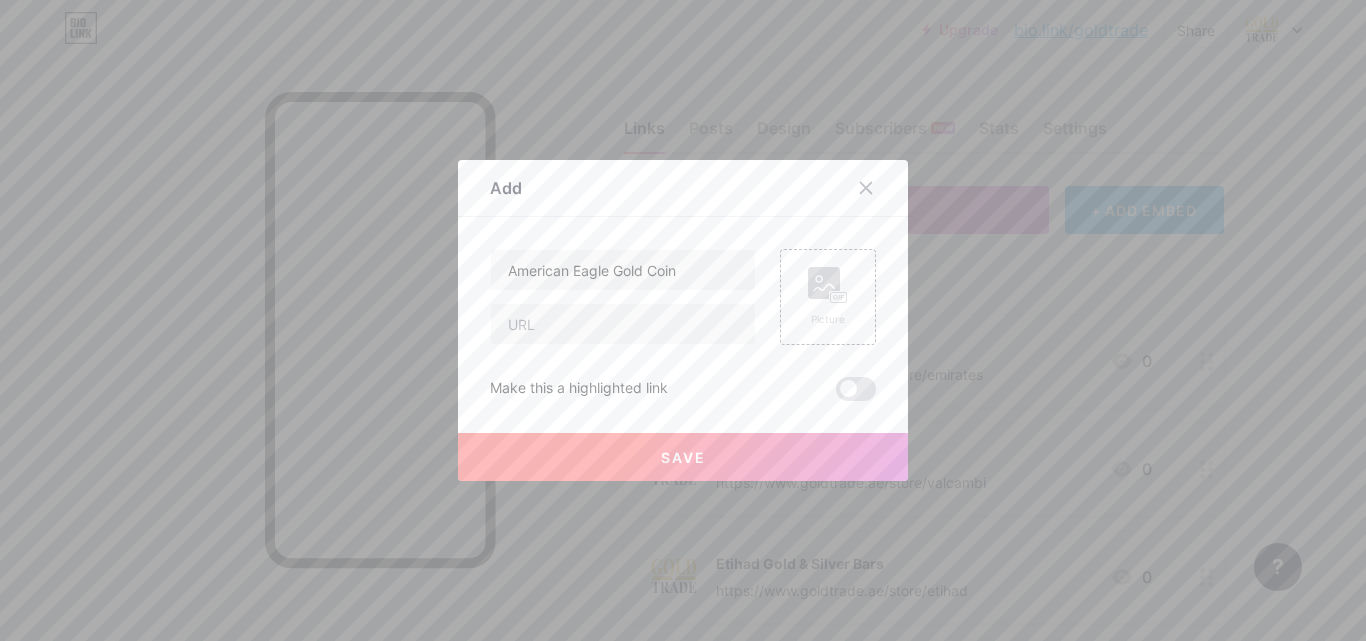 click on "American Eagle Gold Coin Picture Make this a highlighted link Save" at bounding box center [683, 325] 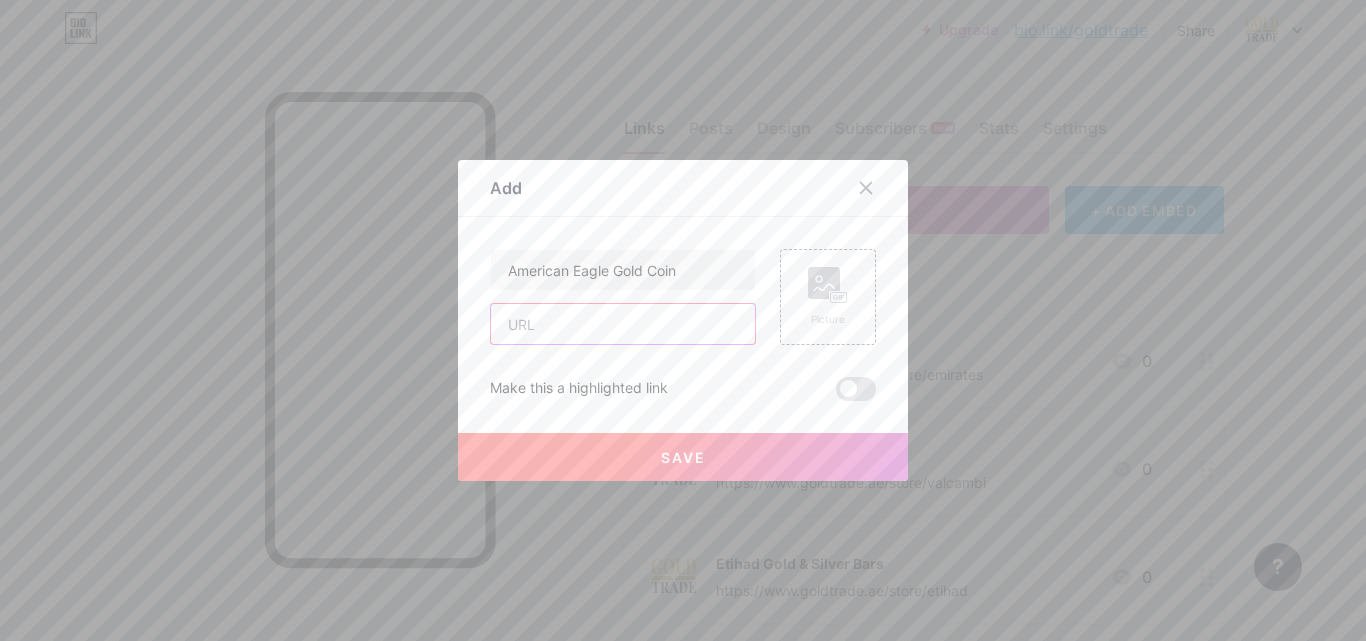 click at bounding box center [623, 324] 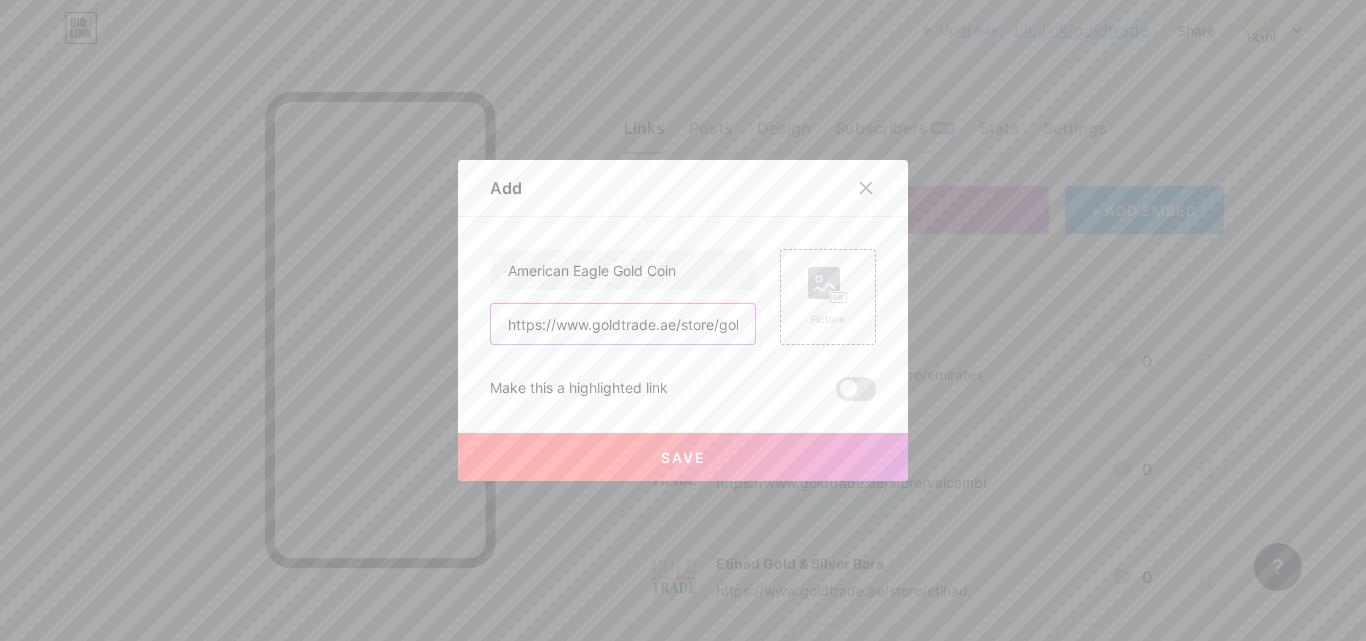 scroll, scrollTop: 0, scrollLeft: 366, axis: horizontal 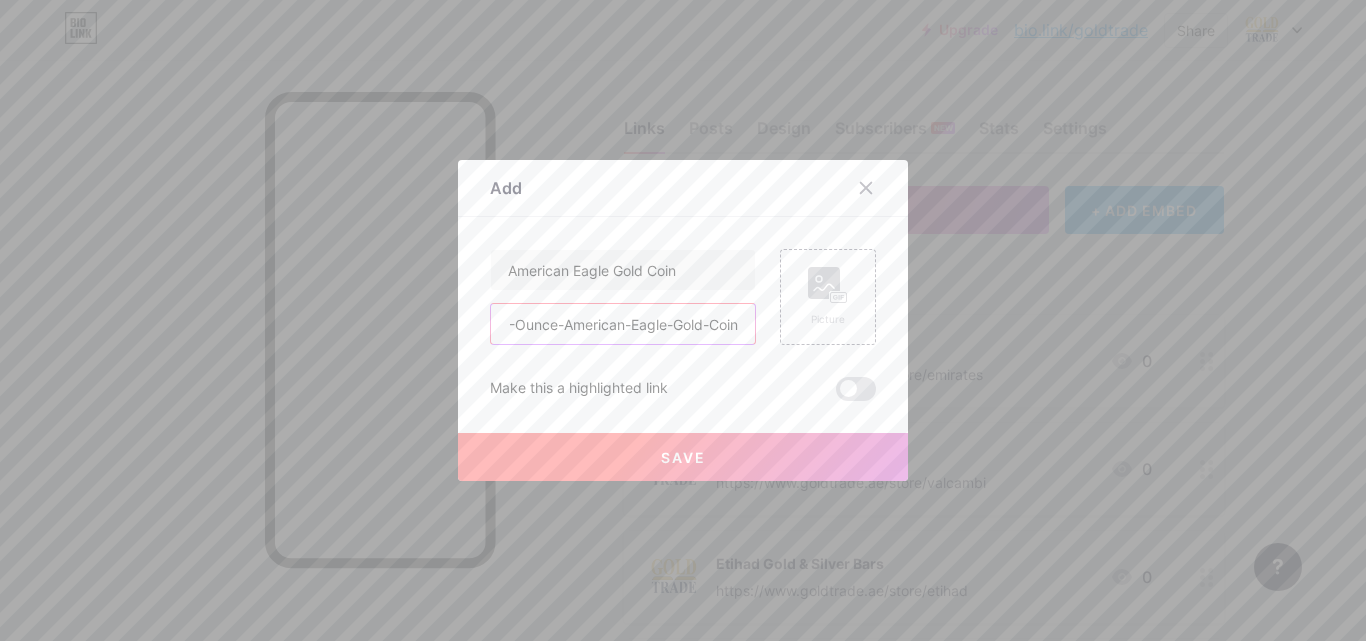 type on "https://www.goldtrade.ae/store/gold-bars-and-coins/1-Ounce-American-Eagle-Gold-Coin" 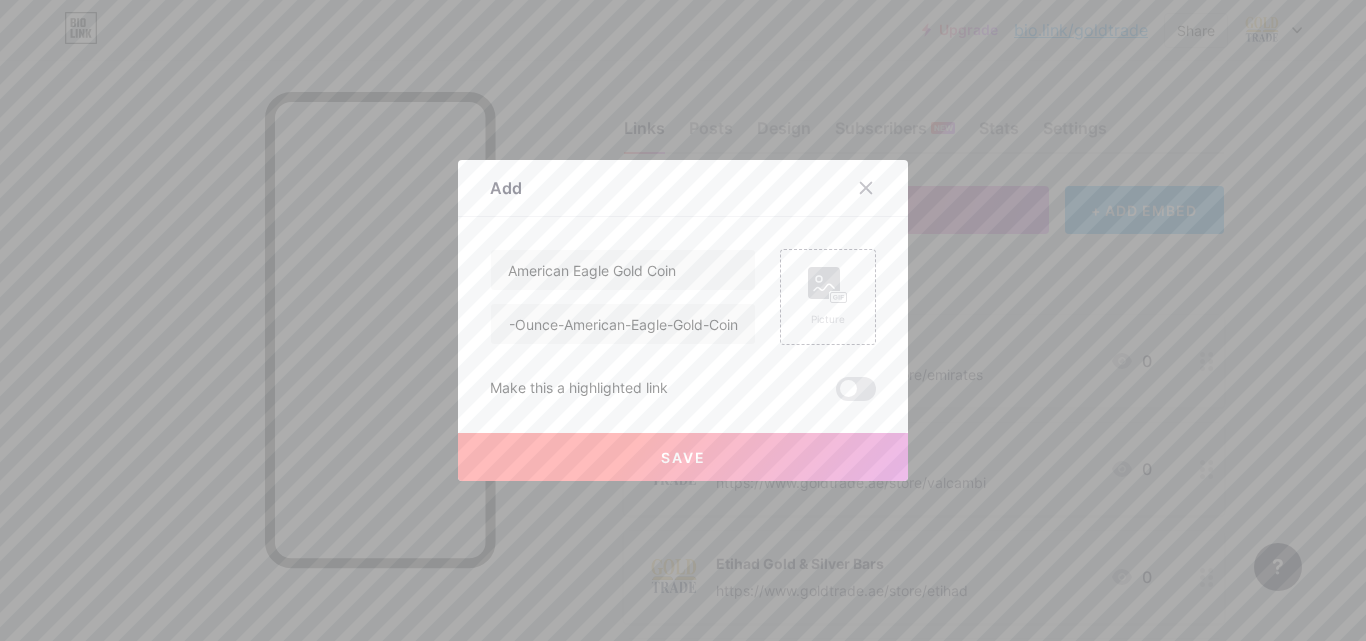 click on "American Eagle Gold Coin https://www.goldtrade.ae/store/gold-bars-and-coins/1-Ounce-American-Eagle-Gold-Coin Picture Make this a highlighted link Save" at bounding box center (683, 325) 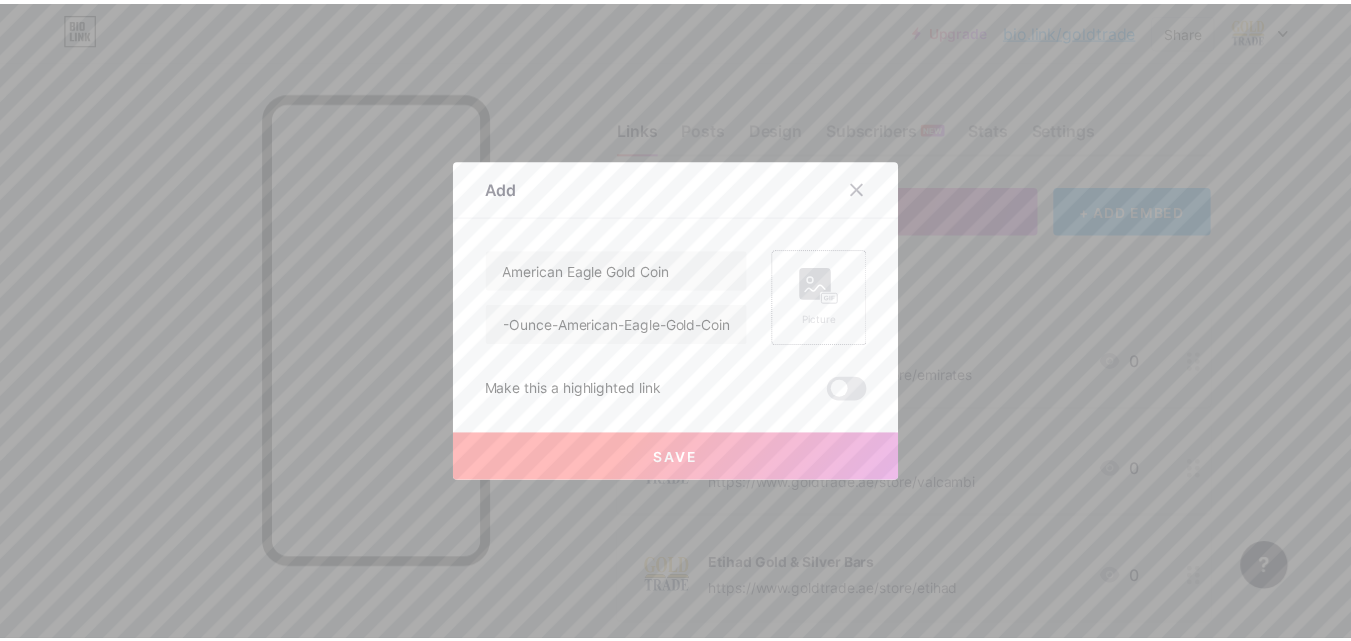 scroll, scrollTop: 0, scrollLeft: 0, axis: both 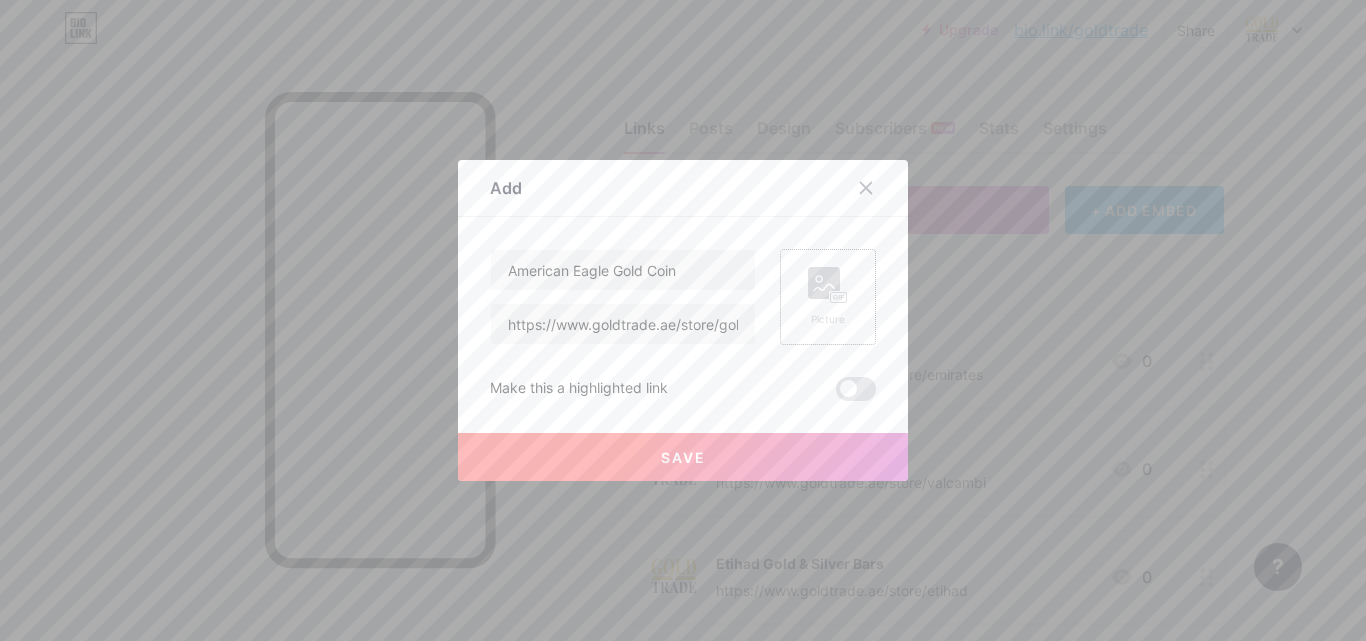click 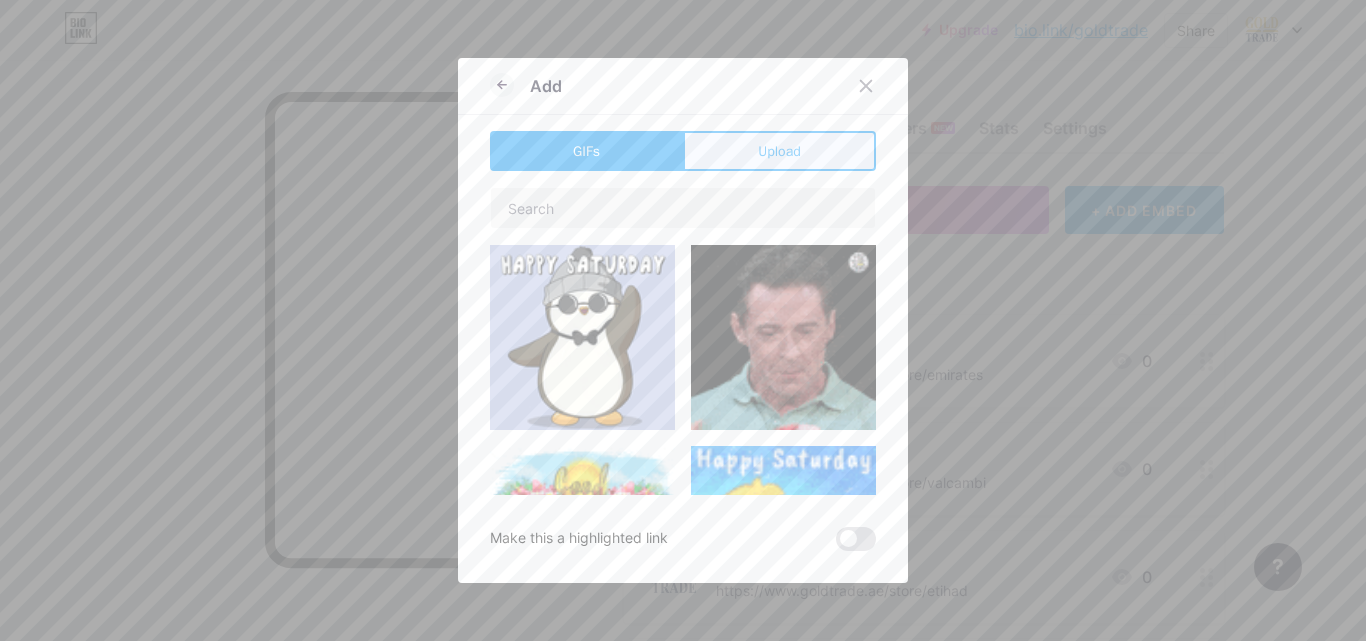 click on "Upload" at bounding box center (779, 151) 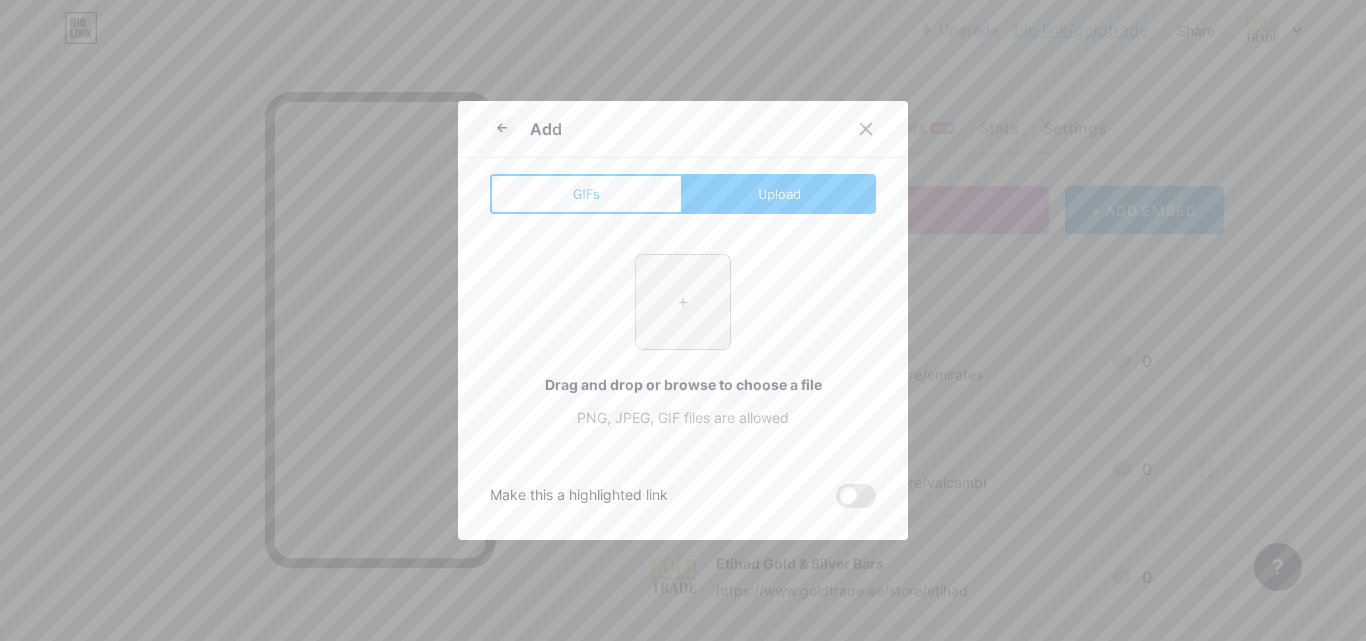 click at bounding box center (683, 302) 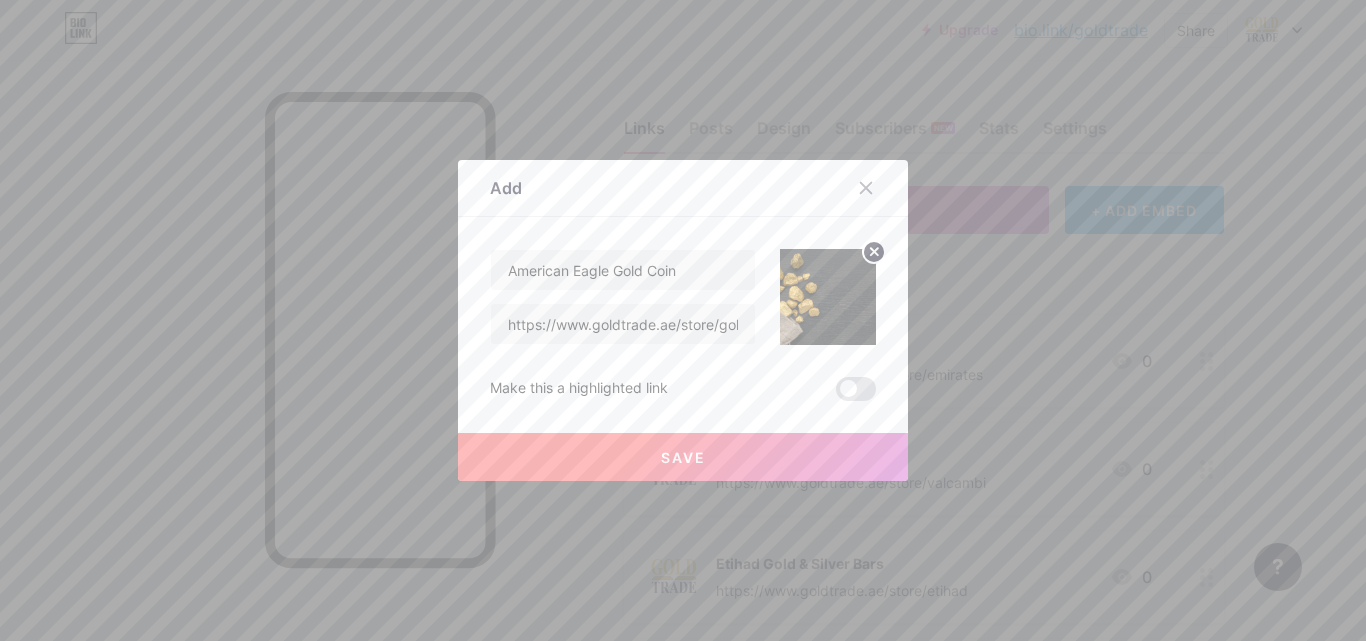 click on "Save" at bounding box center [683, 457] 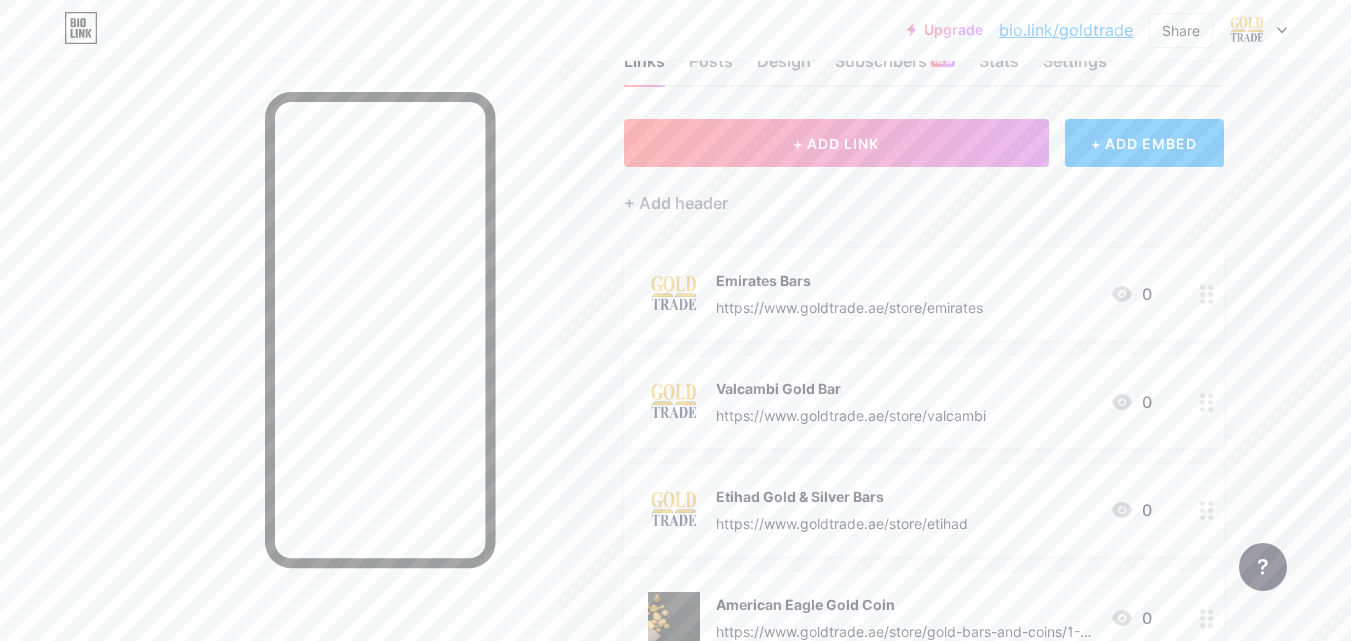 scroll, scrollTop: 200, scrollLeft: 0, axis: vertical 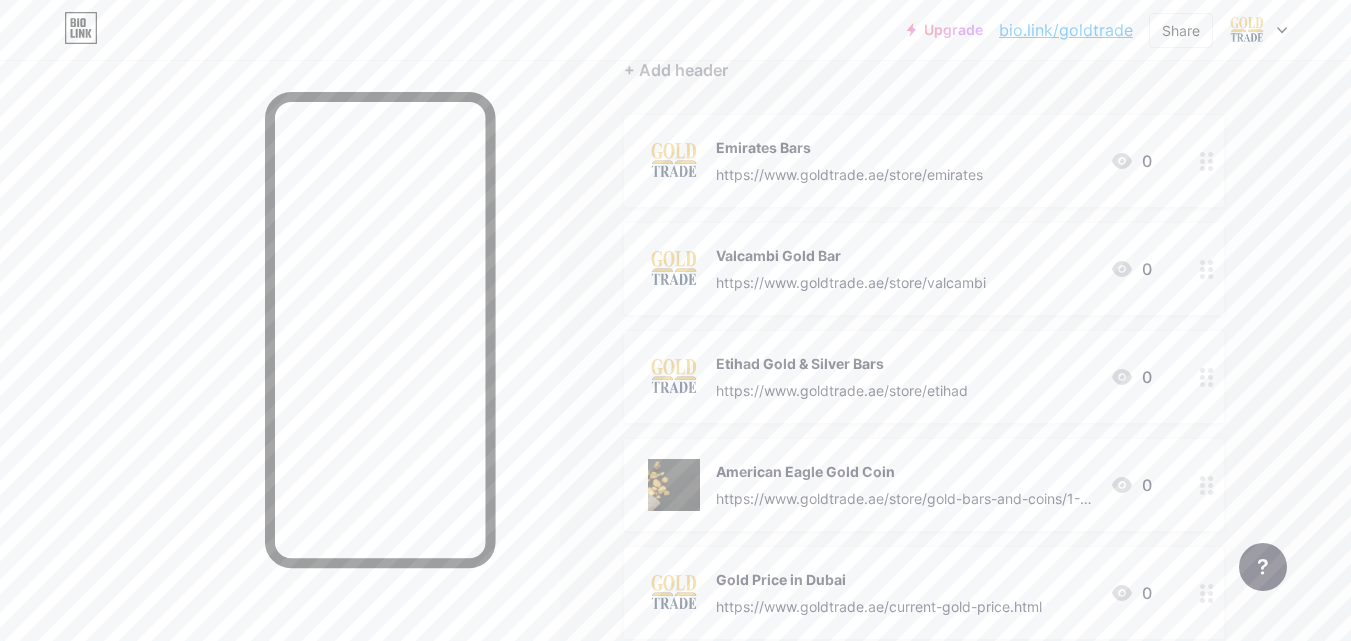 click on "https://www.goldtrade.ae/store/gold-bars-and-coins/1-Ounce-American-Eagle-Gold-Coin" at bounding box center (905, 498) 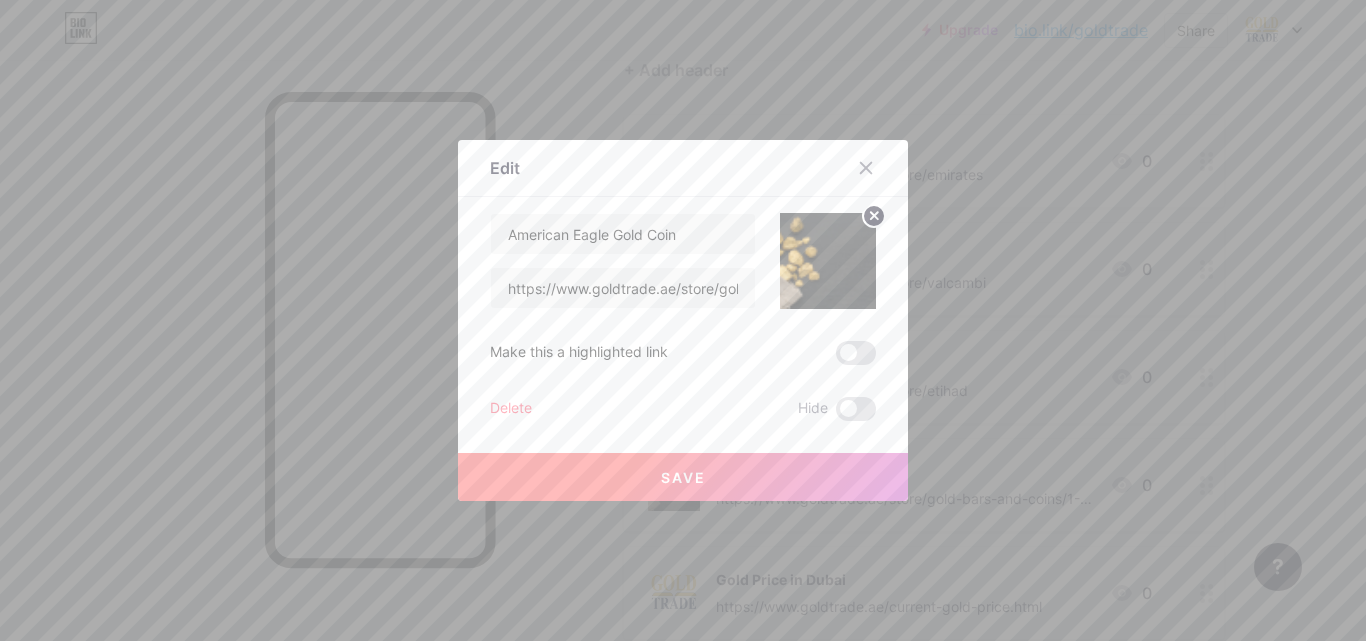 click 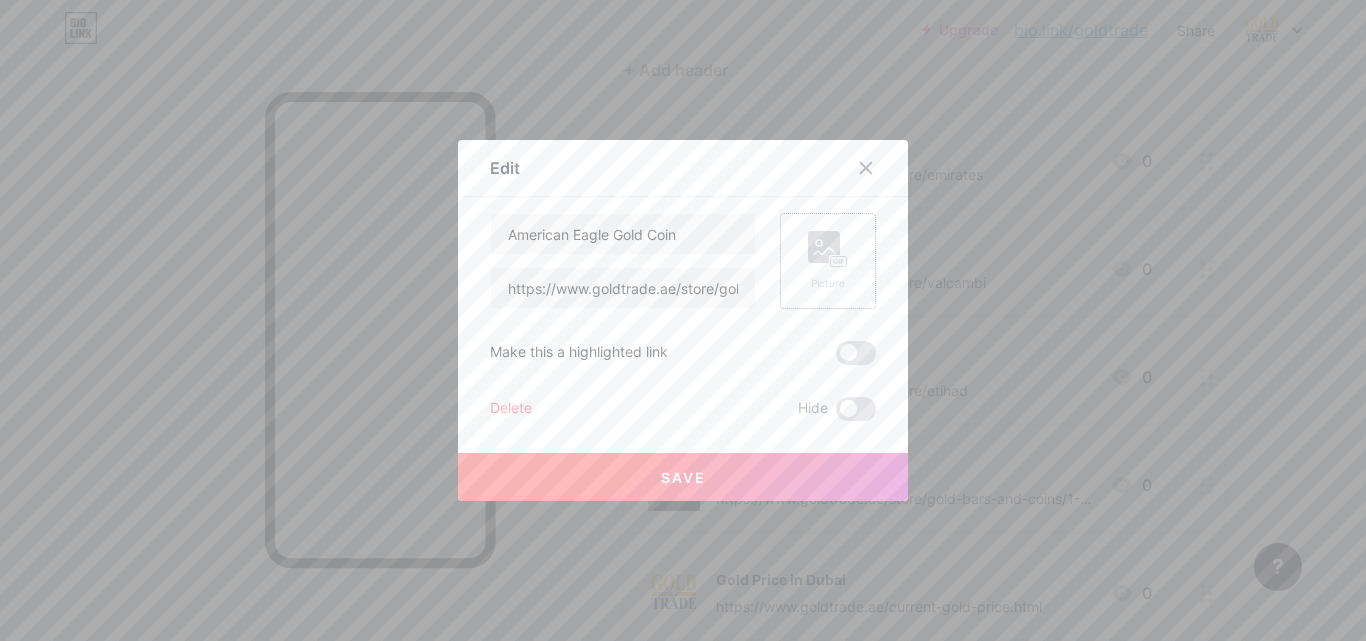 click 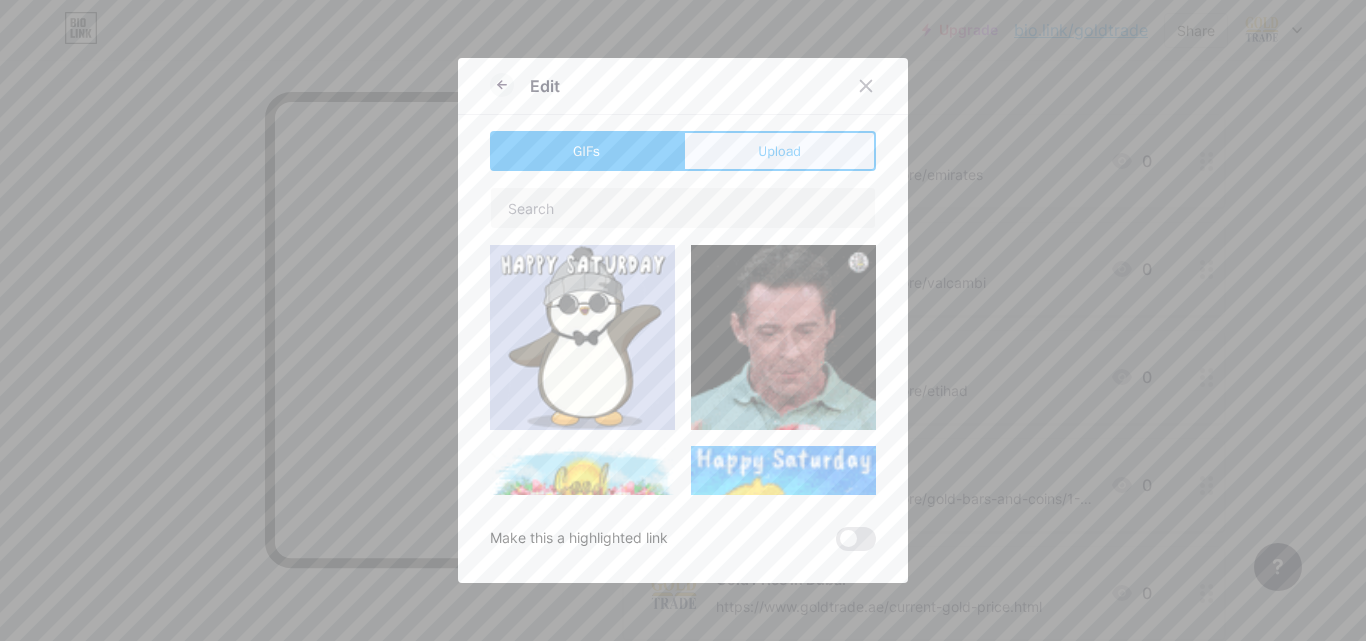 click on "Upload" at bounding box center (779, 151) 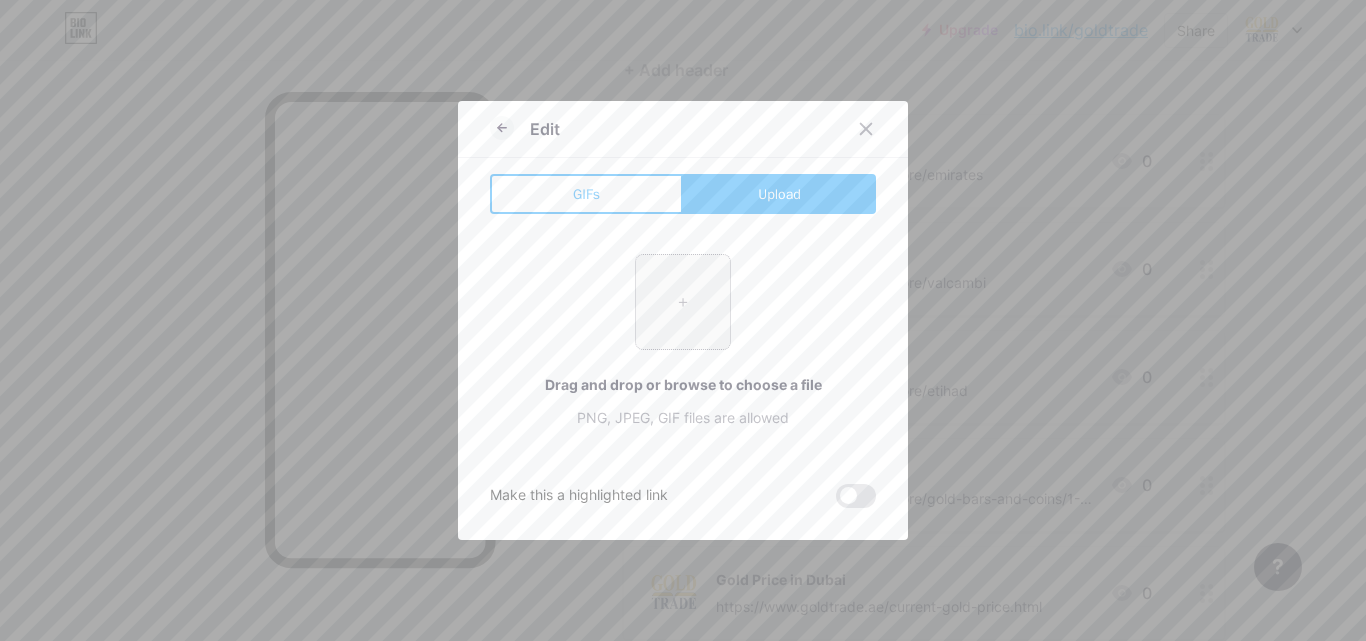 click at bounding box center (683, 302) 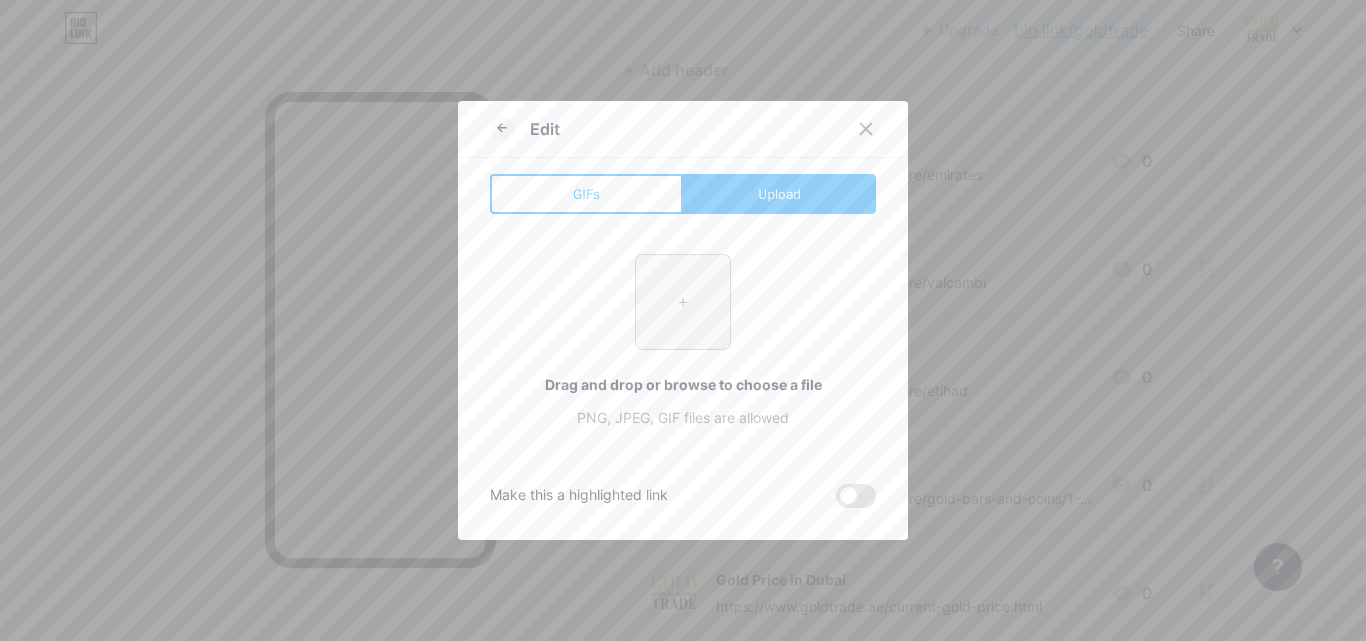 type on "C:\fakepath\301909655_482507693884641_3405530453602556545_n.png" 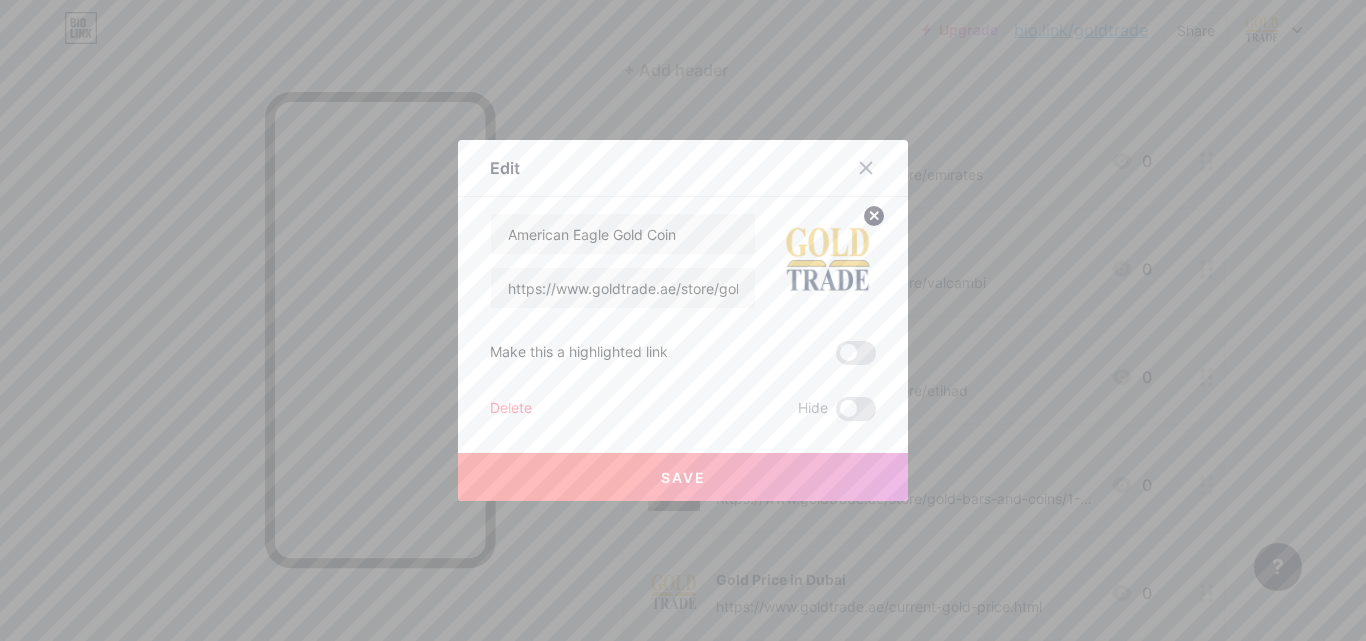 click on "Save" at bounding box center [683, 477] 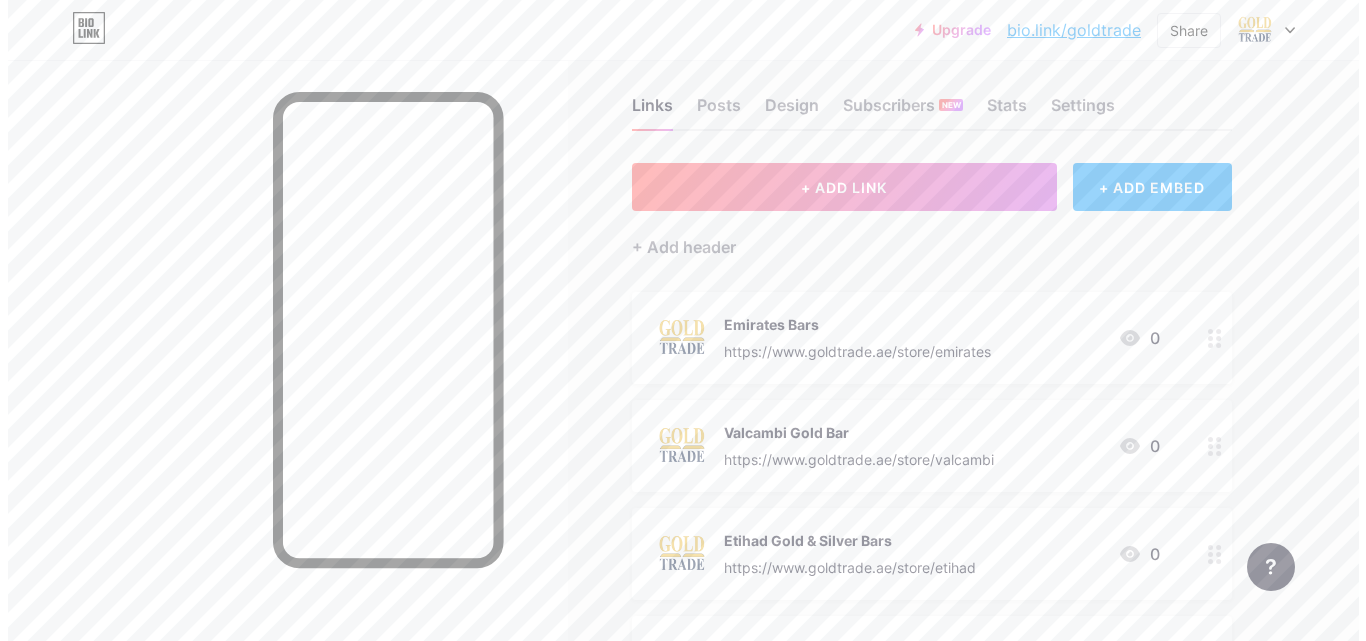 scroll, scrollTop: 0, scrollLeft: 0, axis: both 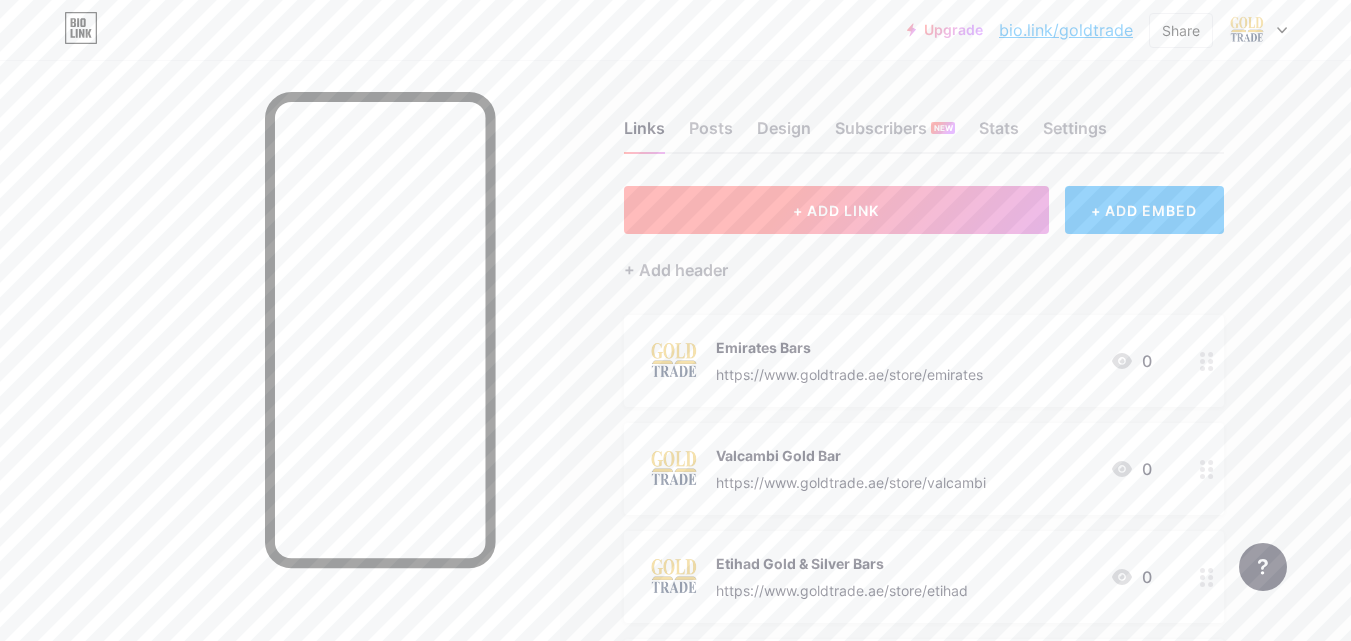 click on "+ ADD LINK" at bounding box center [836, 210] 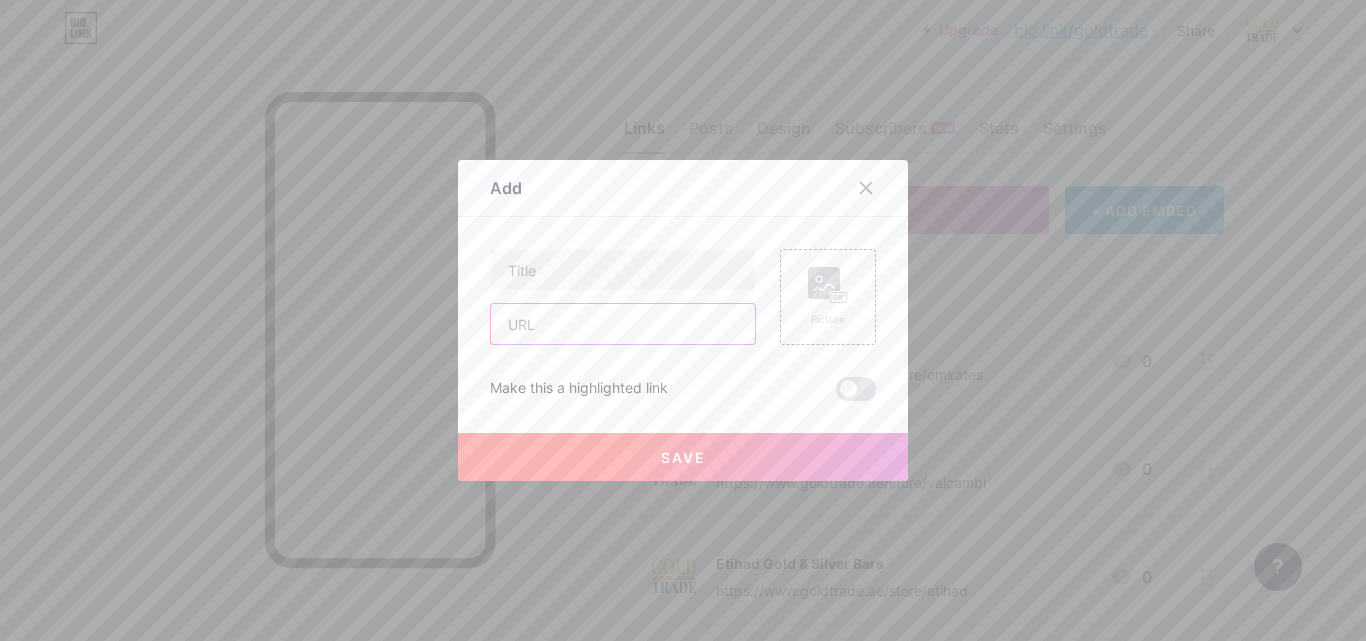 click at bounding box center (623, 324) 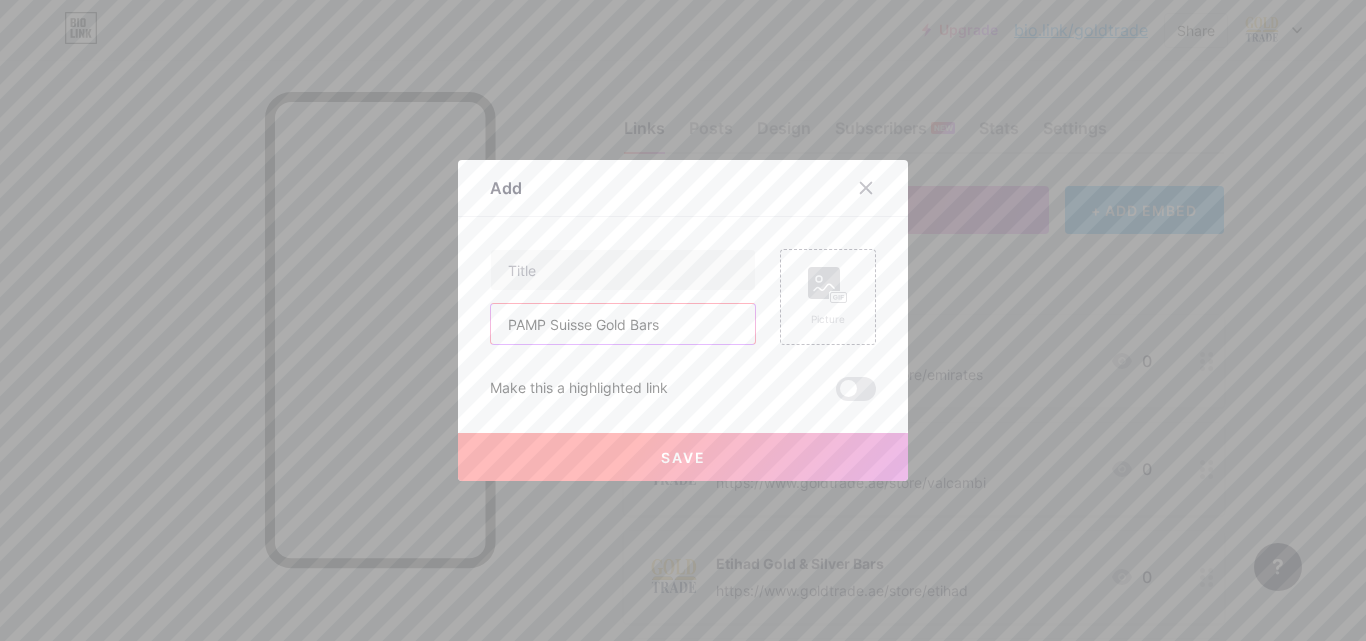 type 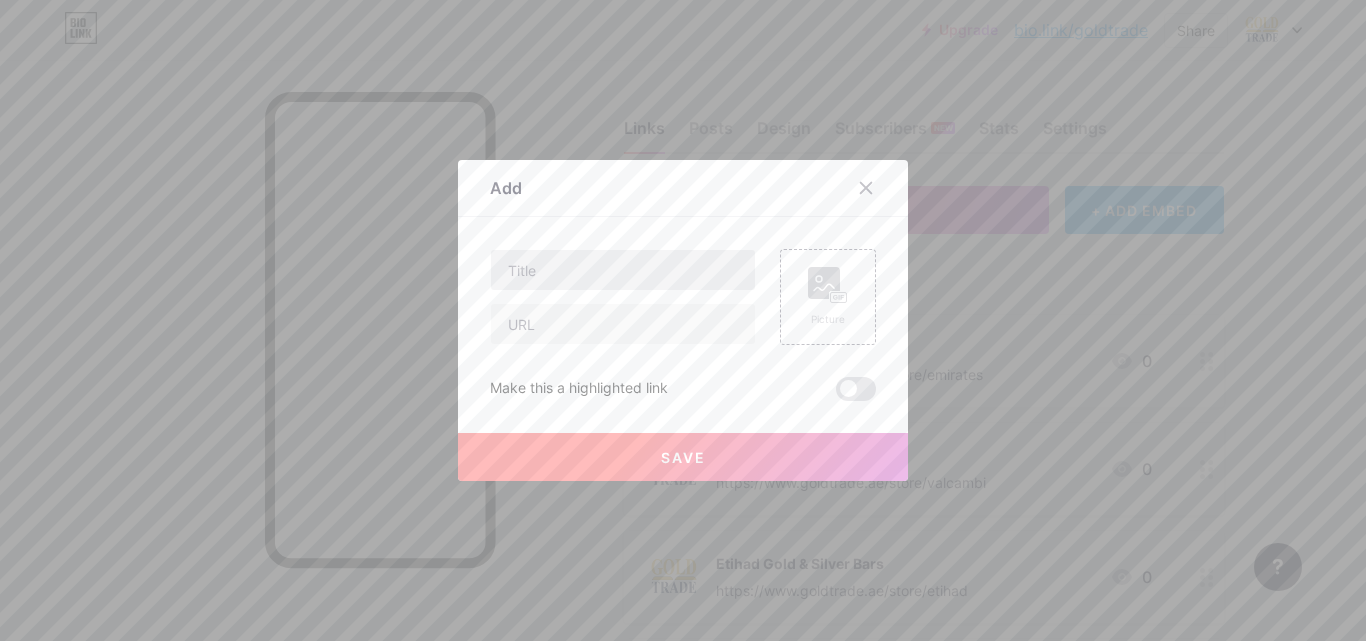 drag, startPoint x: 481, startPoint y: 269, endPoint x: 538, endPoint y: 260, distance: 57.706154 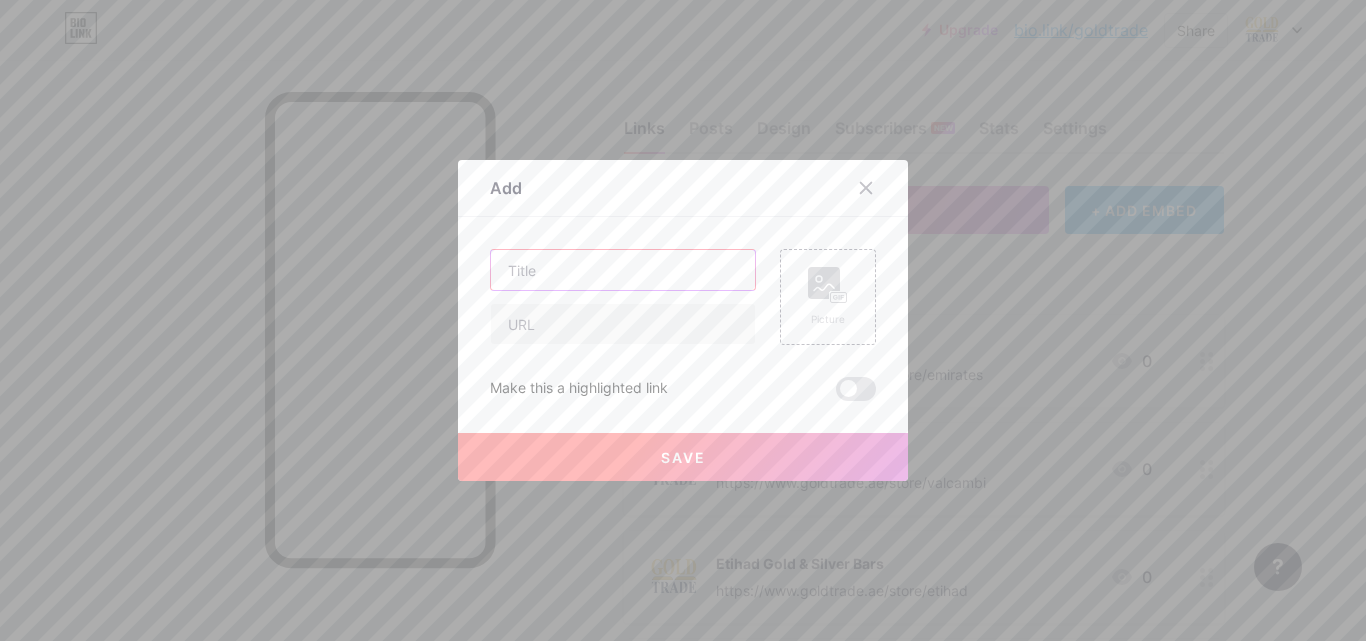 click at bounding box center [623, 270] 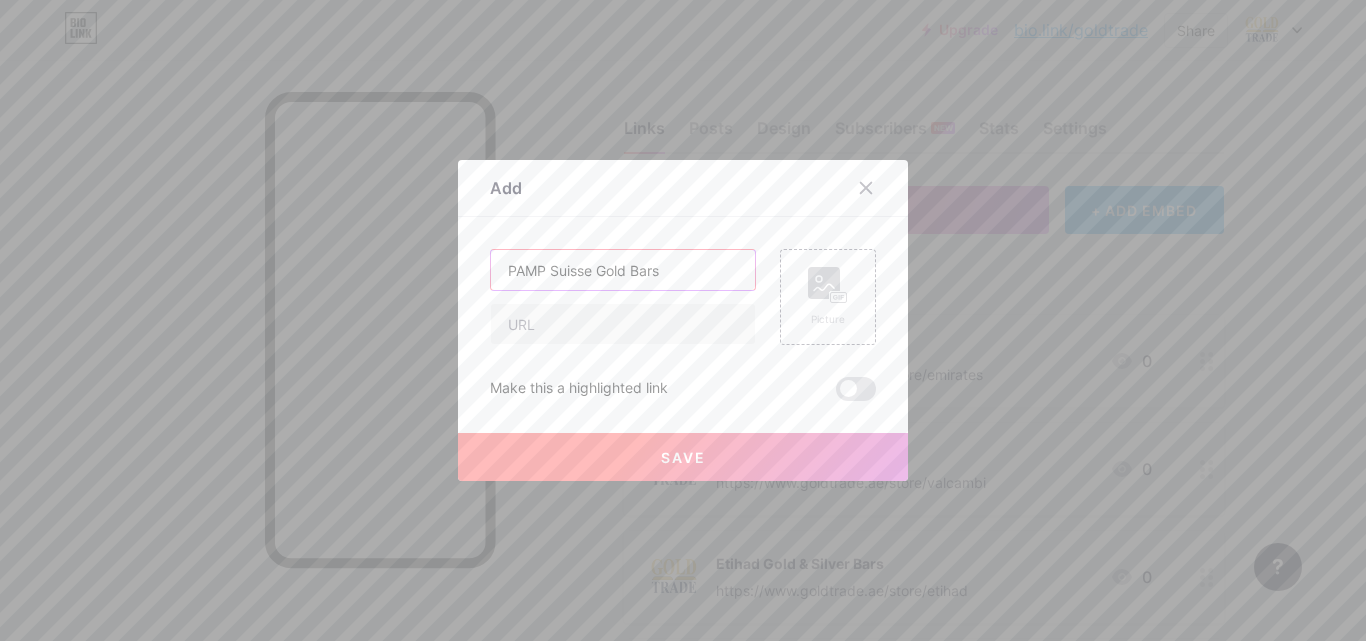 type on "PAMP Suisse Gold Bars" 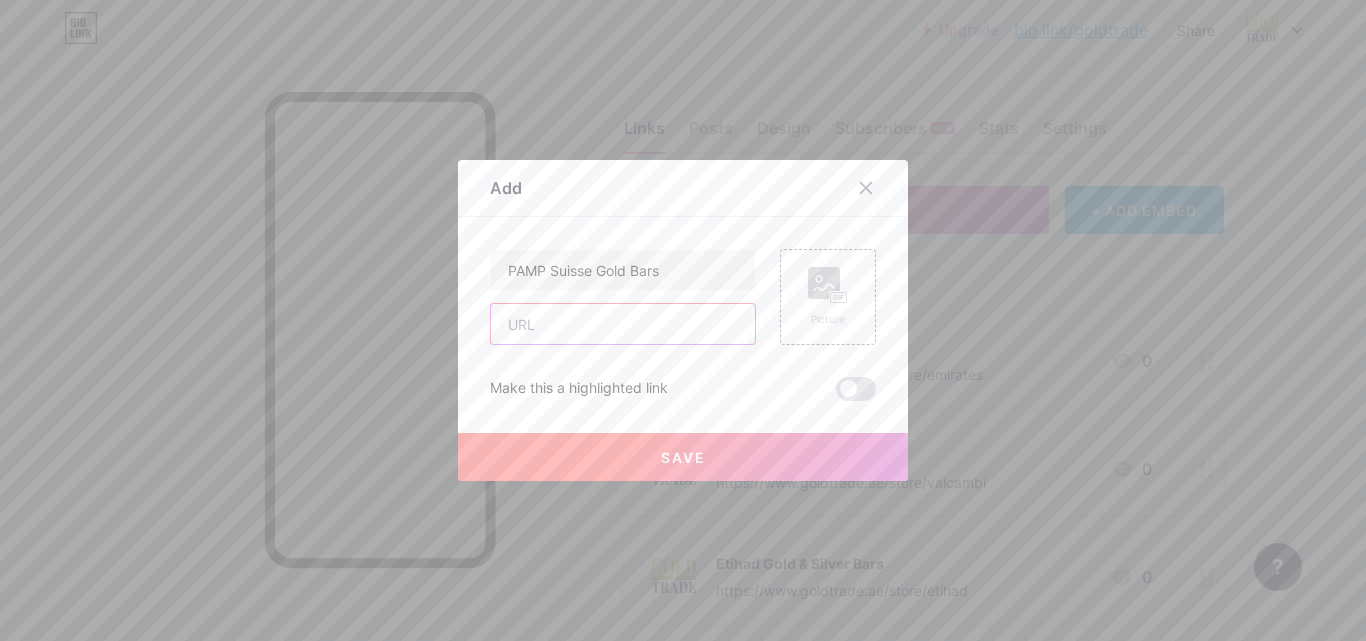 click at bounding box center [623, 324] 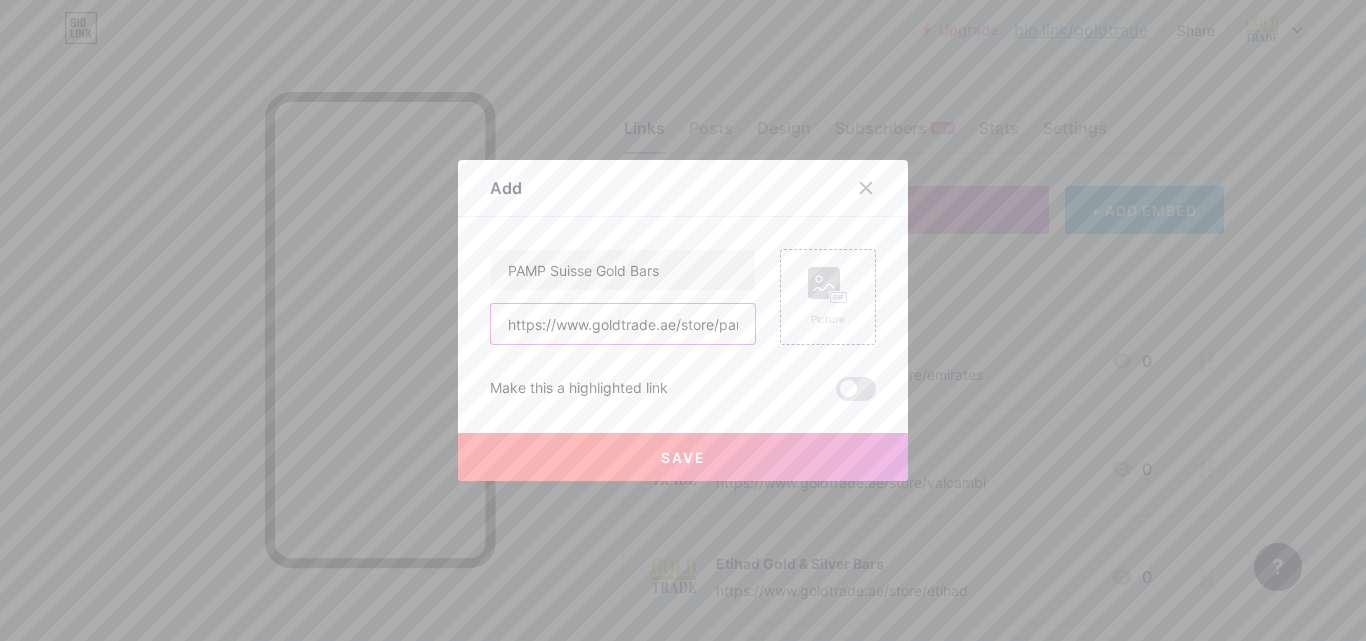 scroll, scrollTop: 0, scrollLeft: 20, axis: horizontal 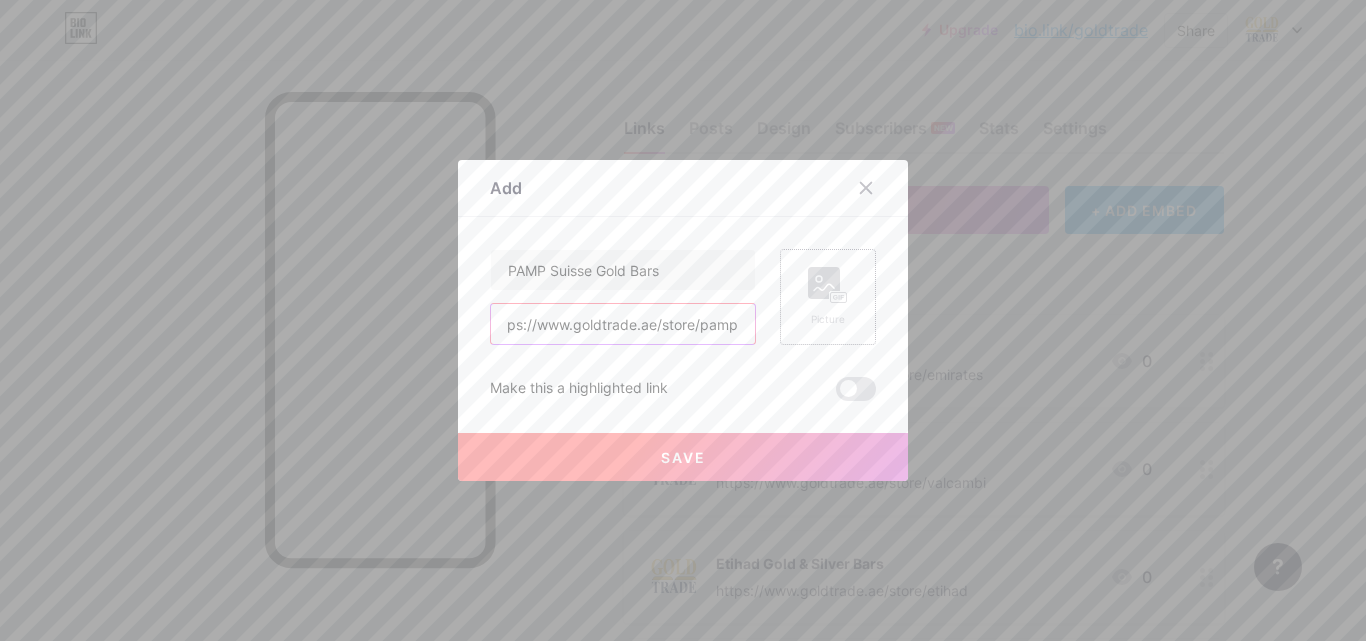 type on "https://www.goldtrade.ae/store/pamp" 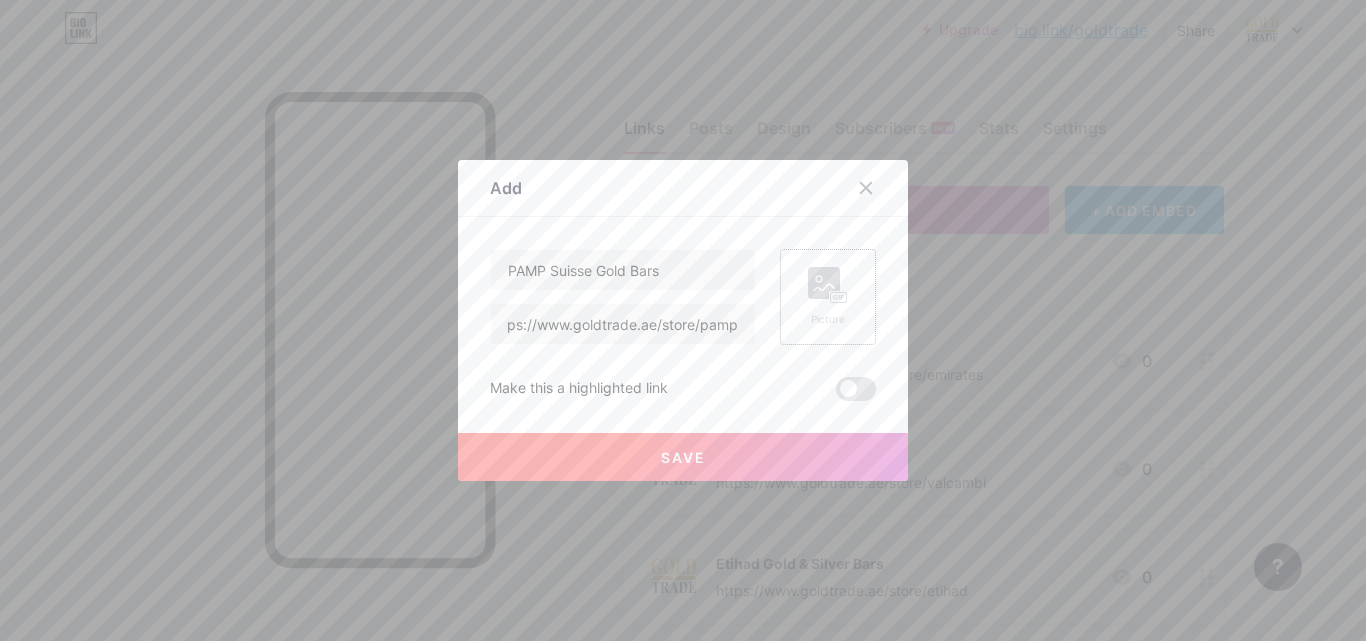 click 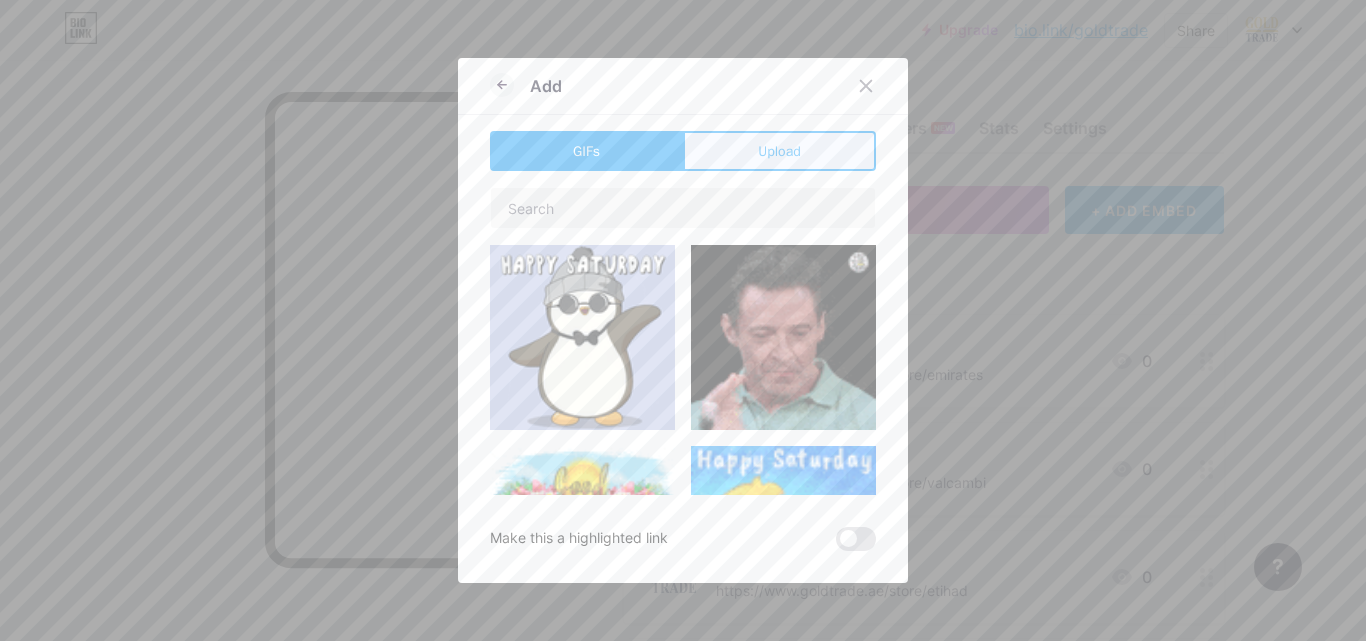 click on "Upload" at bounding box center (779, 151) 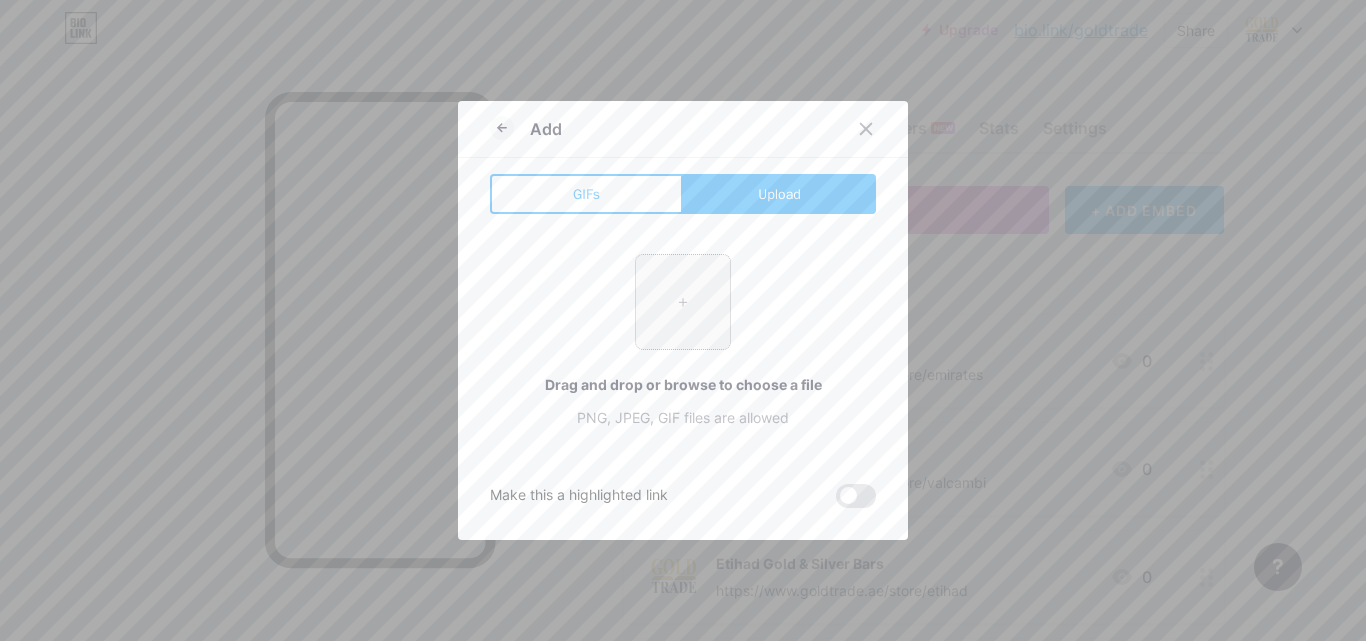 click at bounding box center (683, 302) 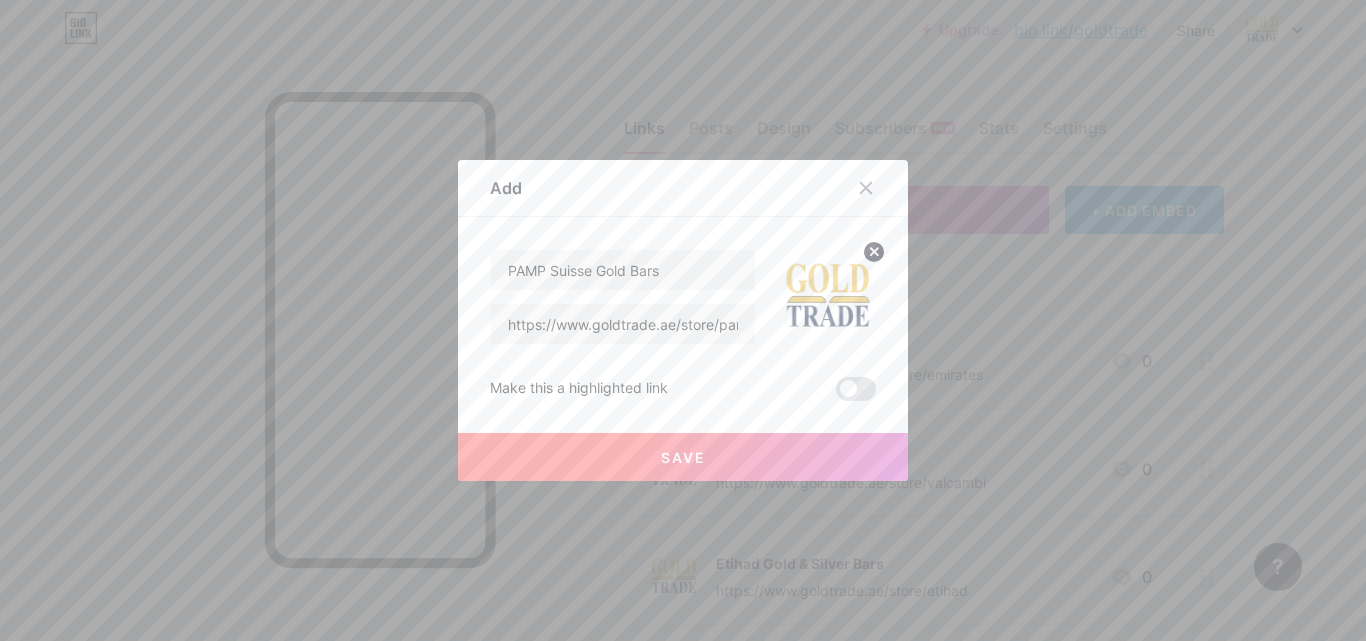 click on "Save" at bounding box center [683, 457] 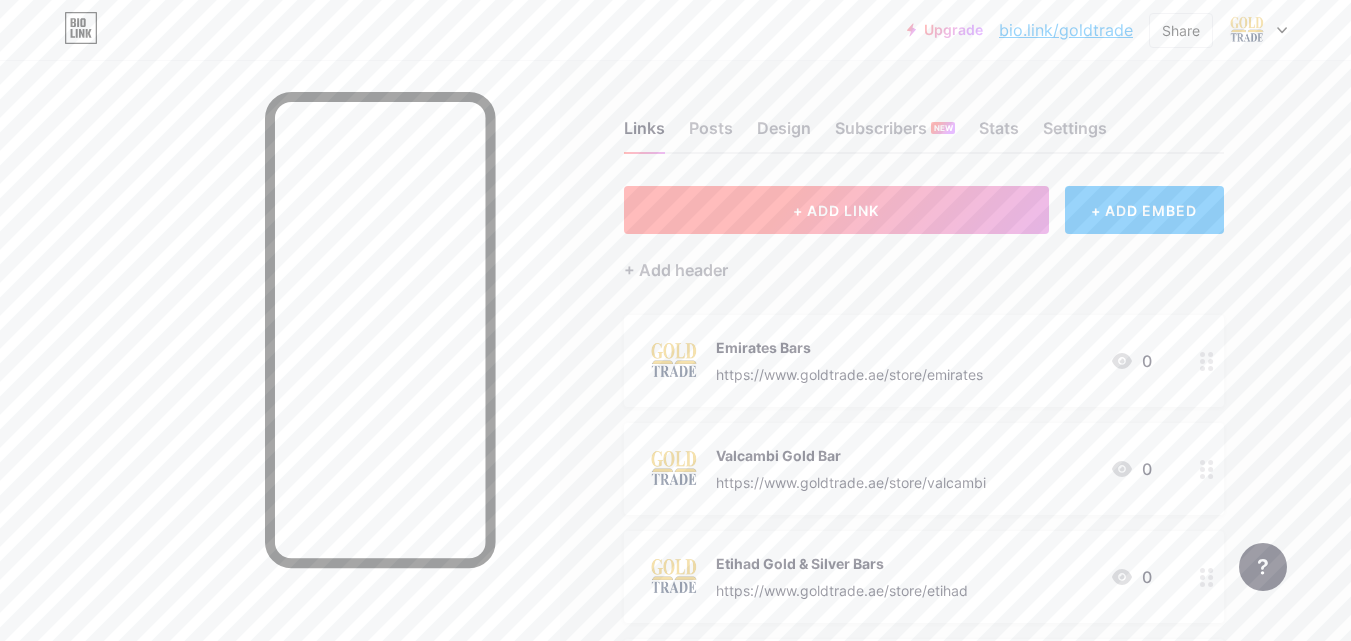 click on "+ ADD LINK" at bounding box center (836, 210) 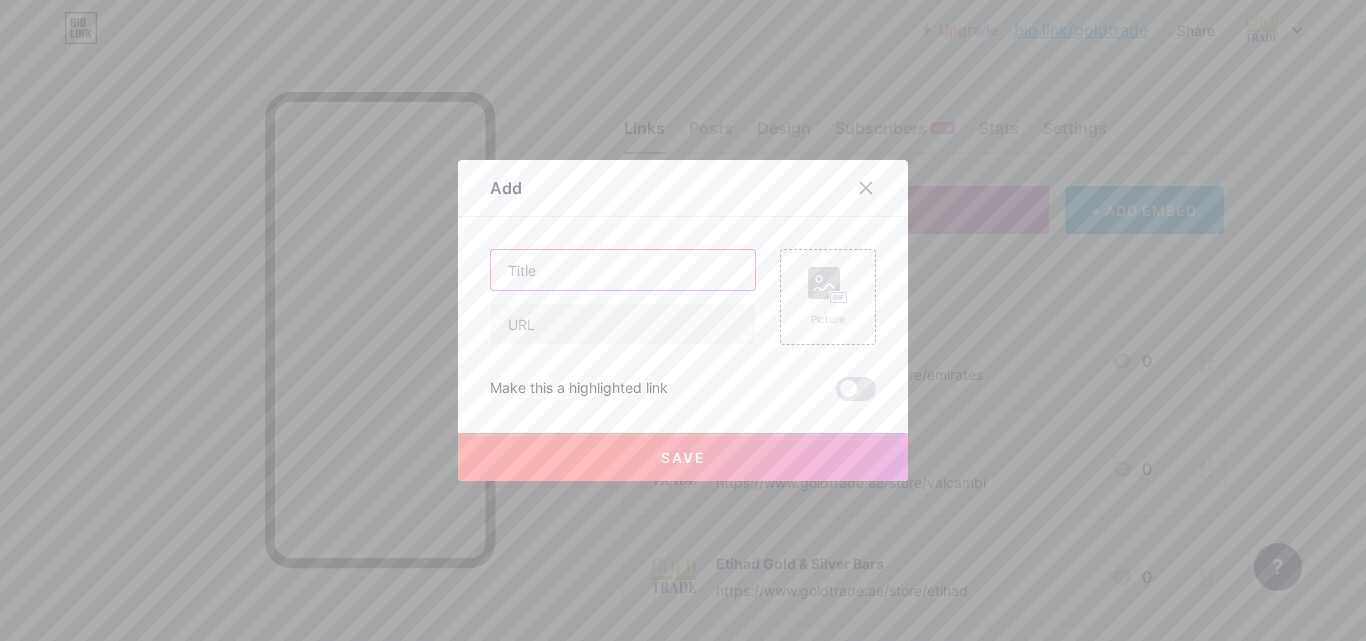 click at bounding box center (623, 270) 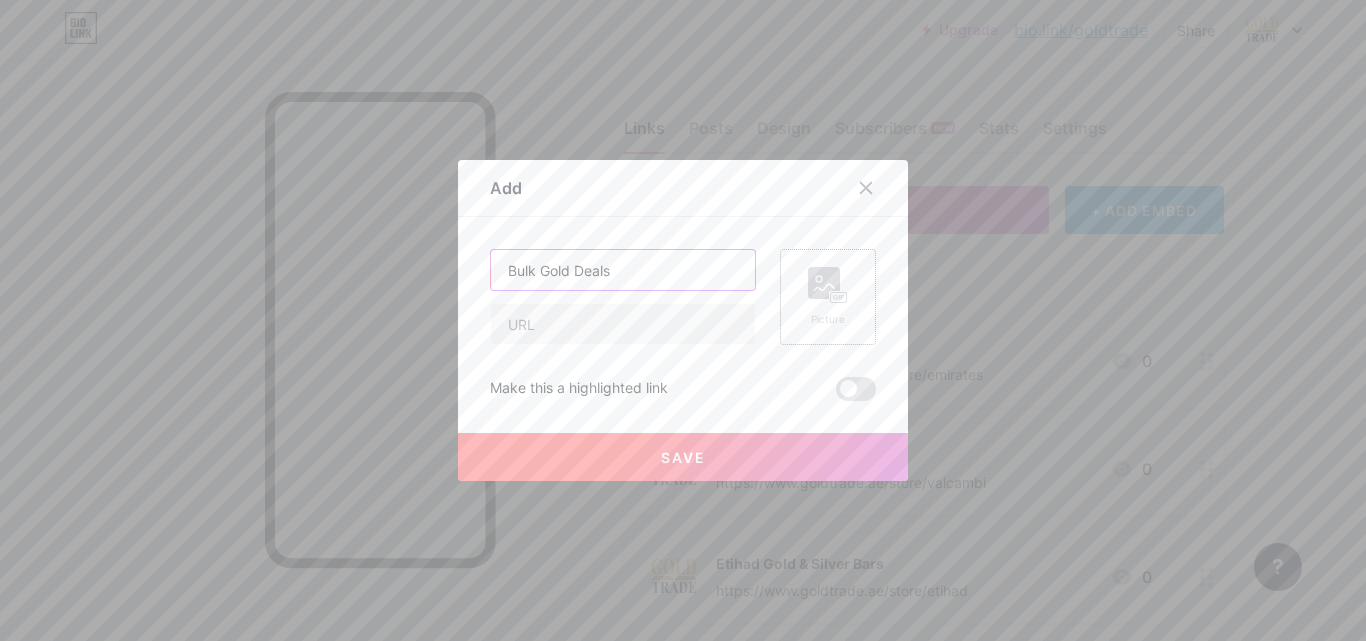 type on "Bulk Gold Deals" 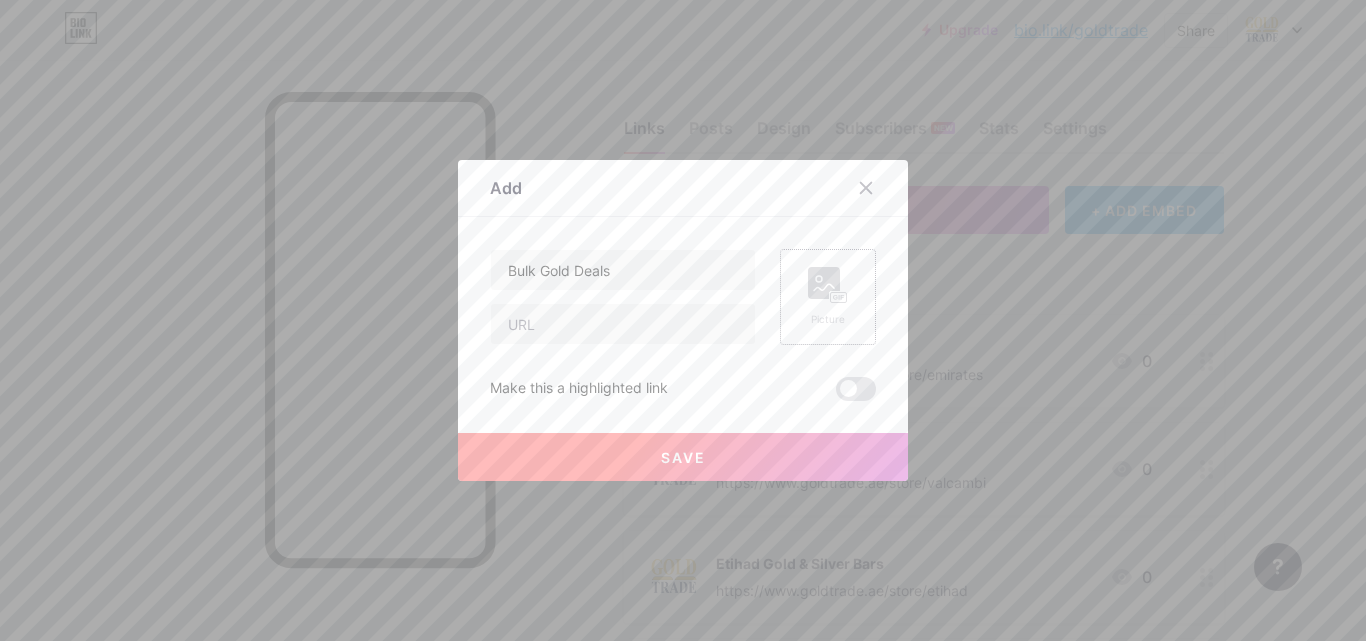 click 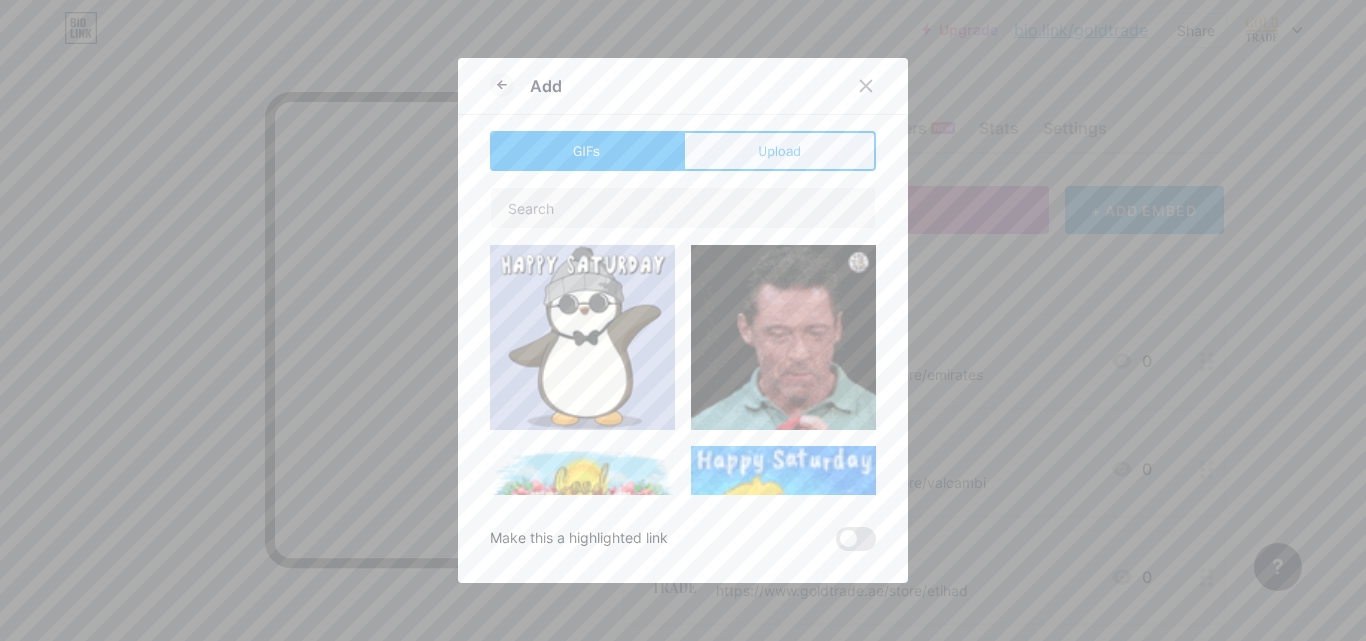 click on "Upload" at bounding box center [779, 151] 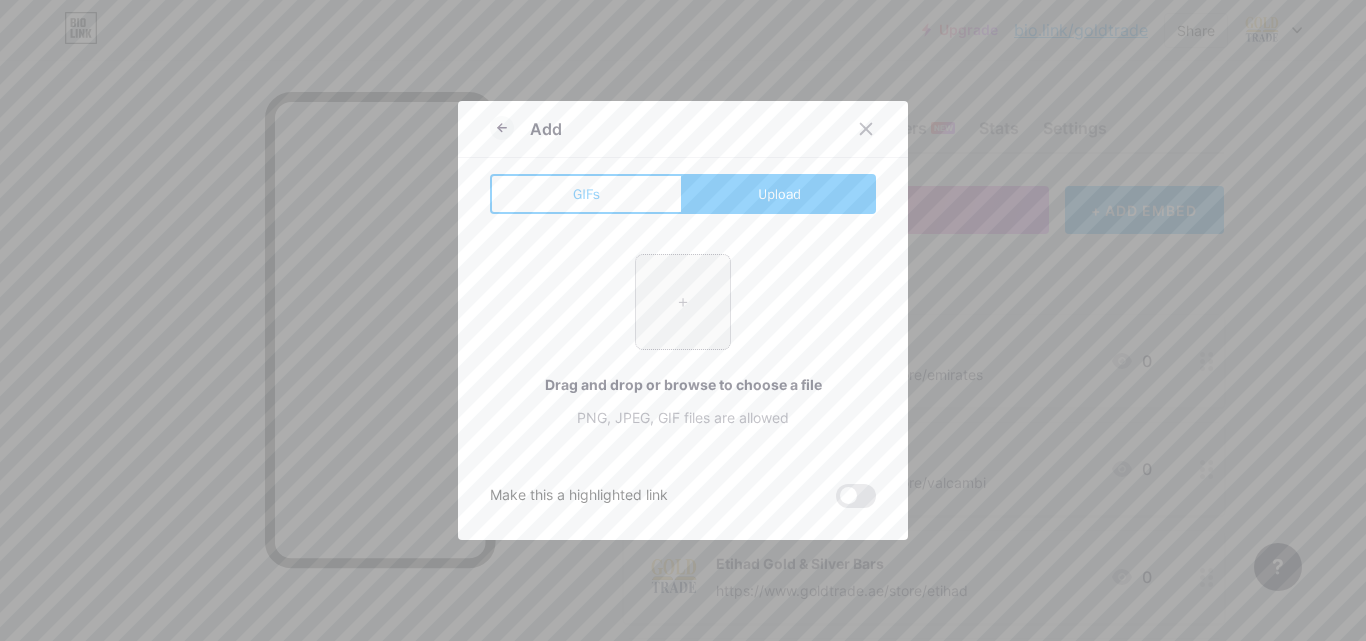 click at bounding box center (683, 302) 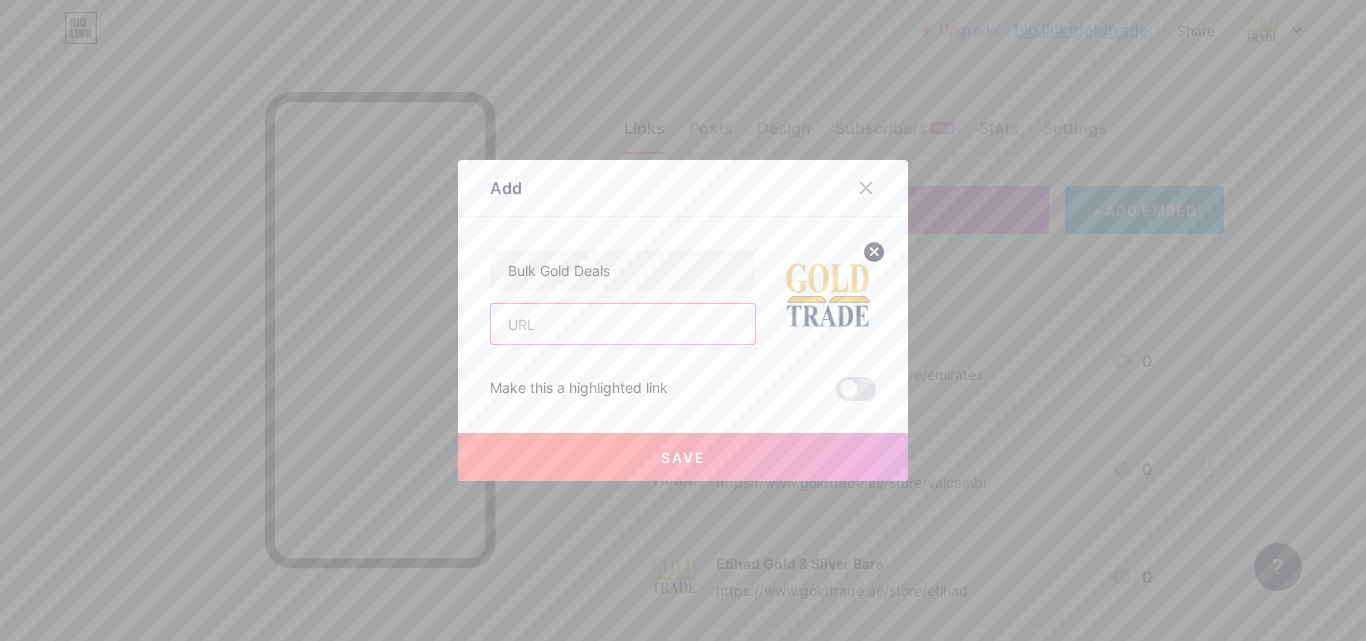 click at bounding box center (623, 324) 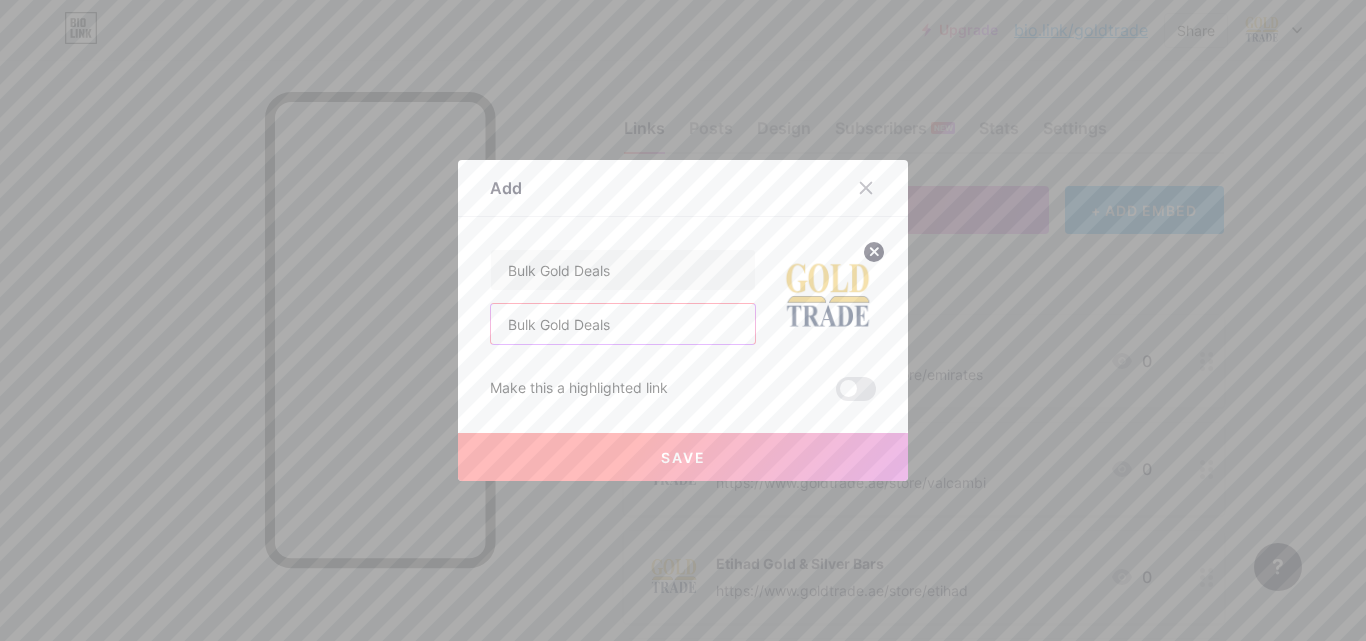 click on "Bulk Gold Deals" at bounding box center (623, 324) 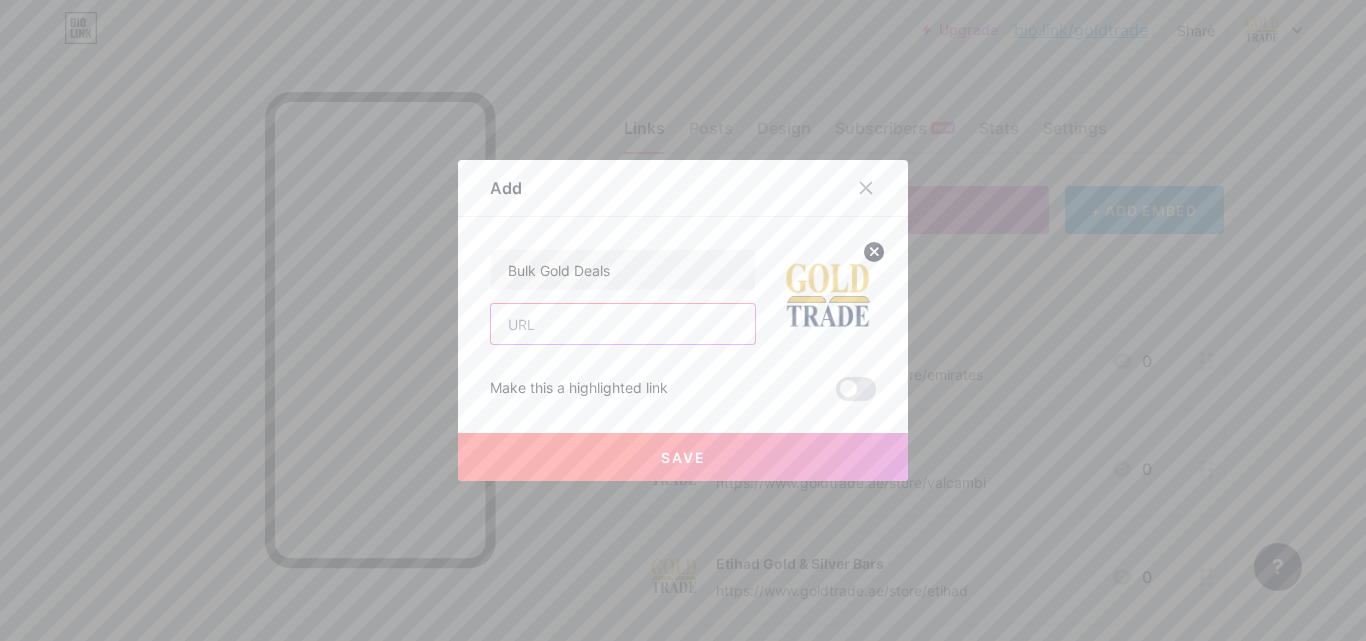 paste on "https://www.goldtrade.ae/services-bulk-gold-deals-74.html" 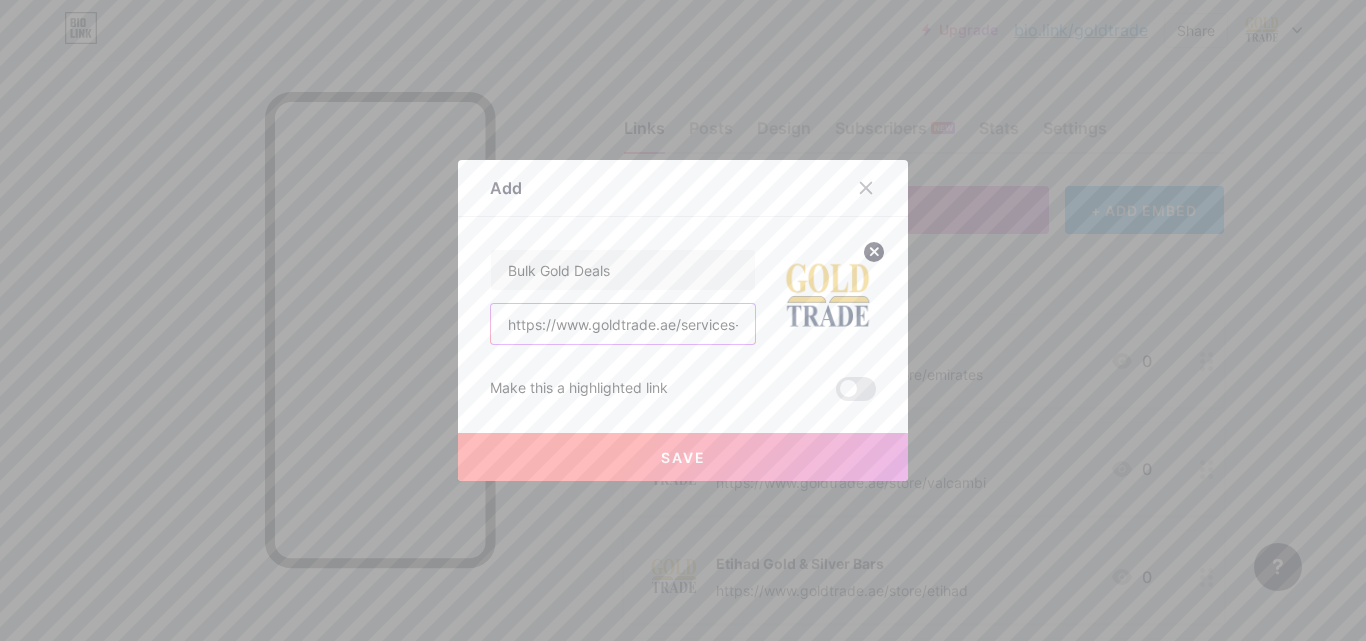 scroll, scrollTop: 0, scrollLeft: 165, axis: horizontal 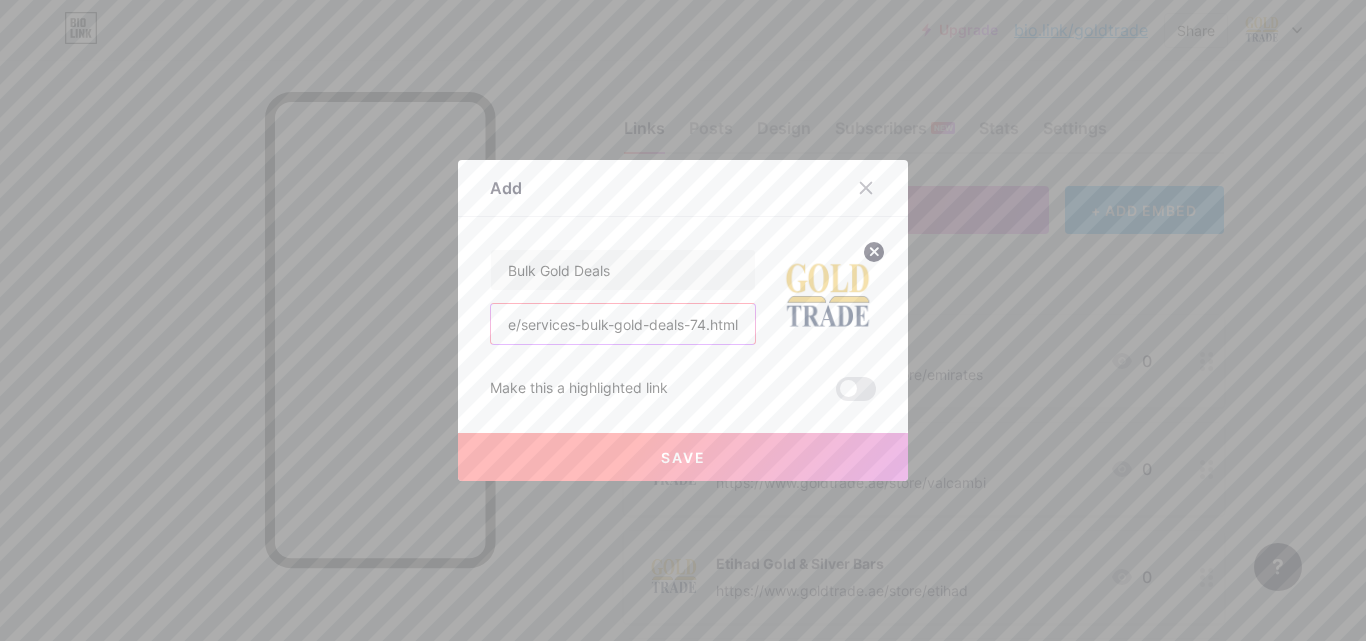 type on "https://www.goldtrade.ae/services-bulk-gold-deals-74.html" 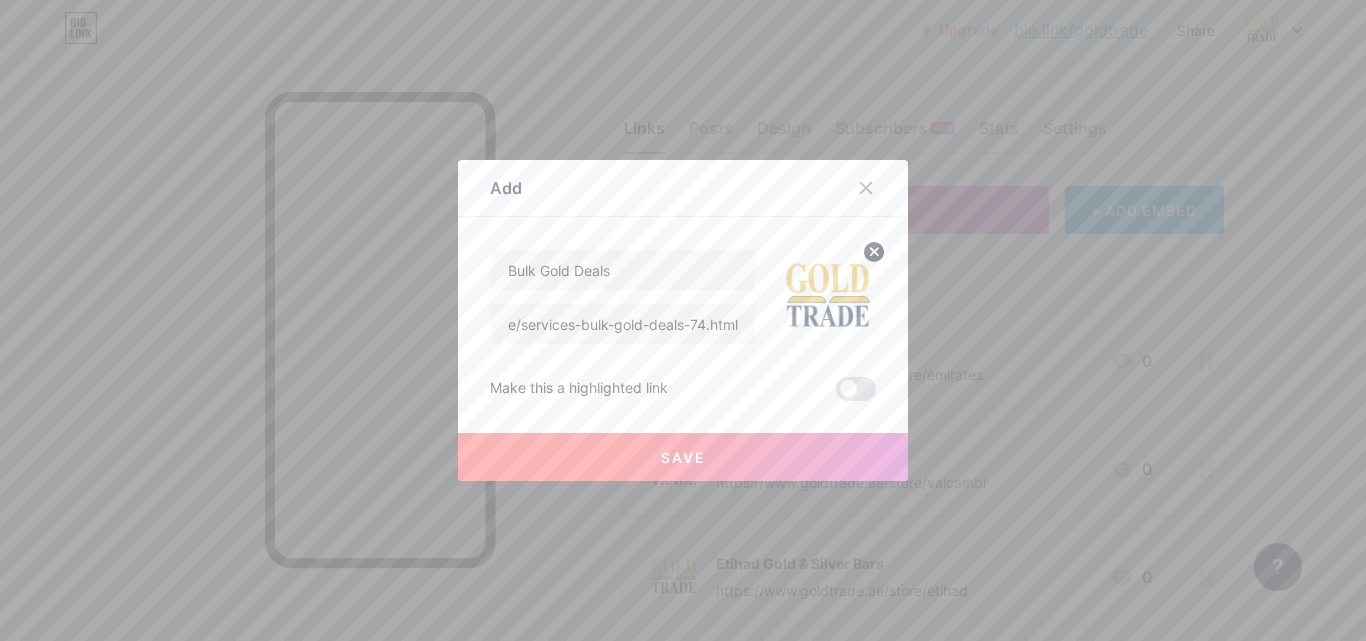 click on "Save" at bounding box center (683, 457) 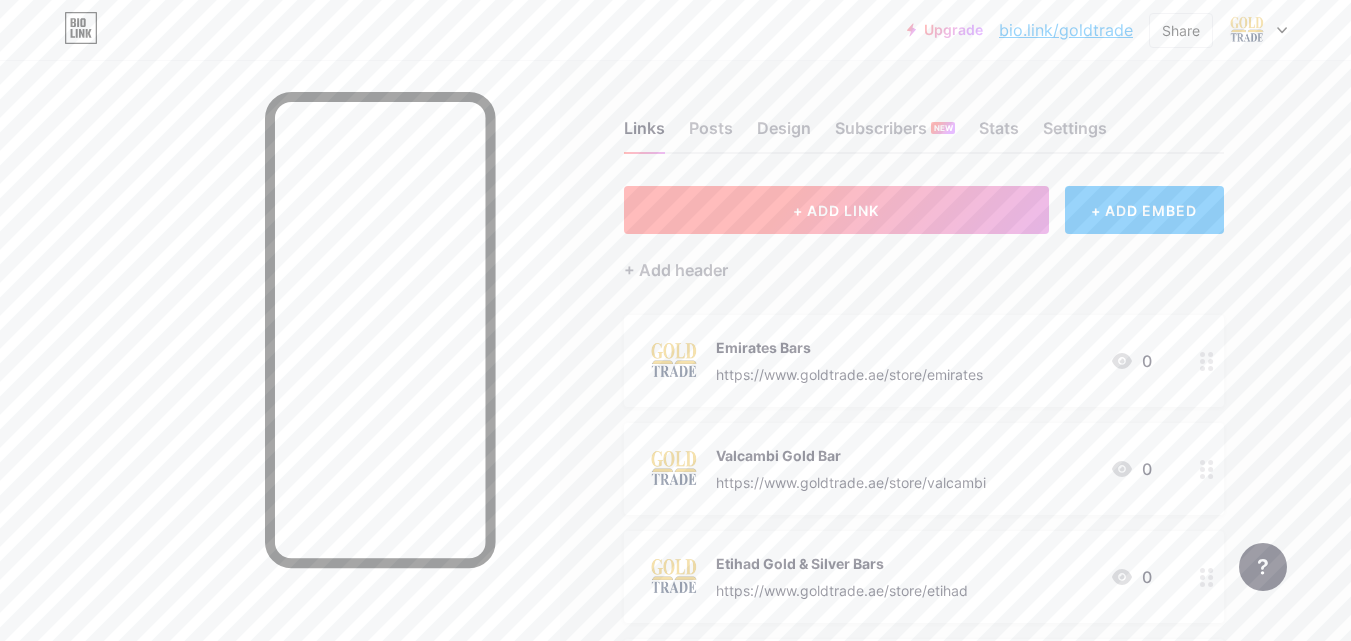 click on "+ ADD LINK" at bounding box center [836, 210] 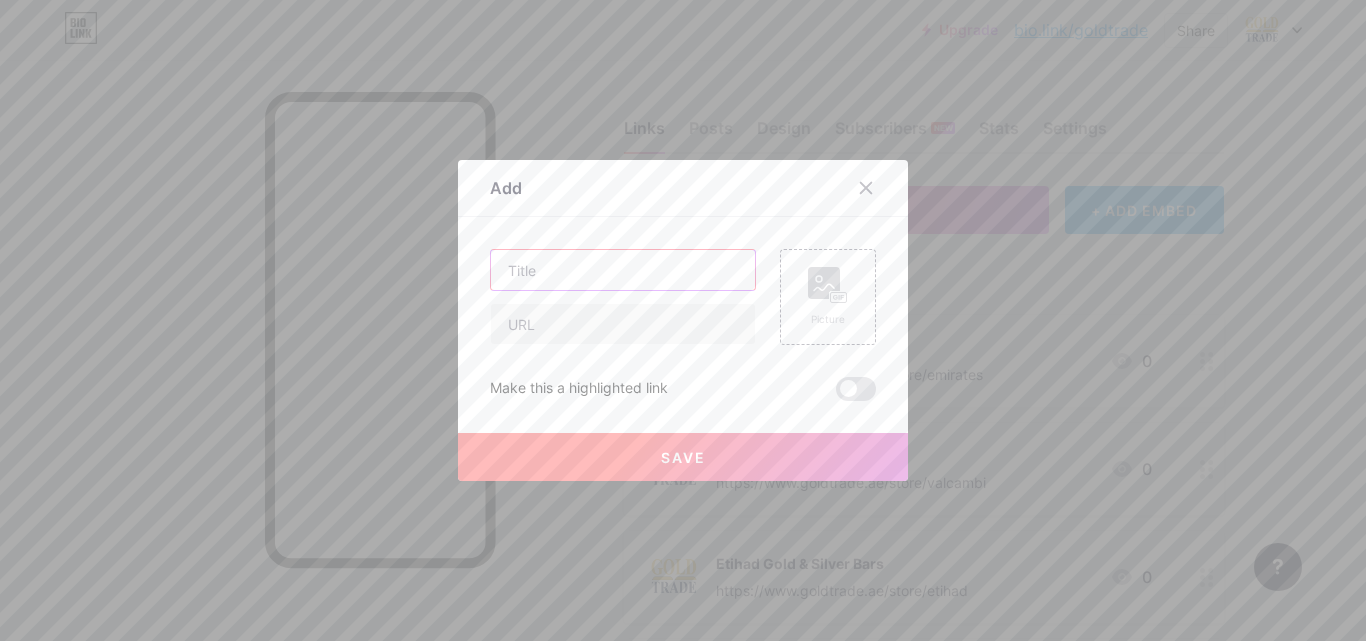 click at bounding box center (623, 270) 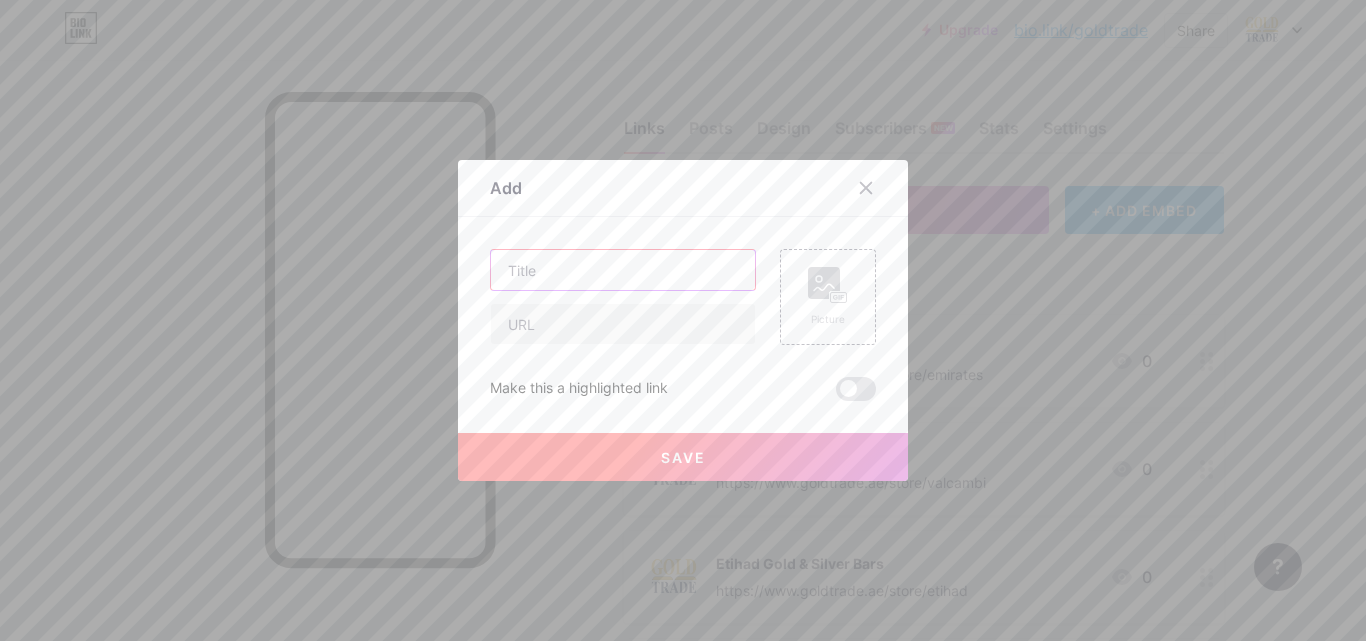 paste on "24 Karat Jewelry" 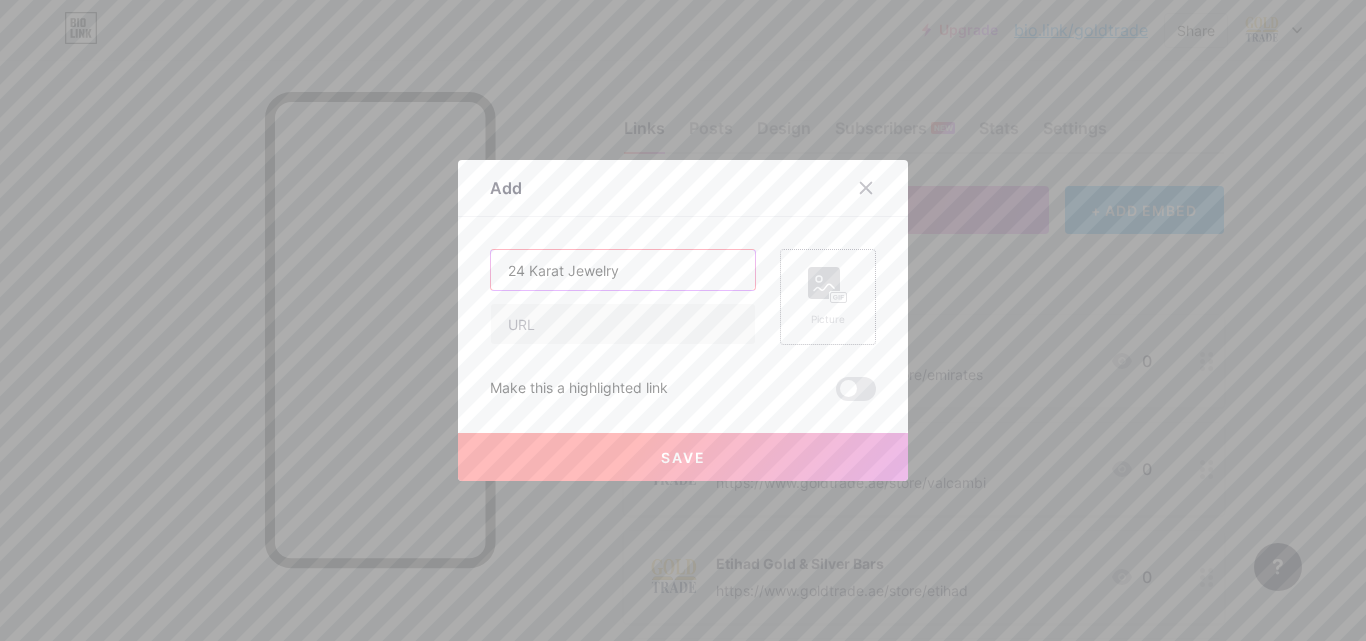 type on "24 Karat Jewelry" 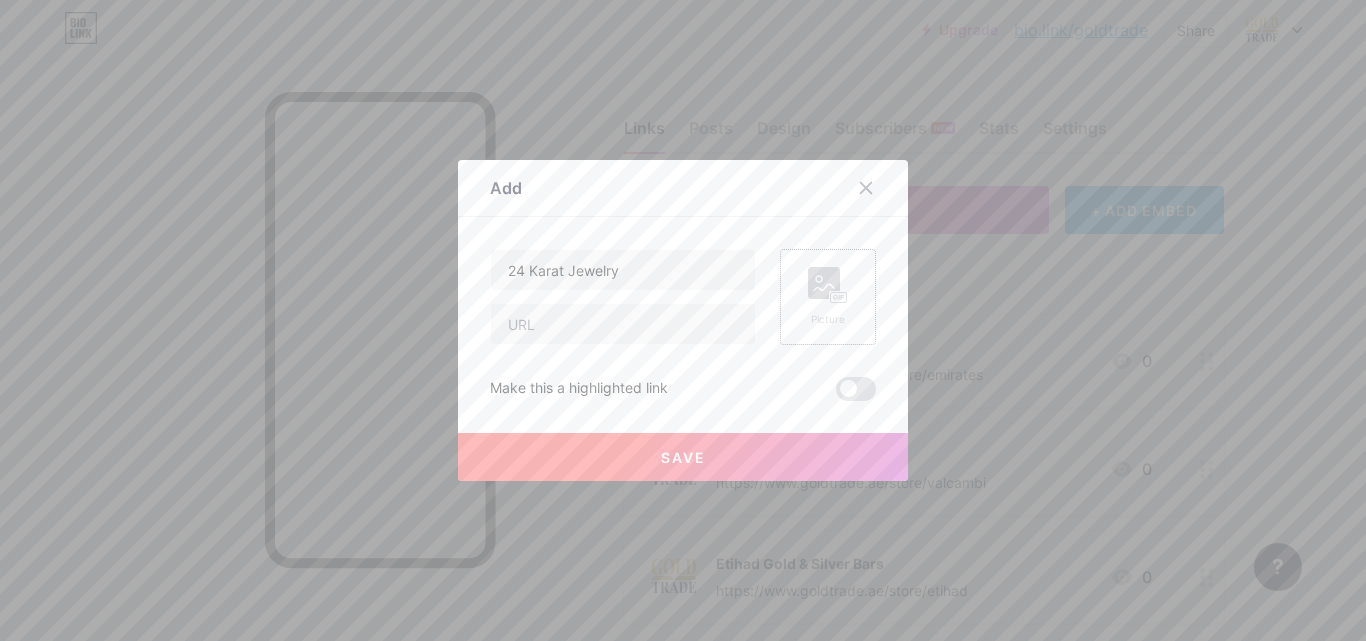 click on "Picture" at bounding box center (828, 297) 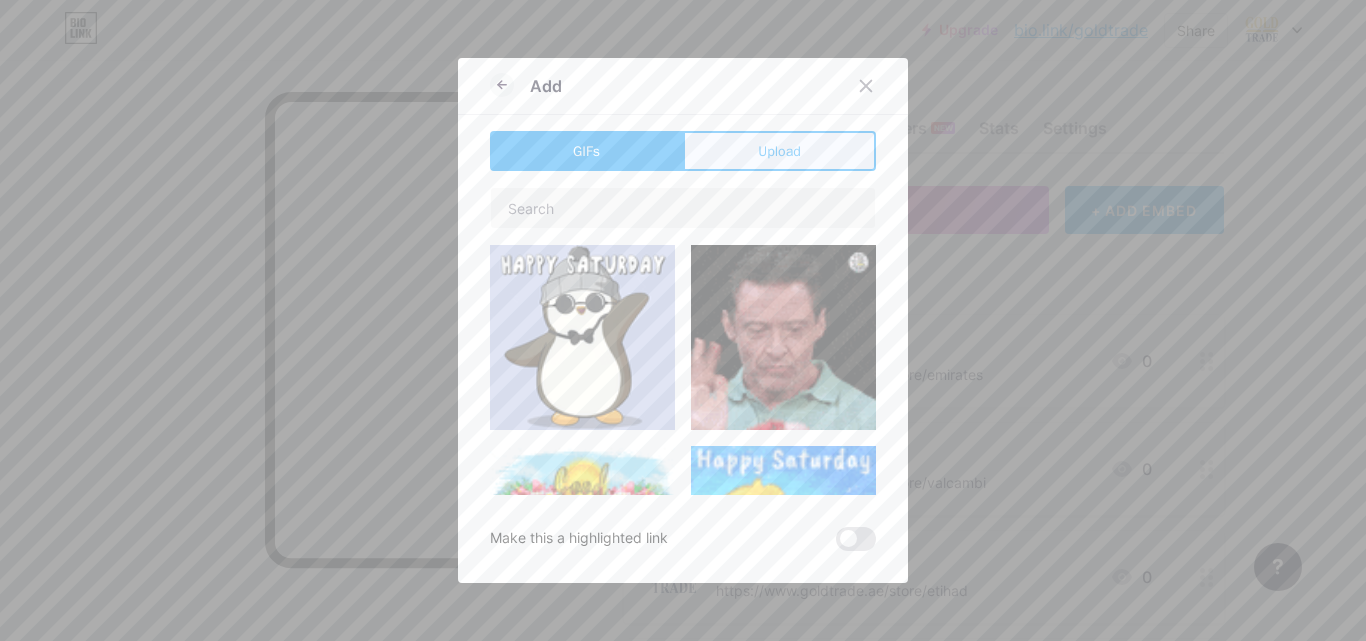 click on "Upload" at bounding box center [779, 151] 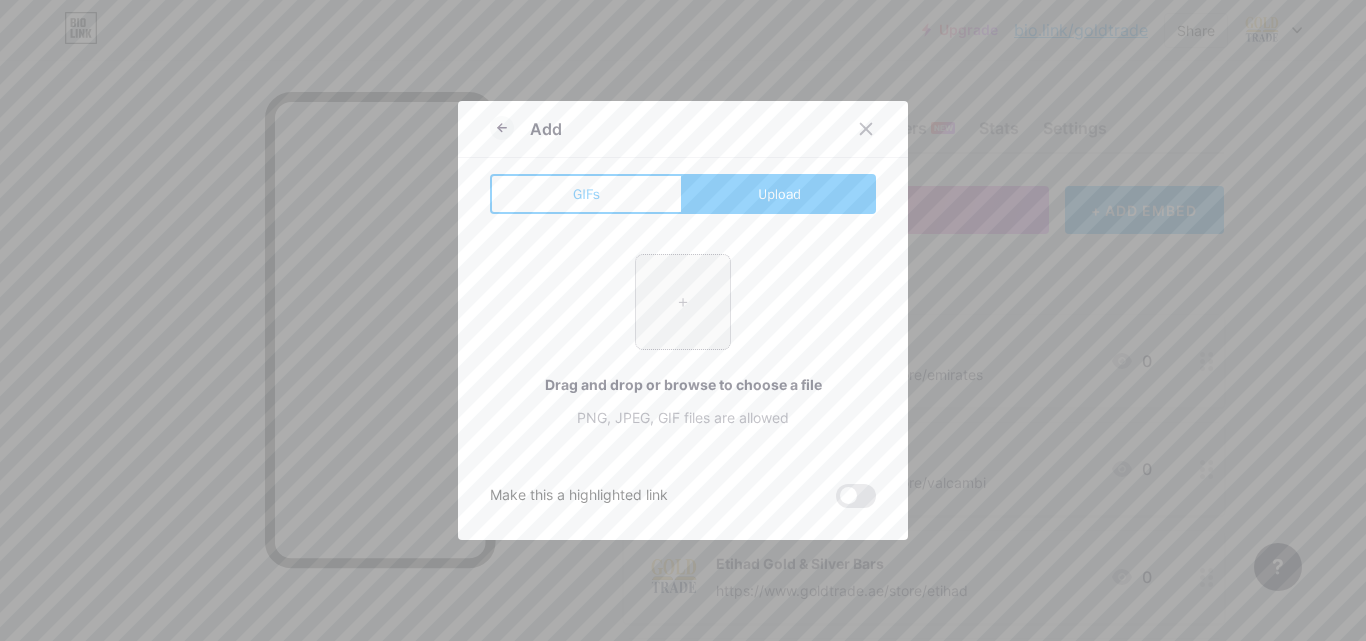 click at bounding box center [683, 302] 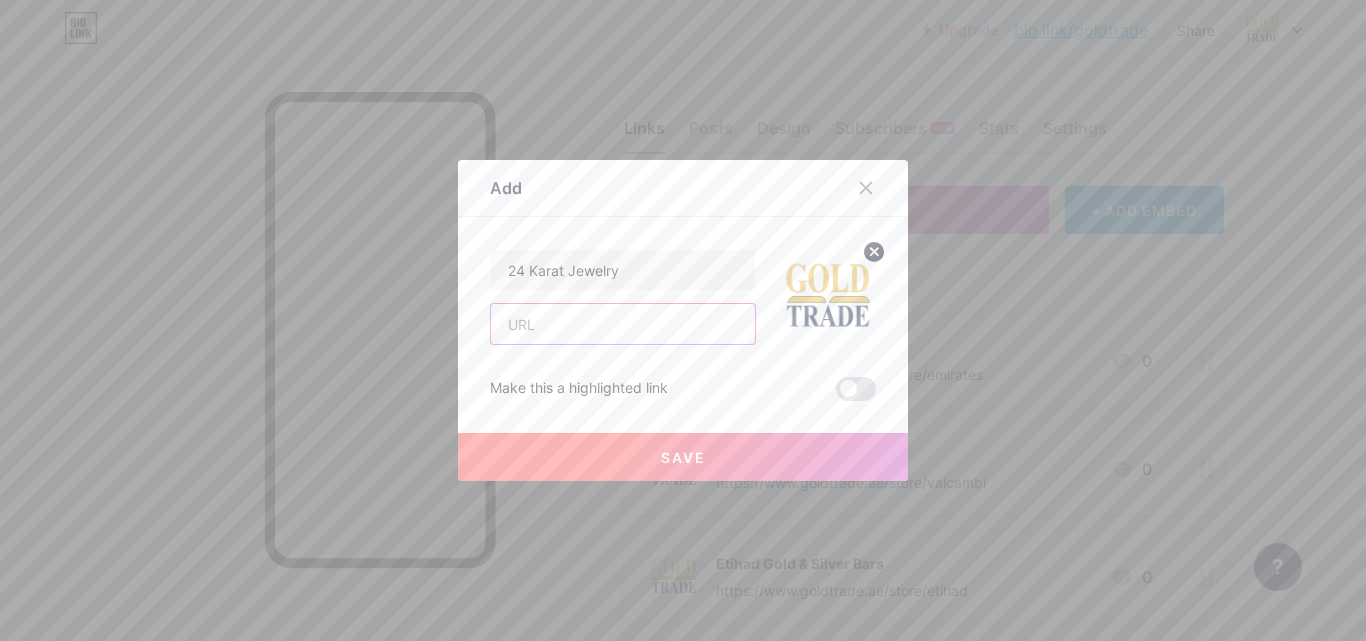 click at bounding box center [623, 324] 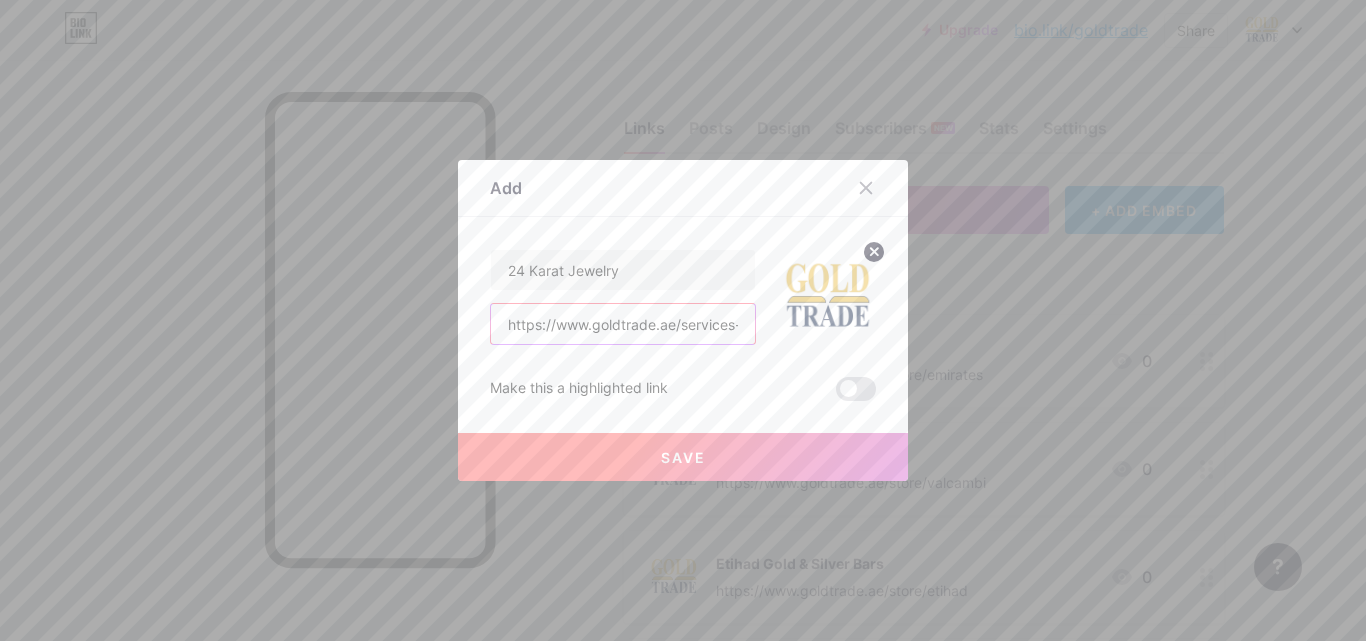 scroll, scrollTop: 0, scrollLeft: 171, axis: horizontal 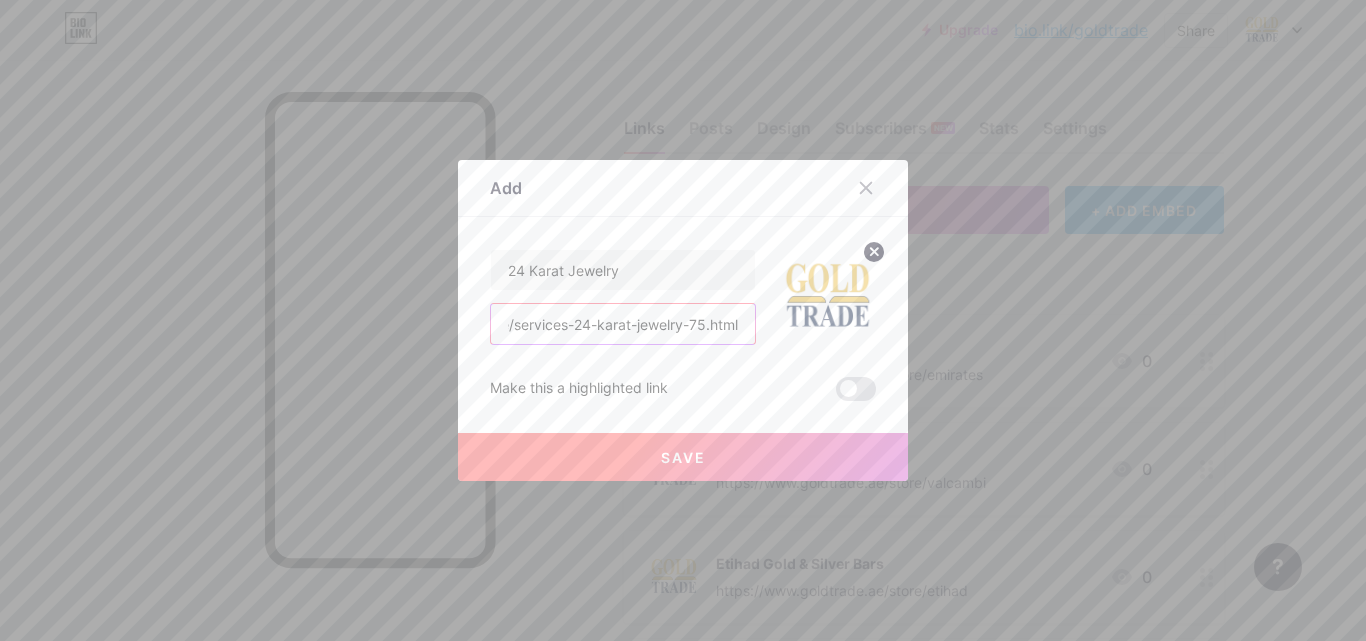 type on "https://www.goldtrade.ae/services-24-karat-jewelry-75.html" 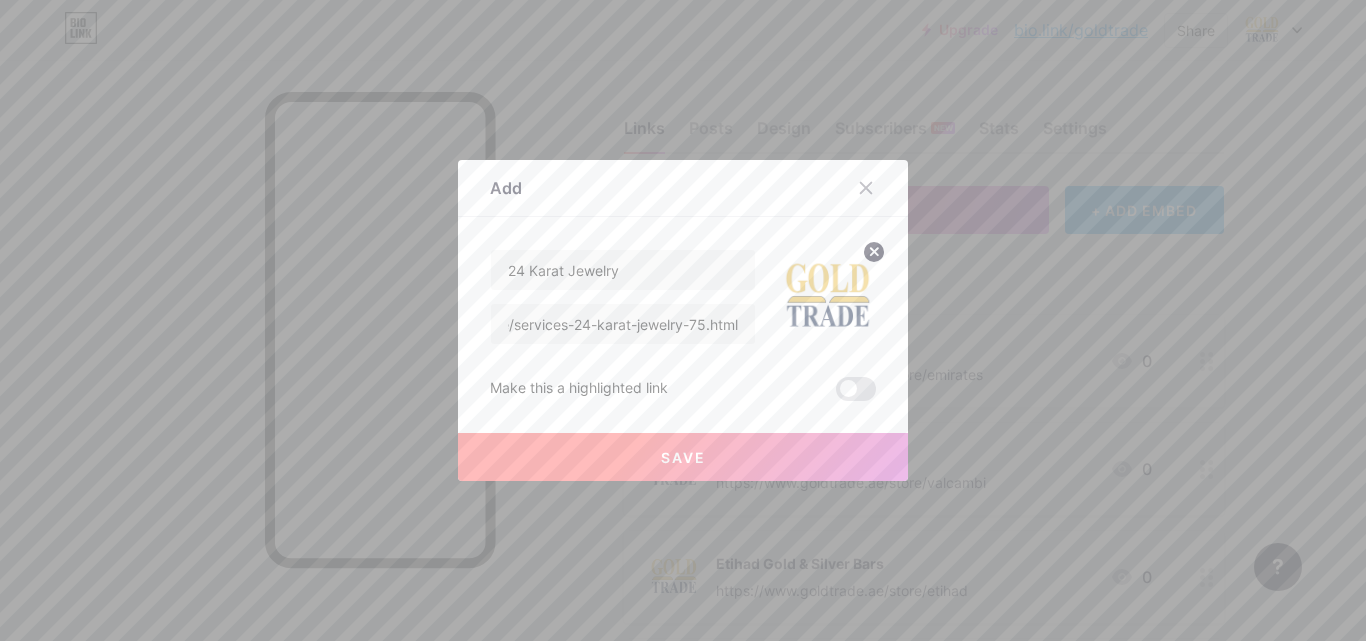 scroll, scrollTop: 0, scrollLeft: 0, axis: both 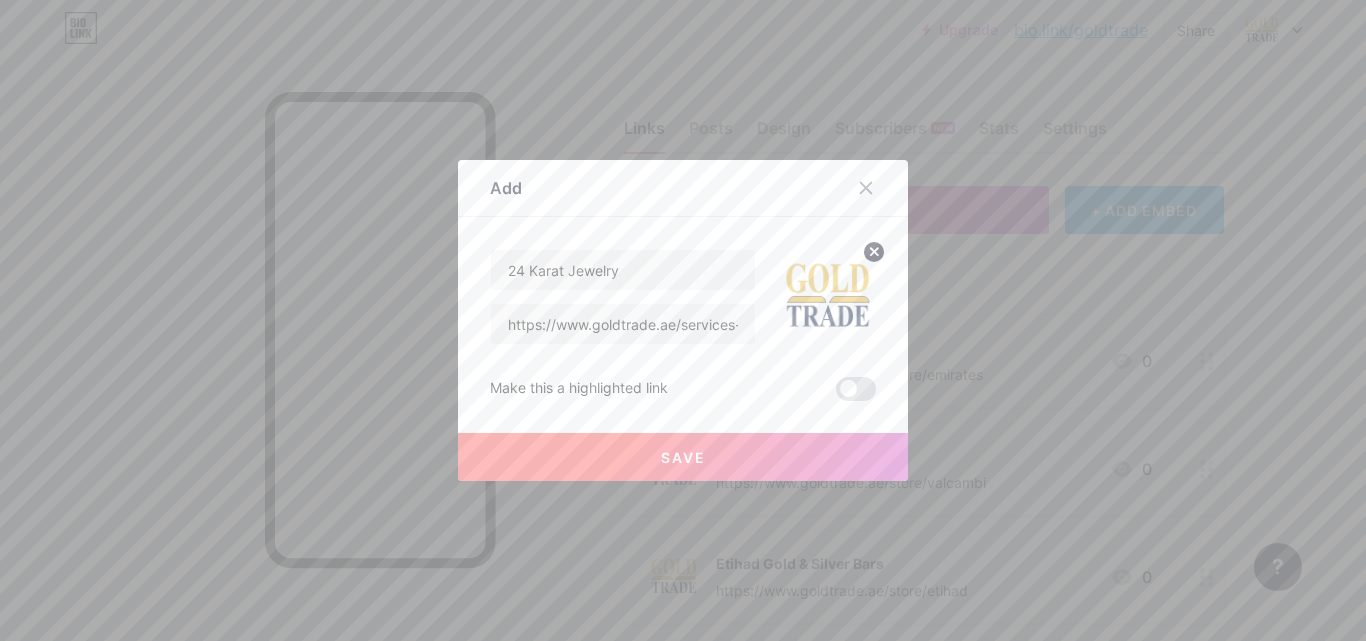 click on "Save" at bounding box center (683, 457) 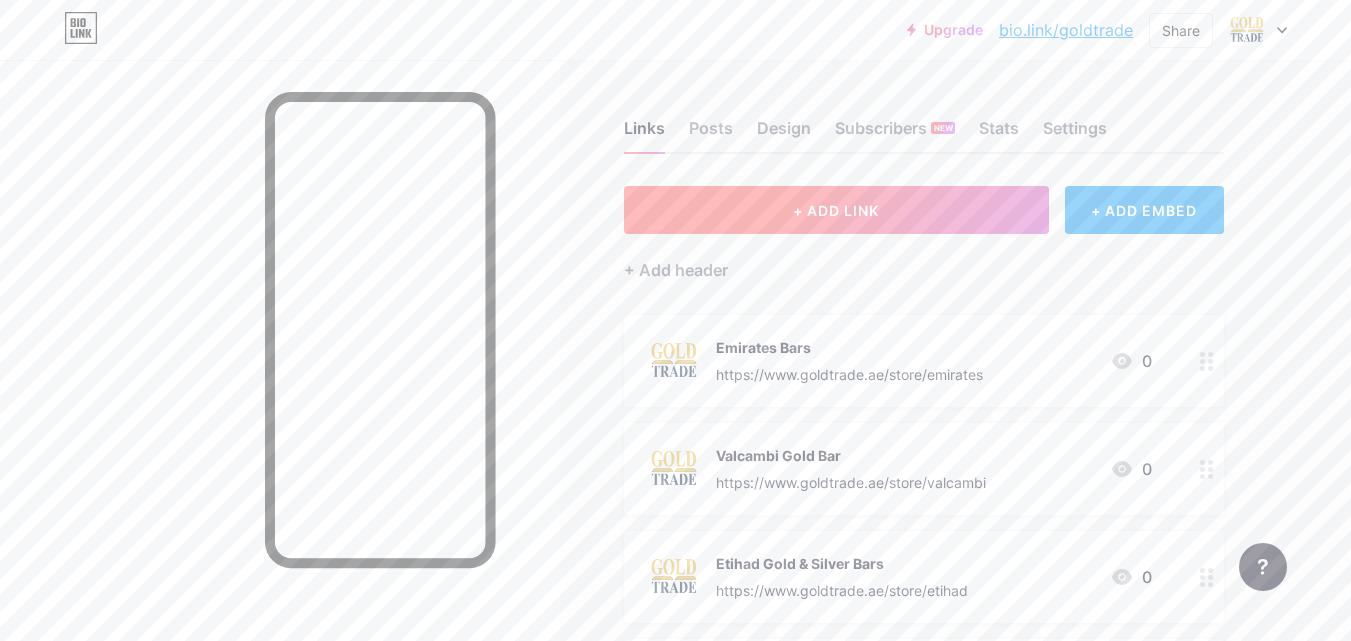 click on "+ ADD LINK" at bounding box center (836, 210) 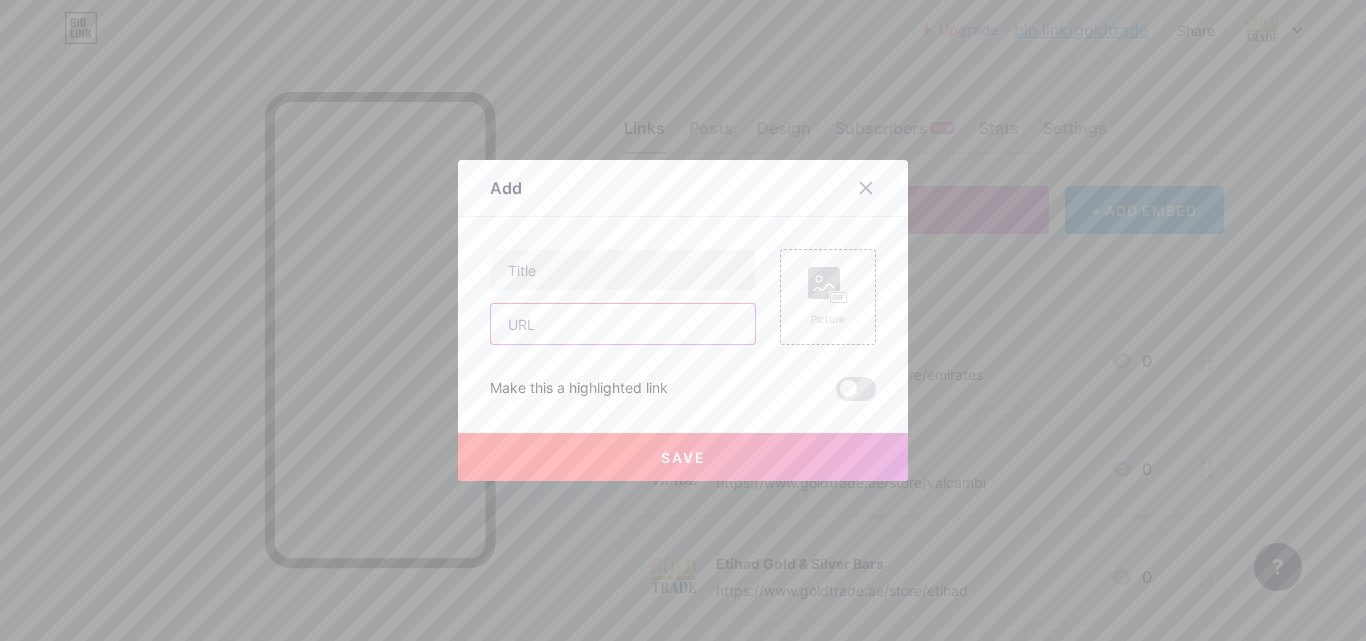 click at bounding box center (623, 324) 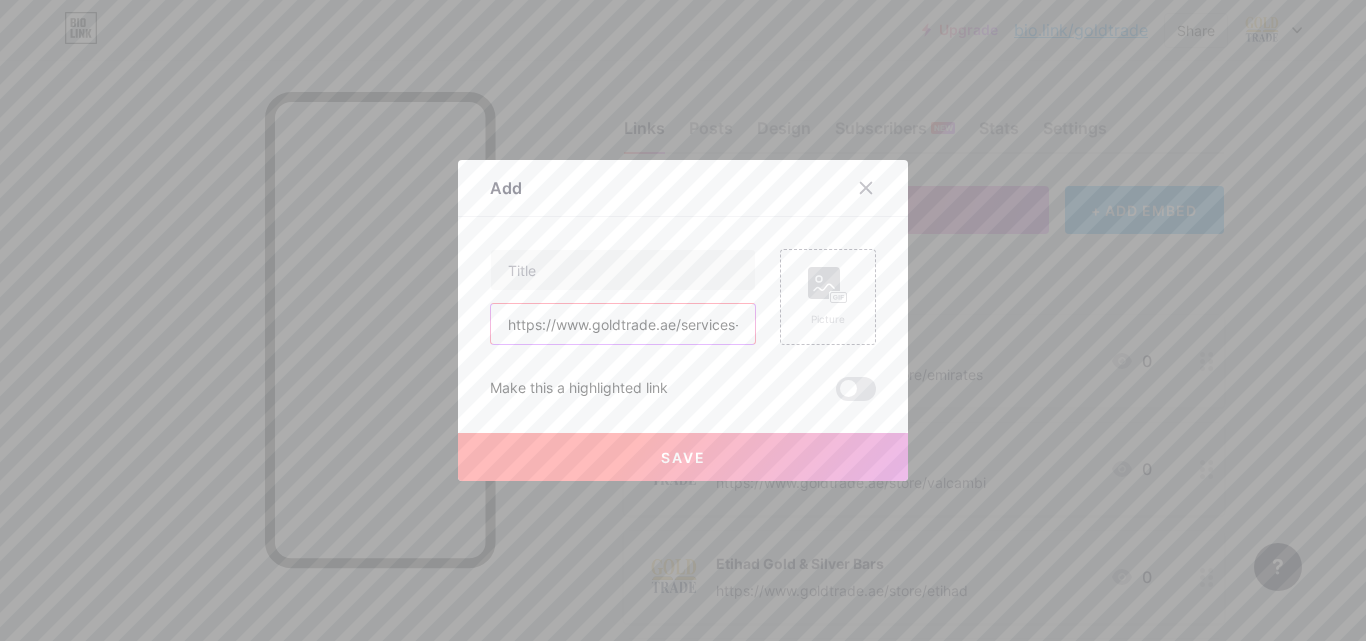 scroll, scrollTop: 0, scrollLeft: 207, axis: horizontal 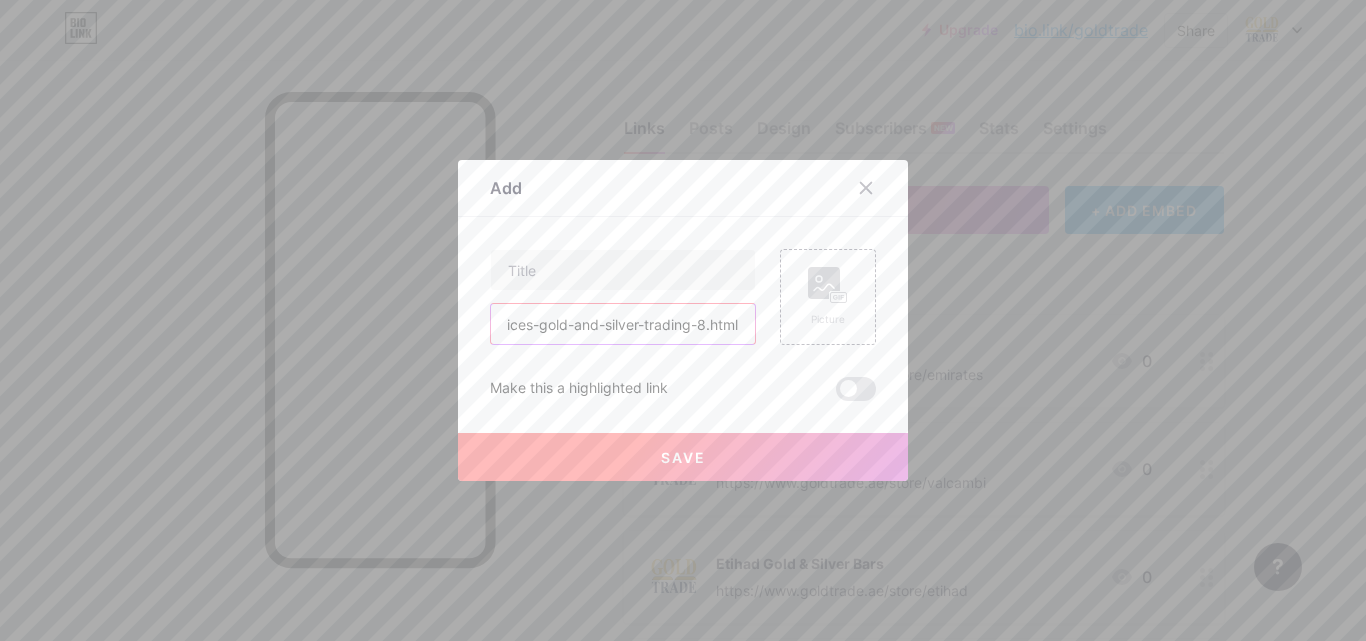 type on "https://www.goldtrade.ae/services-gold-and-silver-trading-8.html" 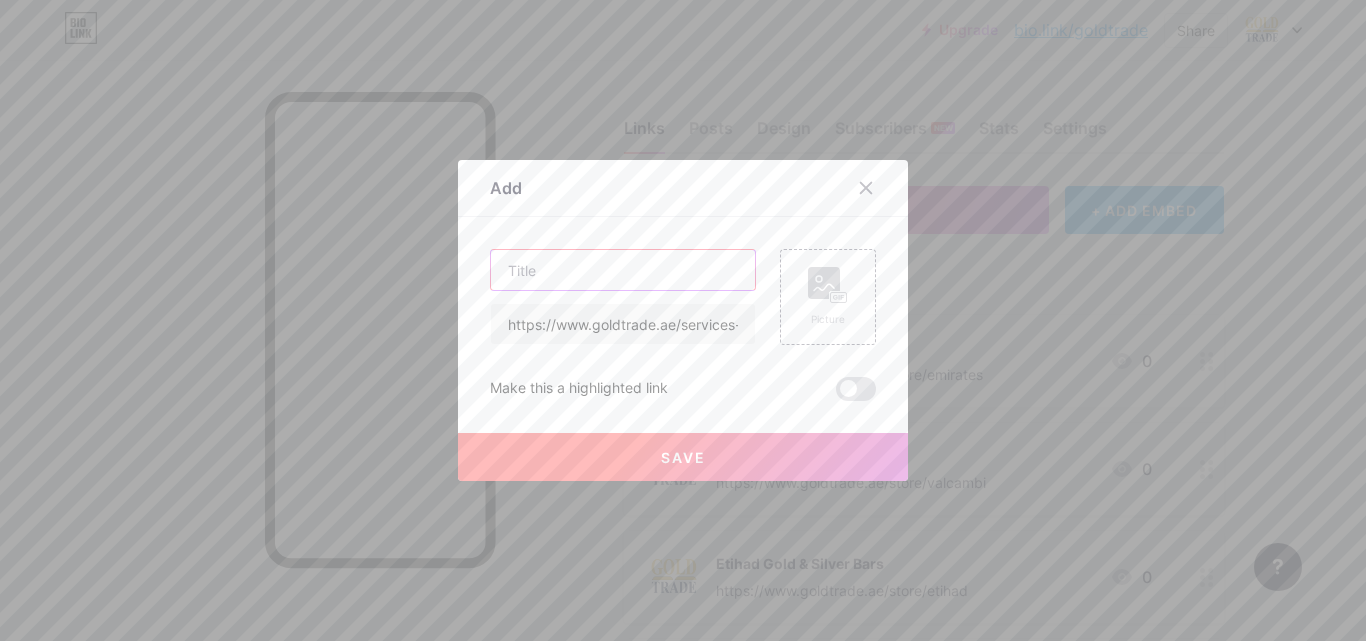 click at bounding box center (623, 270) 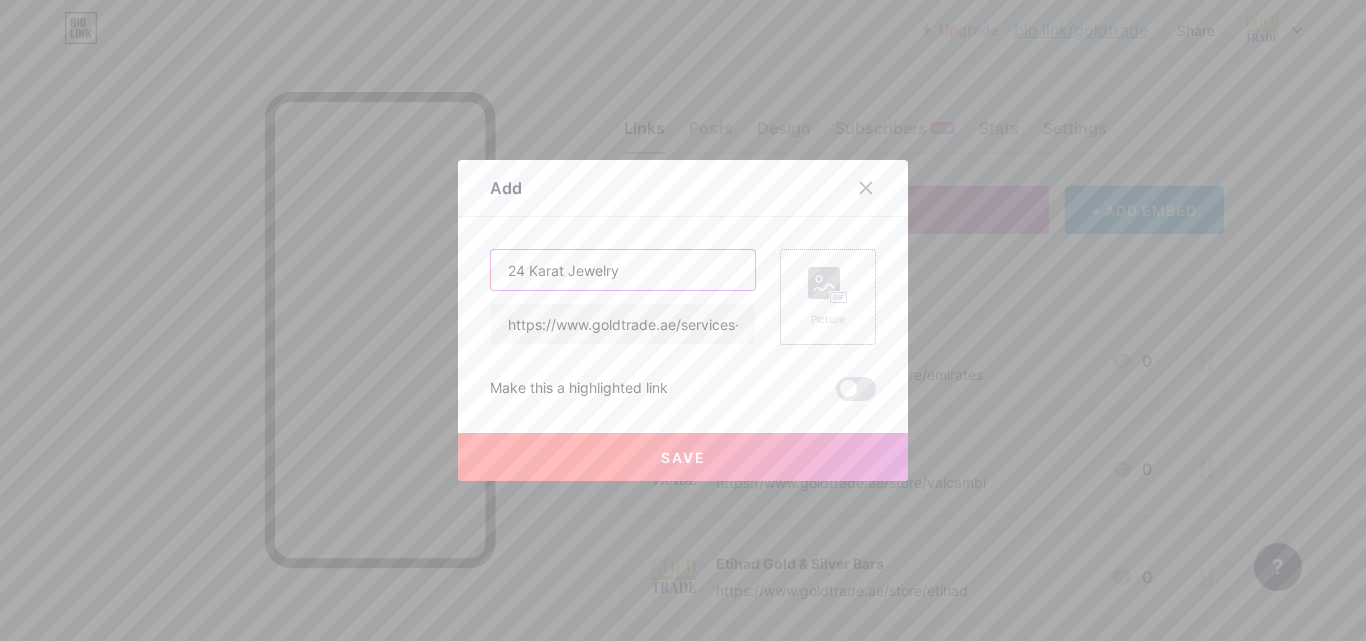 type on "24 Karat Jewelry" 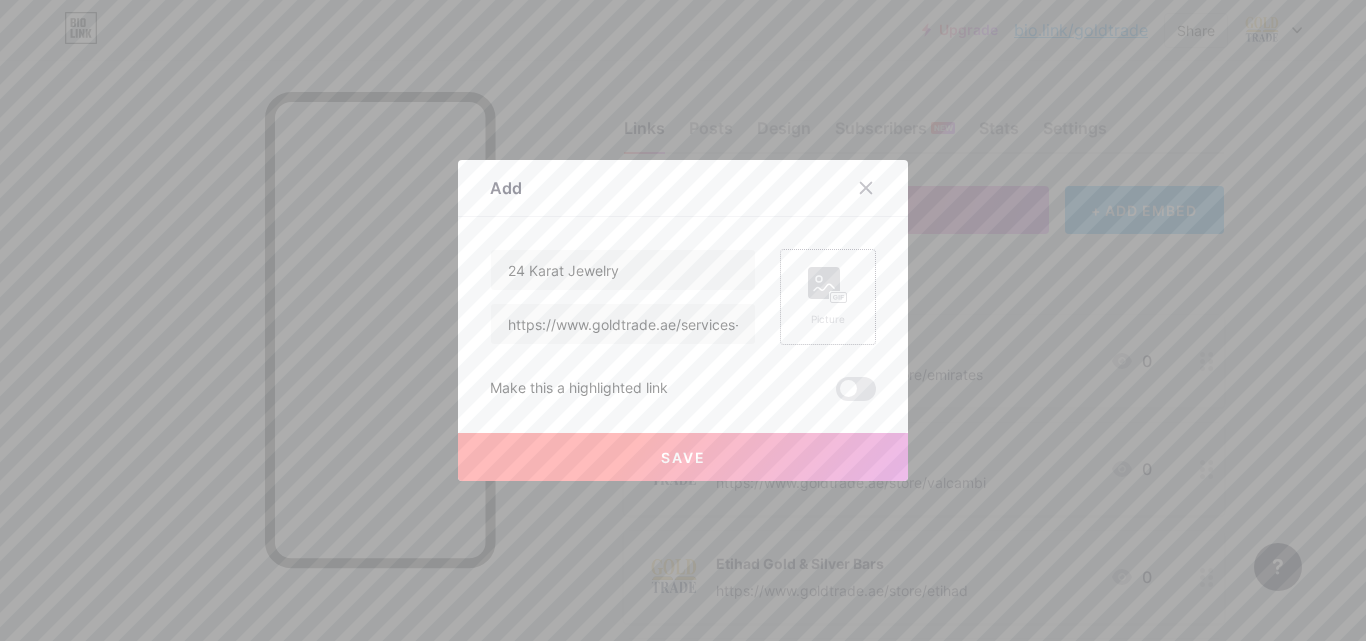 click on "Picture" at bounding box center (828, 319) 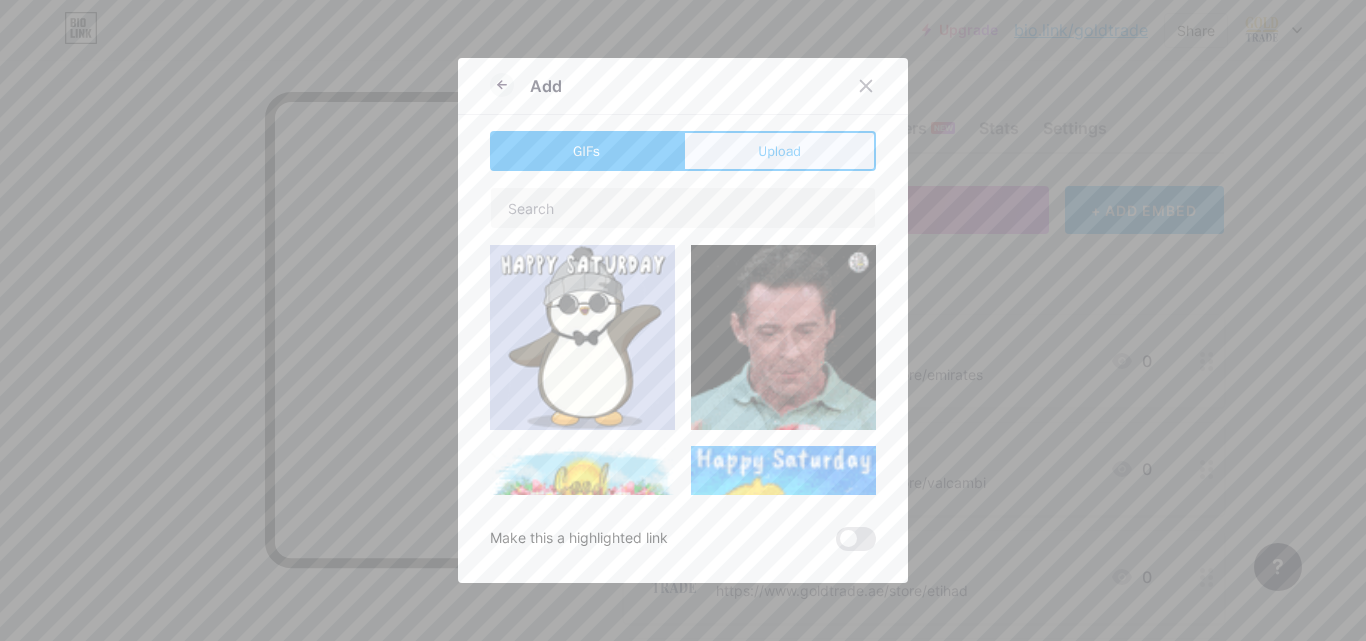 click on "Upload" at bounding box center [779, 151] 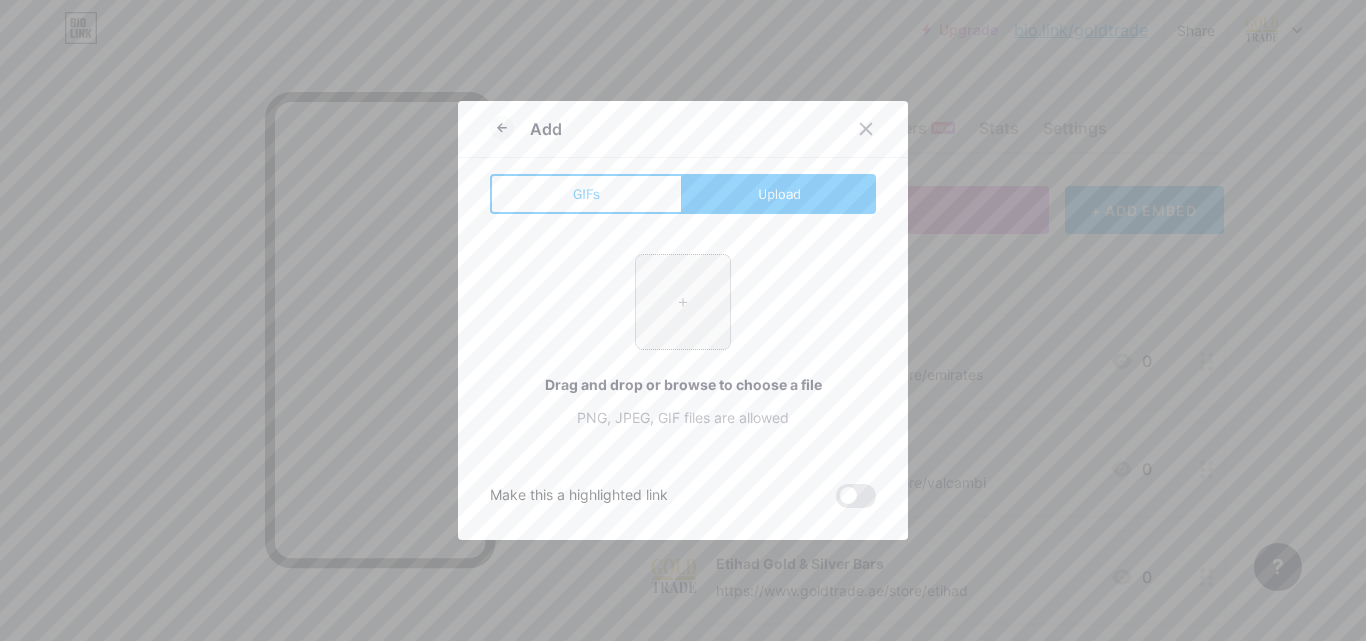 click at bounding box center [683, 302] 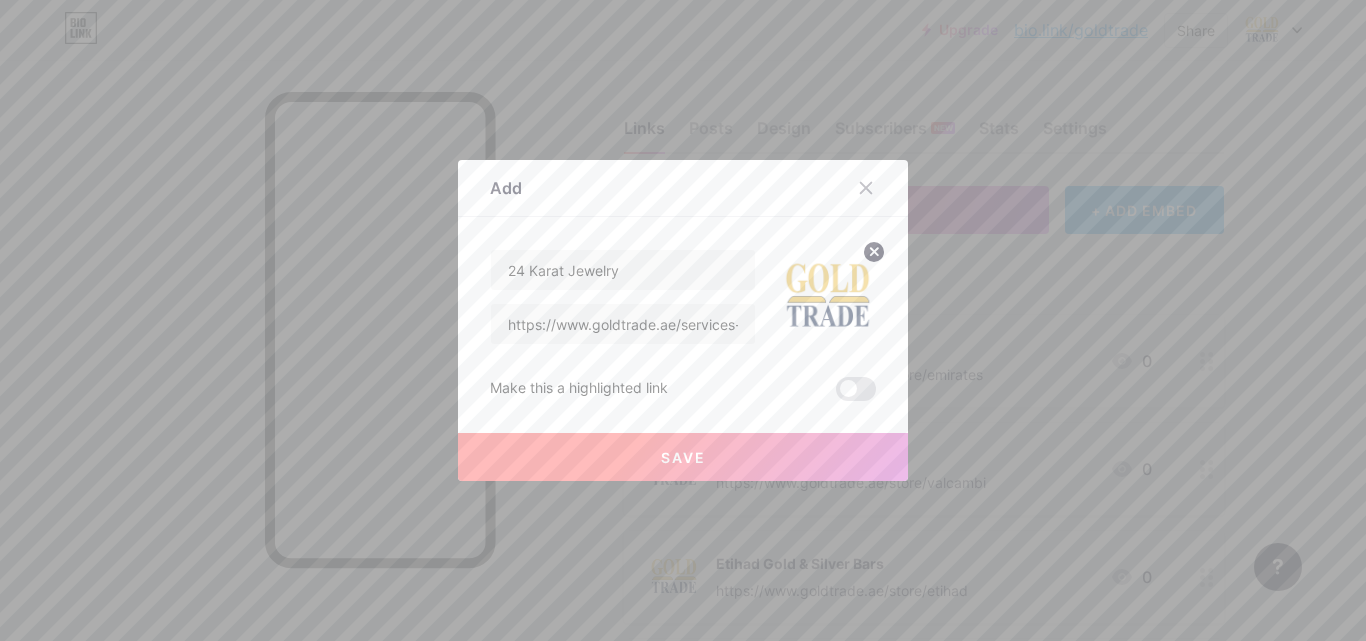 click on "Save" at bounding box center (683, 457) 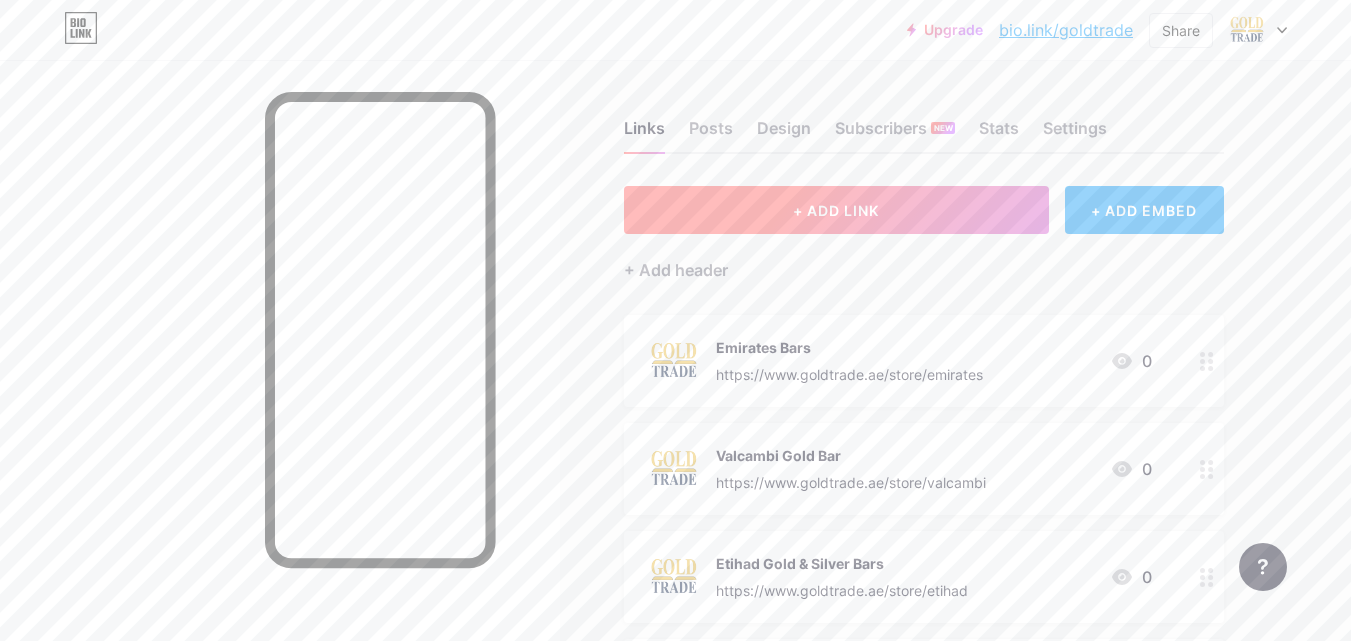 click on "+ ADD LINK" at bounding box center [836, 210] 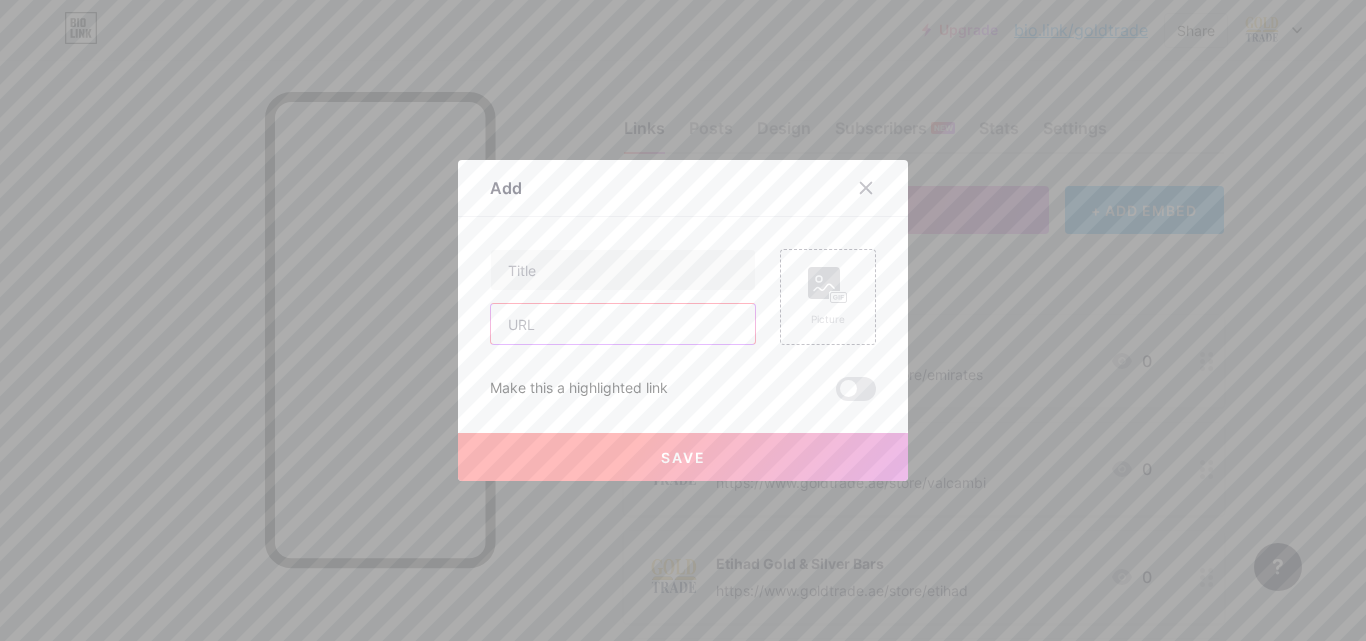 click at bounding box center (623, 324) 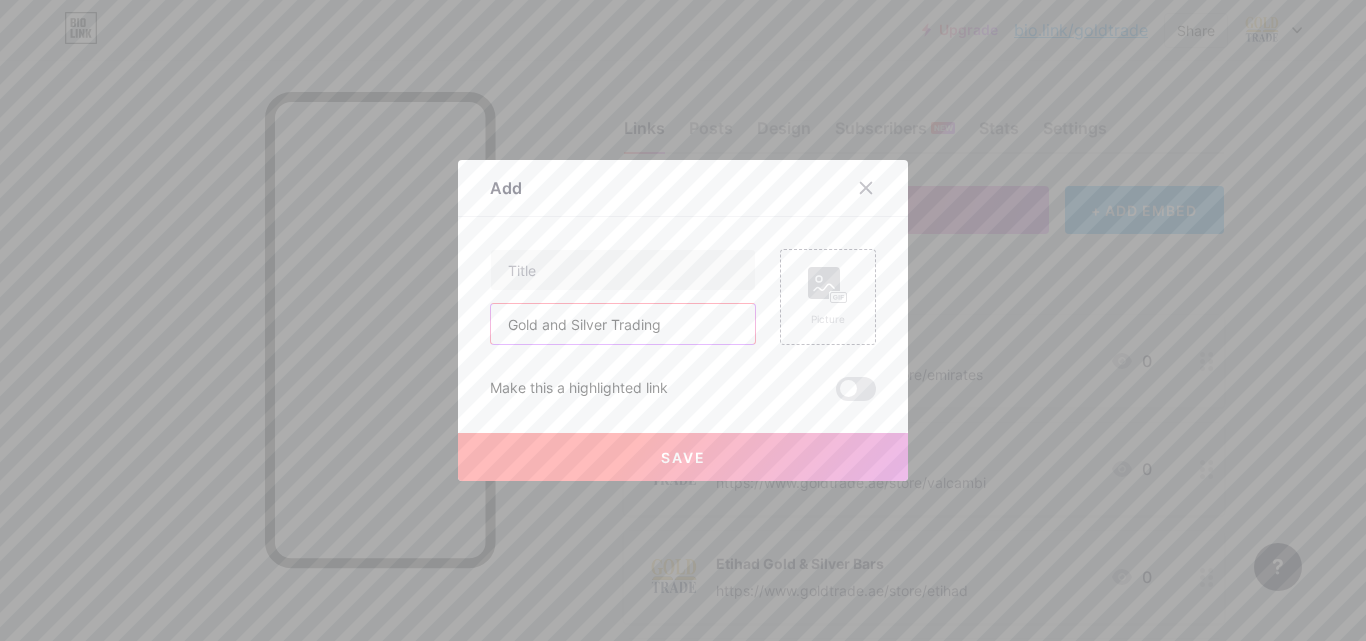 type 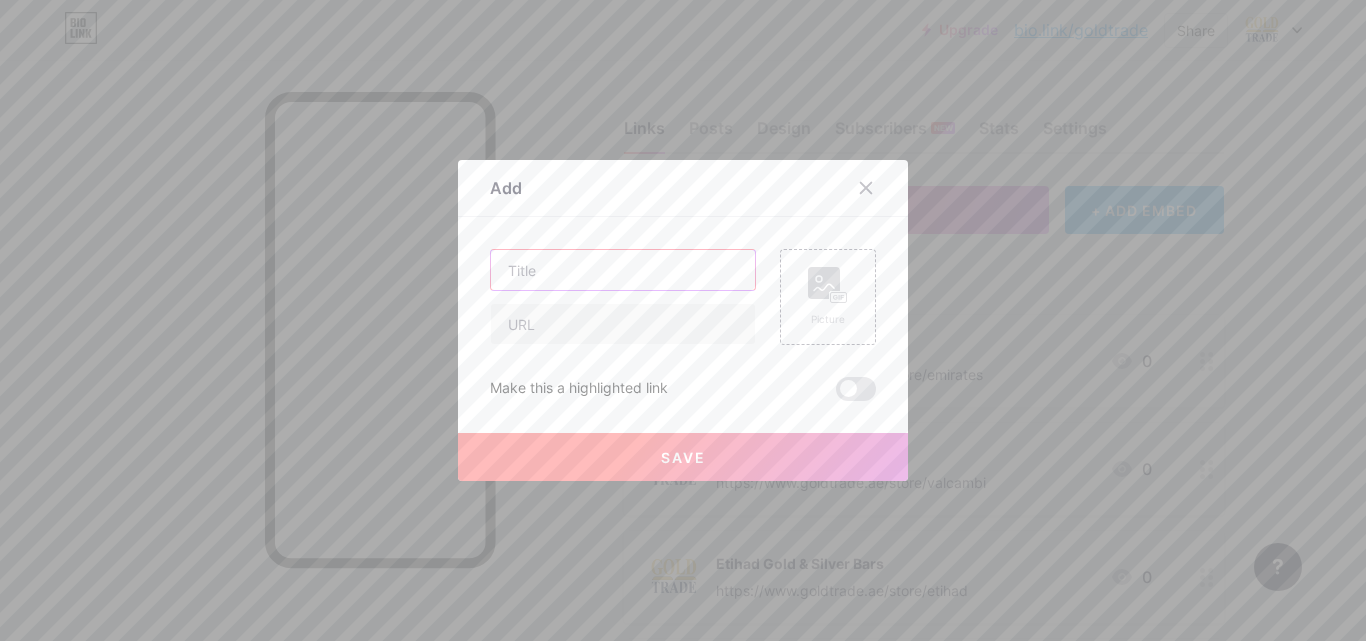 click at bounding box center (623, 270) 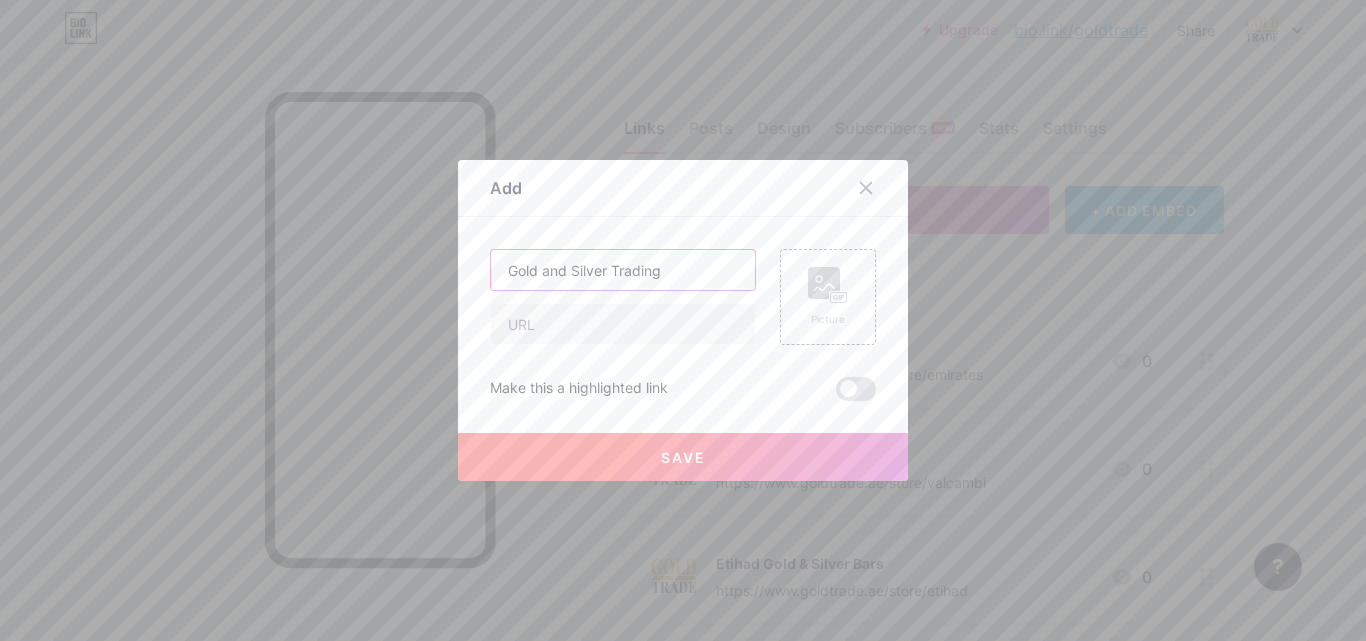 type on "Gold and Silver Trading" 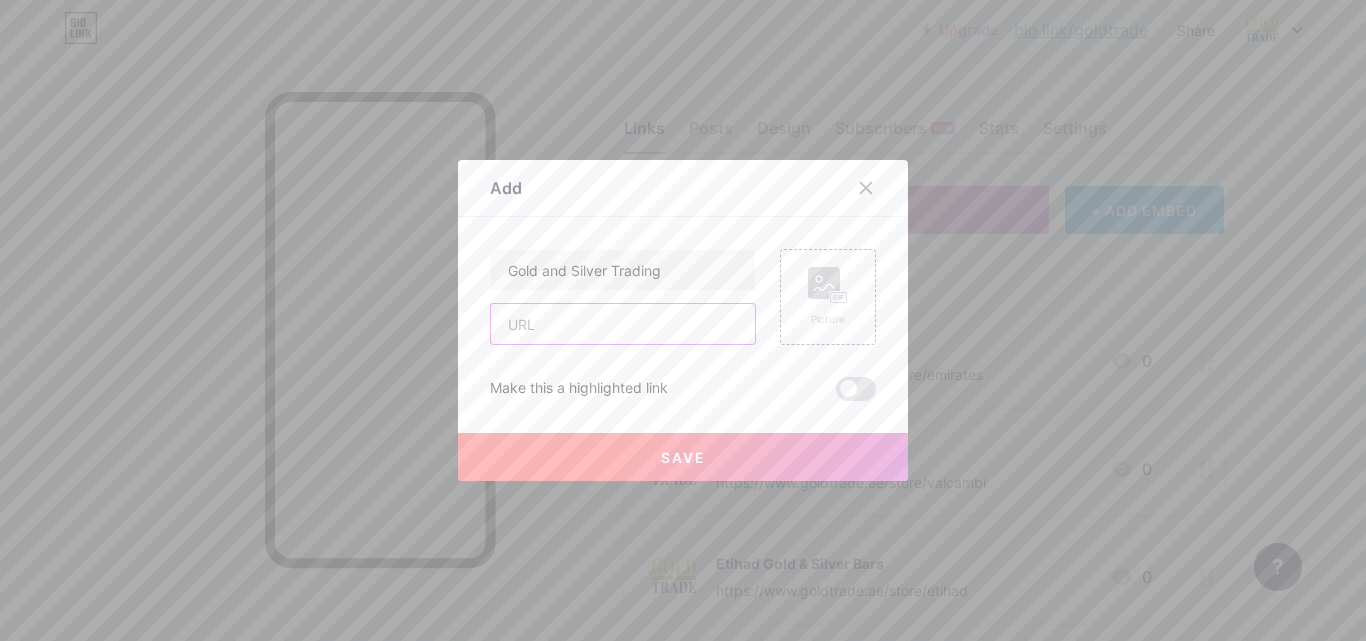 click at bounding box center [623, 324] 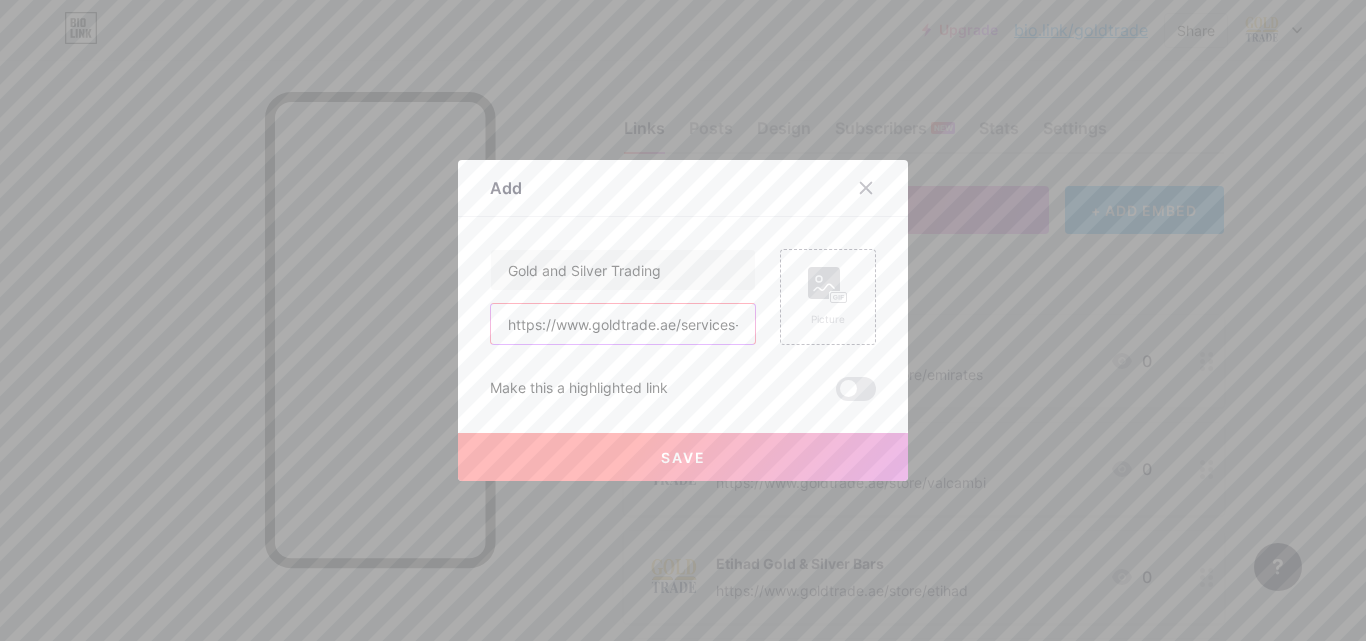 scroll, scrollTop: 0, scrollLeft: 207, axis: horizontal 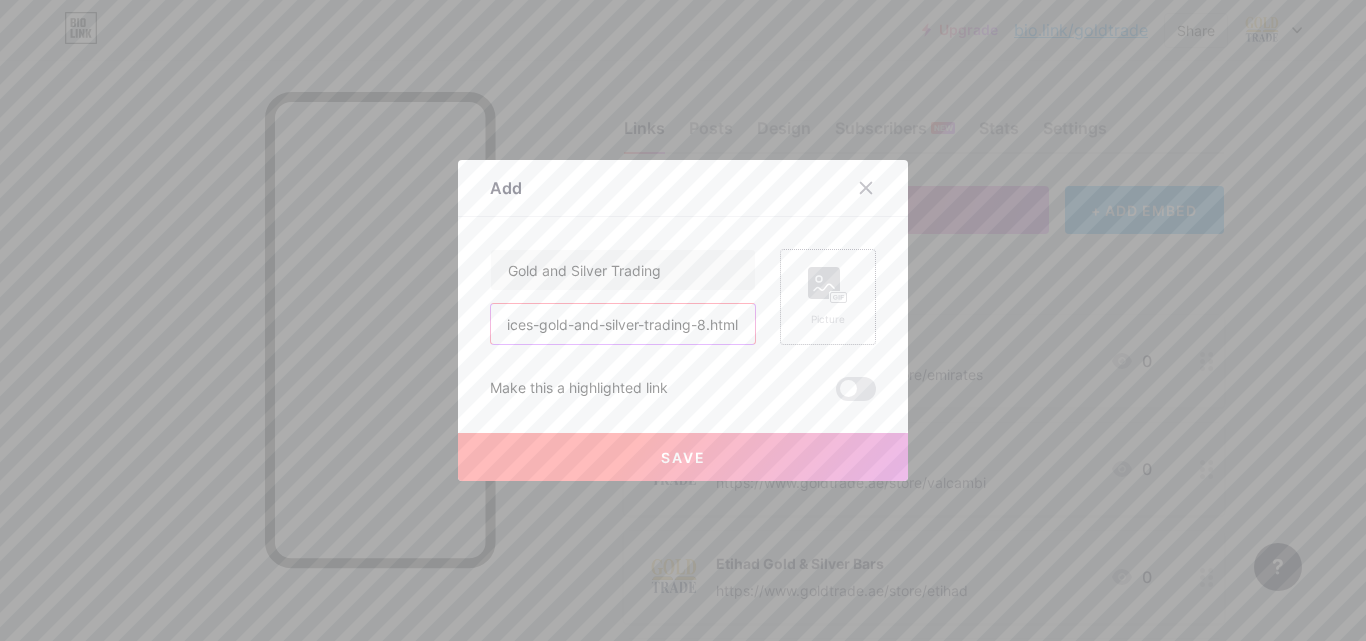 type on "https://www.goldtrade.ae/services-gold-and-silver-trading-8.html" 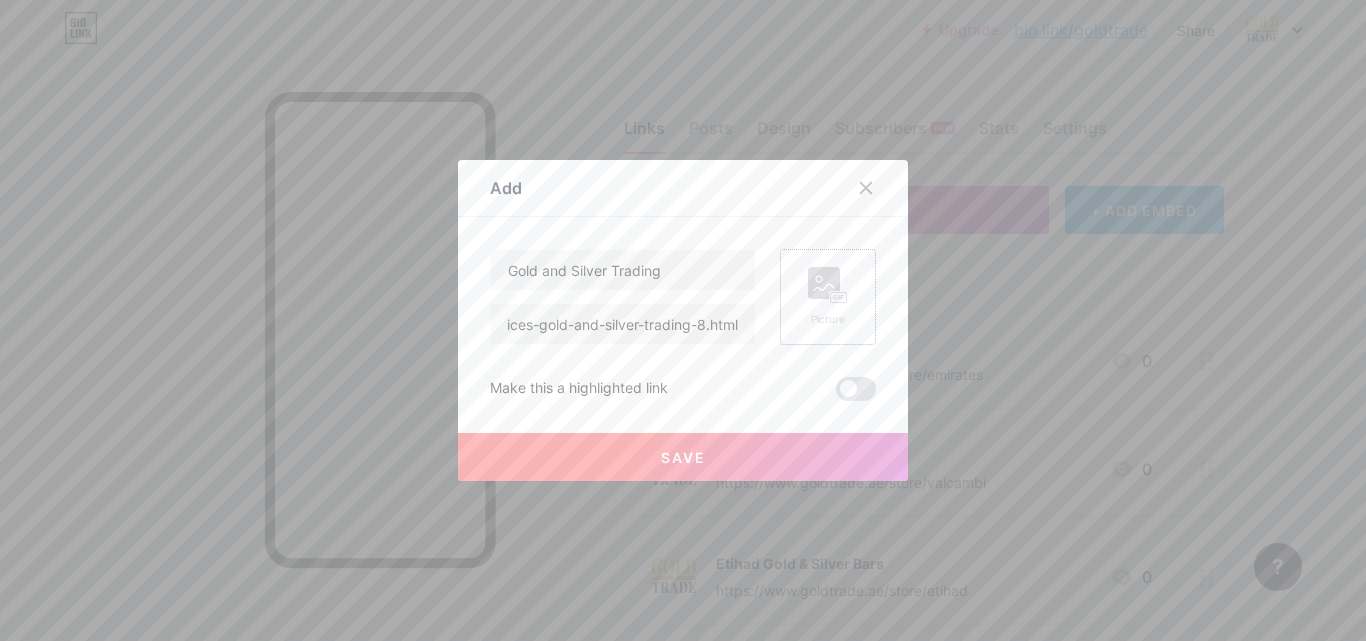 click 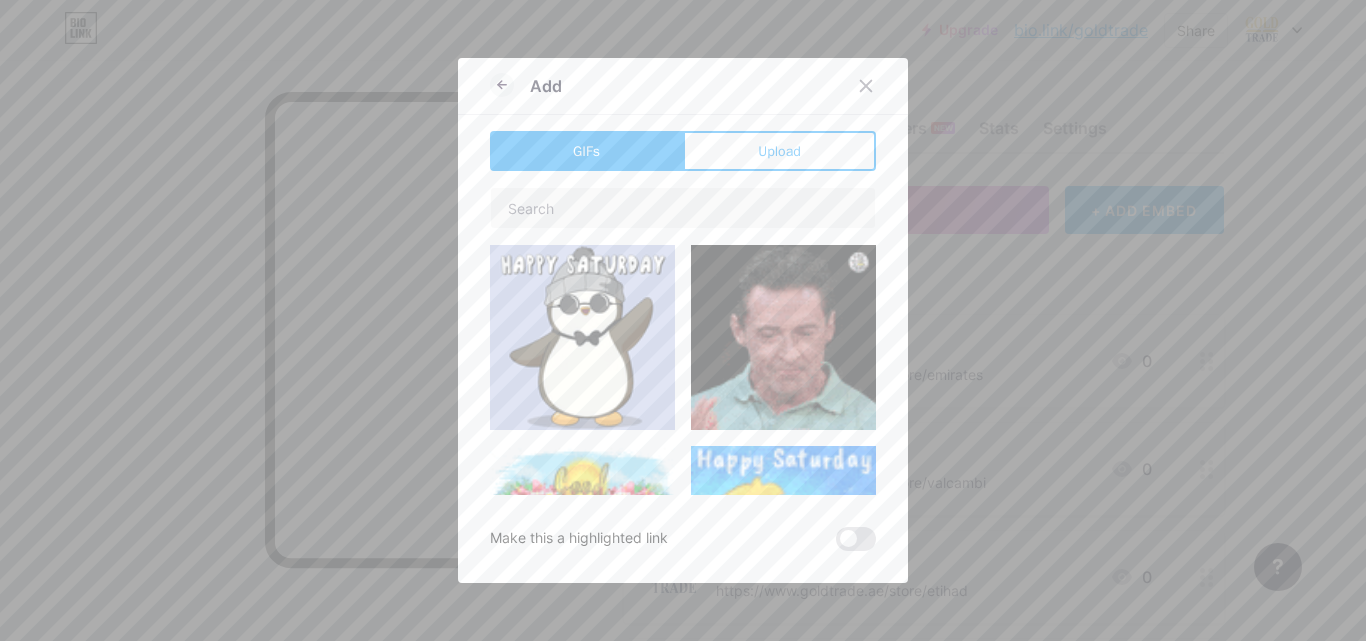 click on "GIFs     Upload       Content
YouTube
Play YouTube video without leaving your page.
ADD
Vimeo
Play Vimeo video without leaving your page.
ADD
Tiktok
Grow your TikTok following
ADD
Tweet
Embed a tweet.
ADD
Reddit
Showcase your Reddit profile
ADD
Spotify
Embed Spotify to play the preview of a track.
ADD
Twitch
Play Twitch video without leaving your page.
ADD
ADD
ADD" at bounding box center [683, 341] 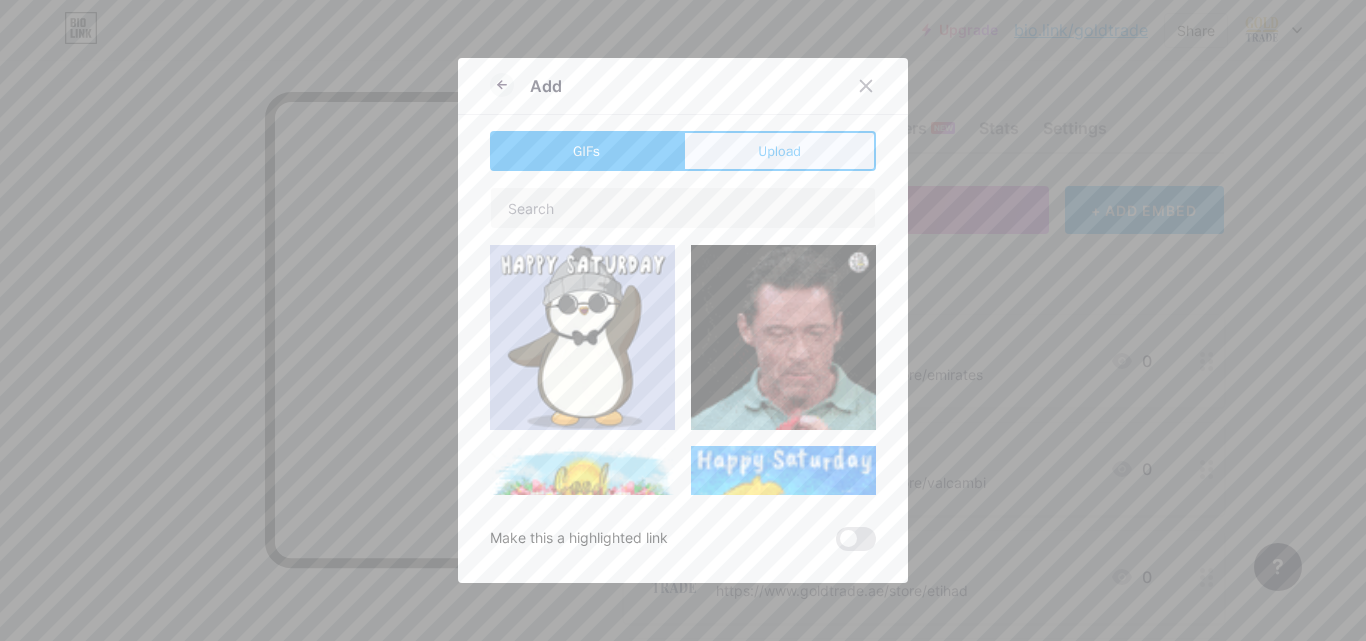 click on "Upload" at bounding box center [779, 151] 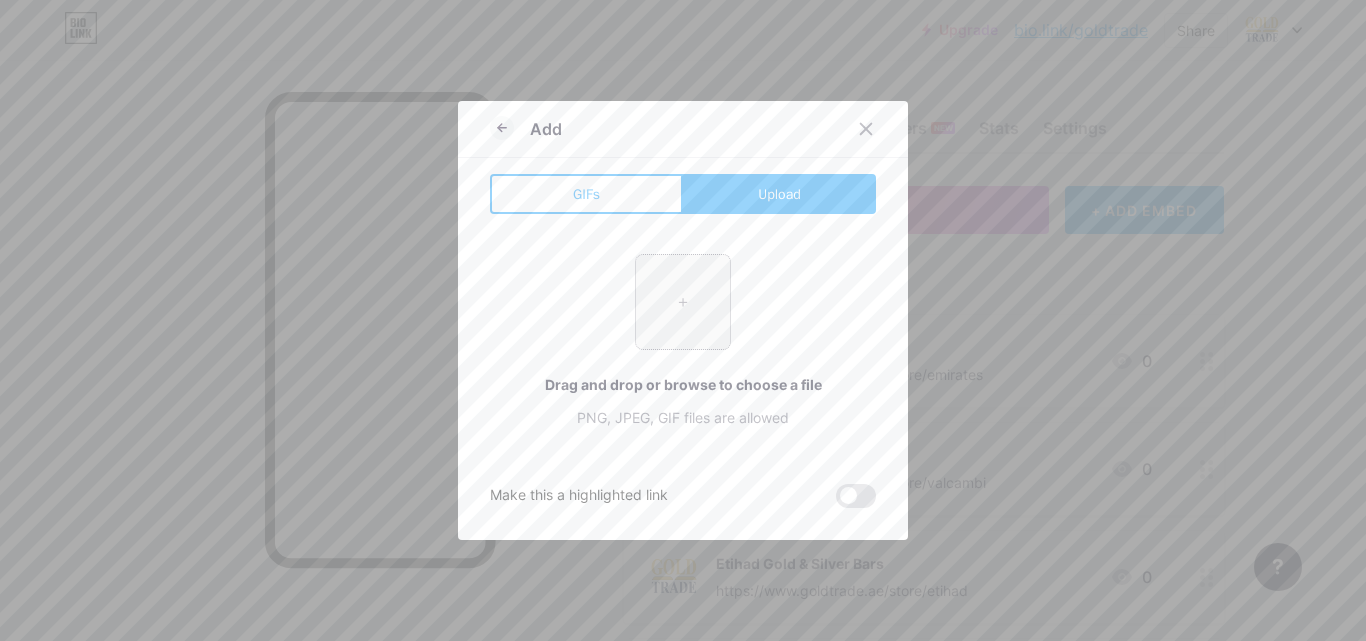 click at bounding box center [683, 302] 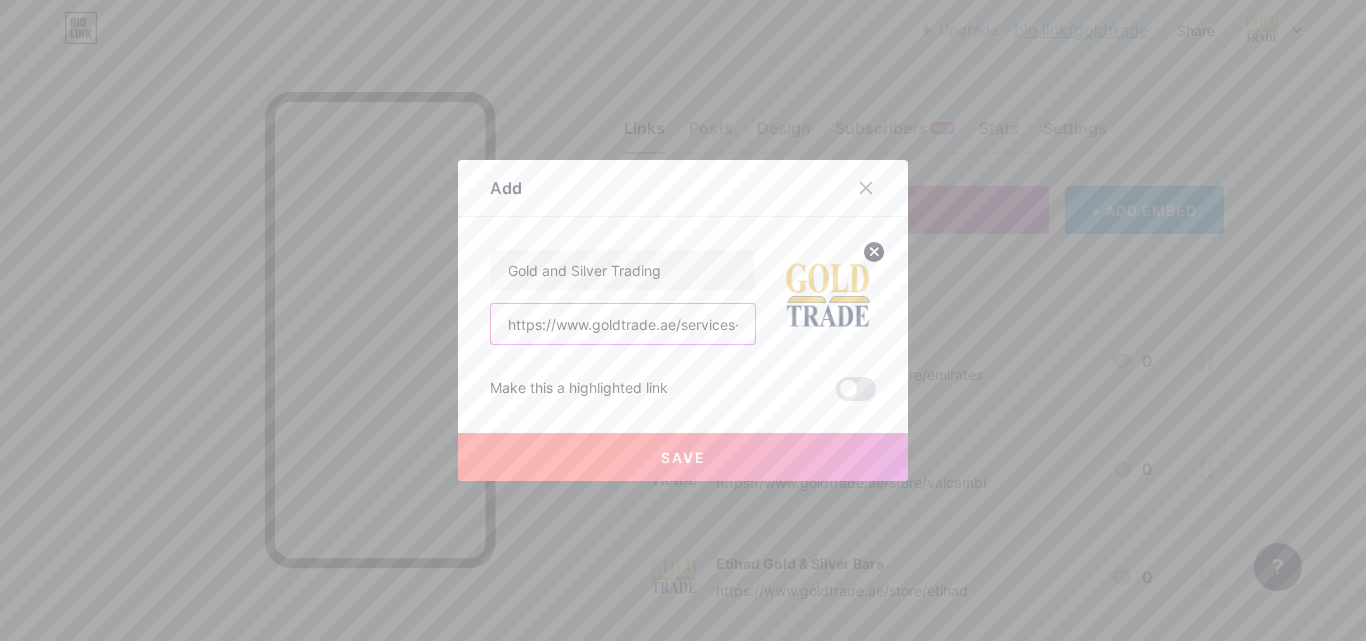 scroll, scrollTop: 0, scrollLeft: 207, axis: horizontal 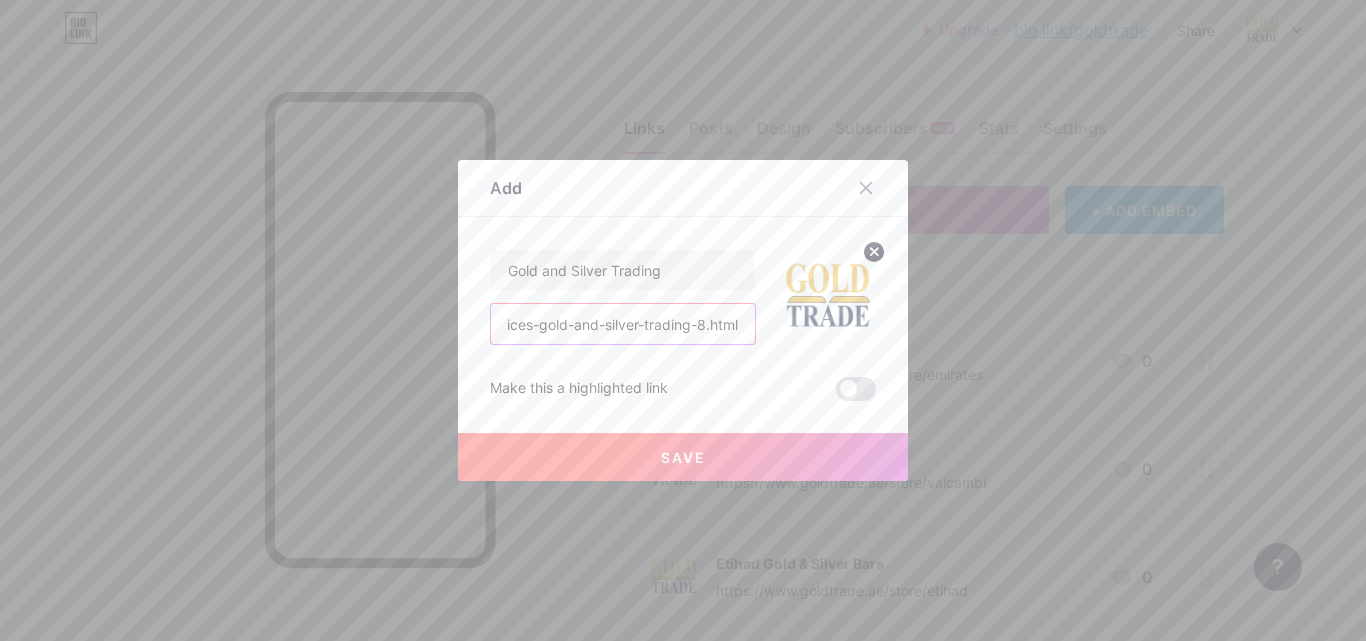 drag, startPoint x: 598, startPoint y: 324, endPoint x: 808, endPoint y: 336, distance: 210.34258 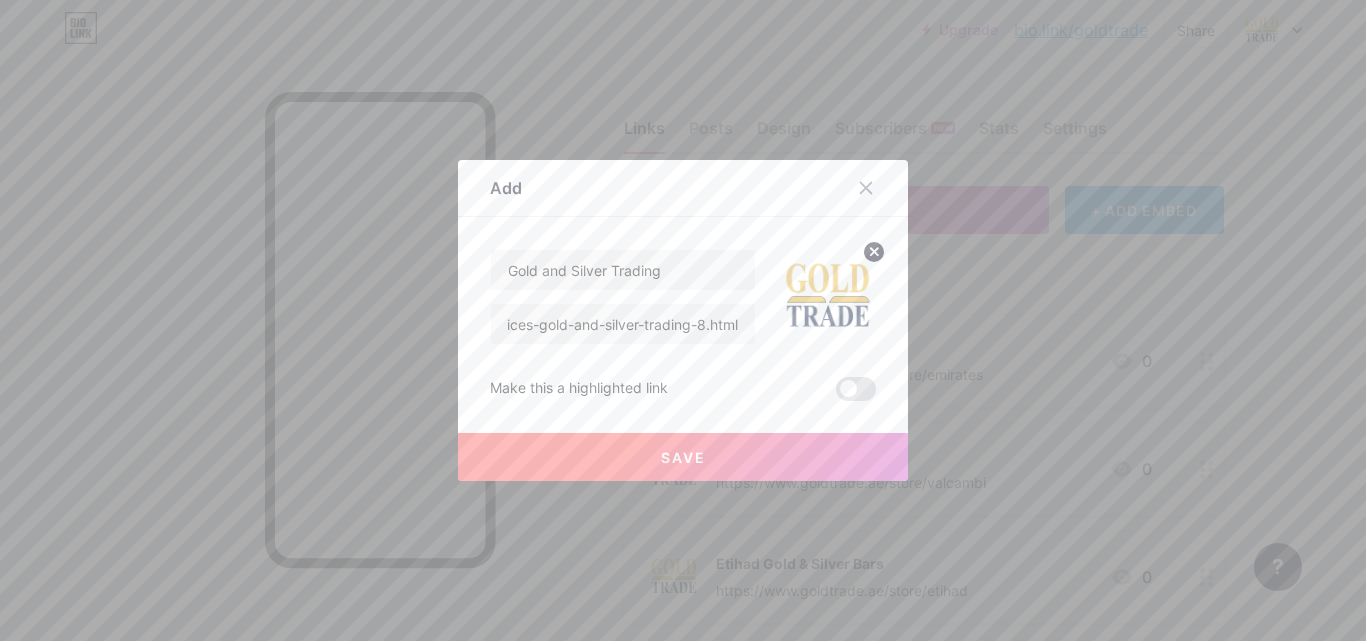click on "Save" at bounding box center (683, 457) 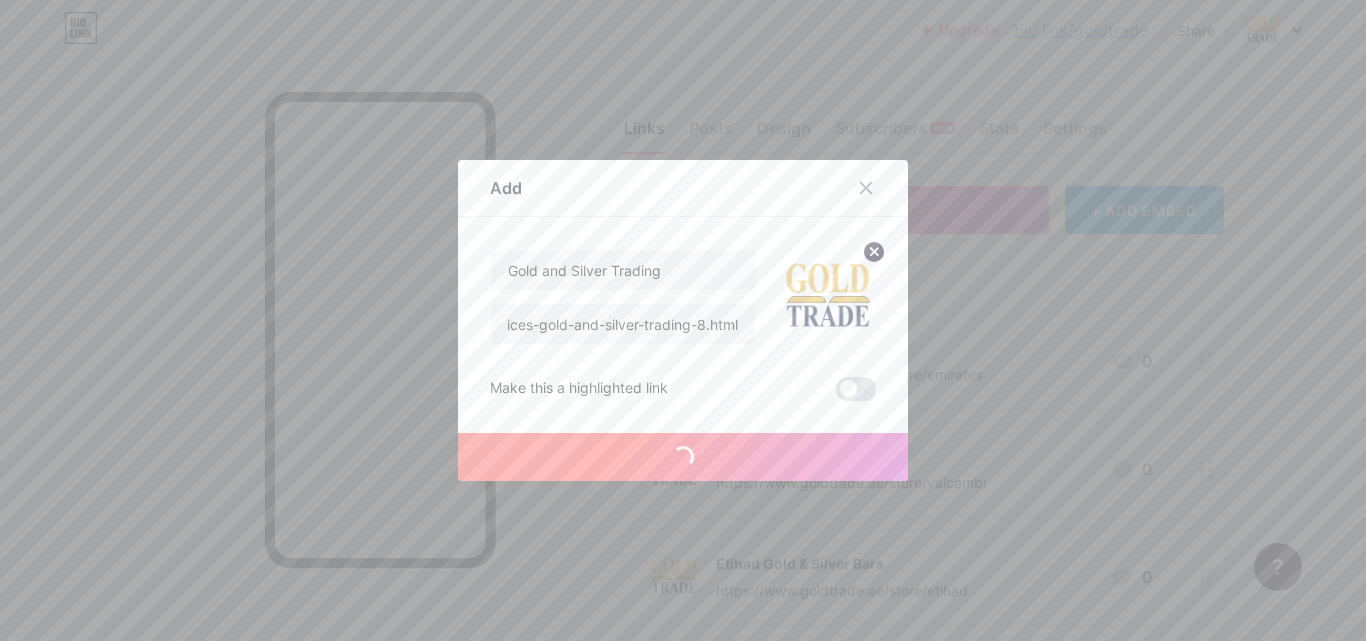 scroll, scrollTop: 0, scrollLeft: 0, axis: both 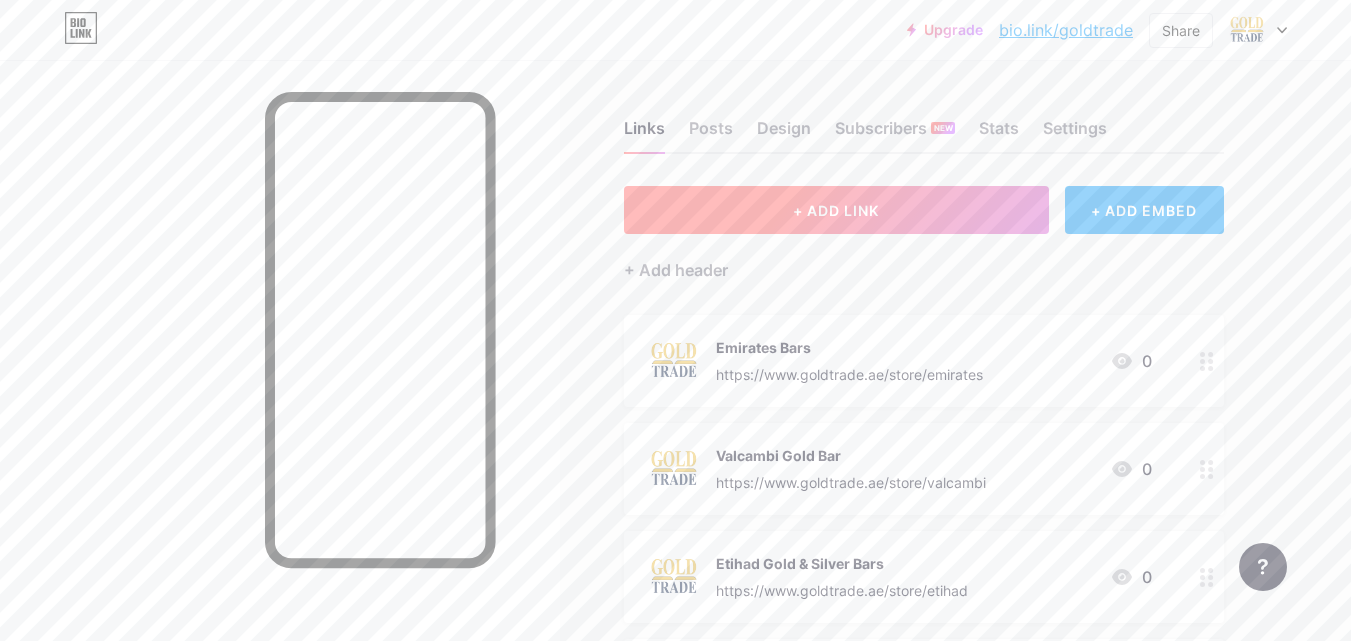 click on "+ ADD LINK" at bounding box center [836, 210] 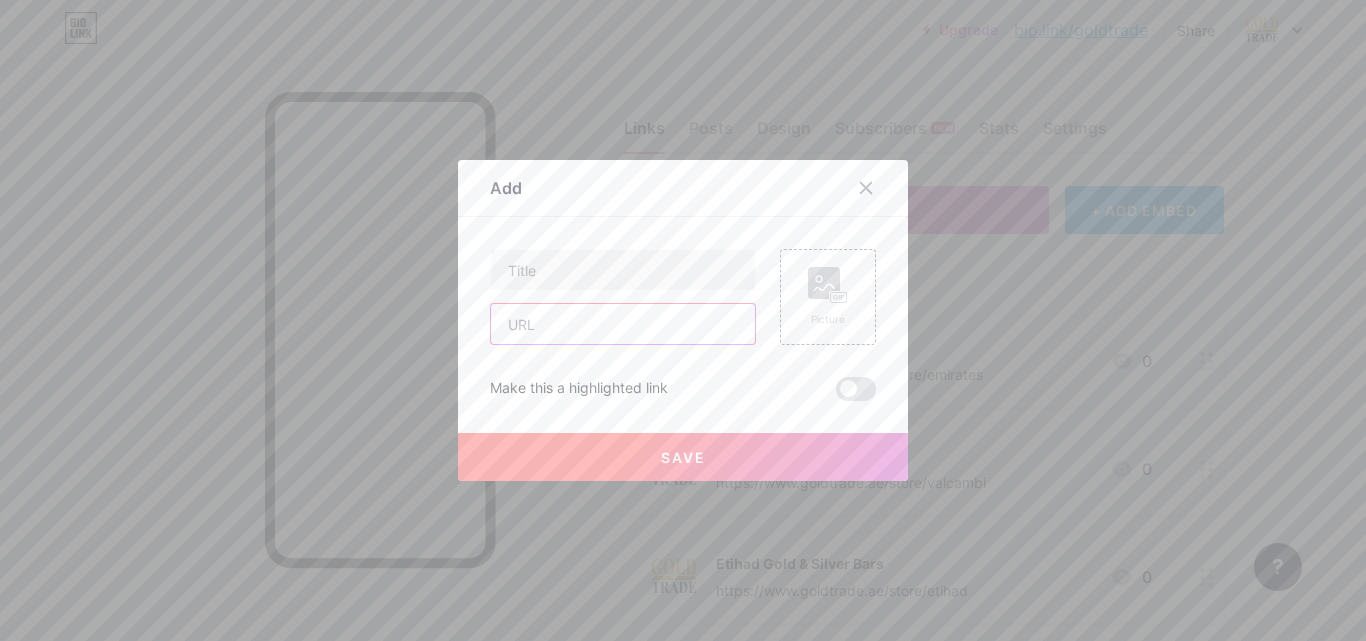 click at bounding box center (623, 324) 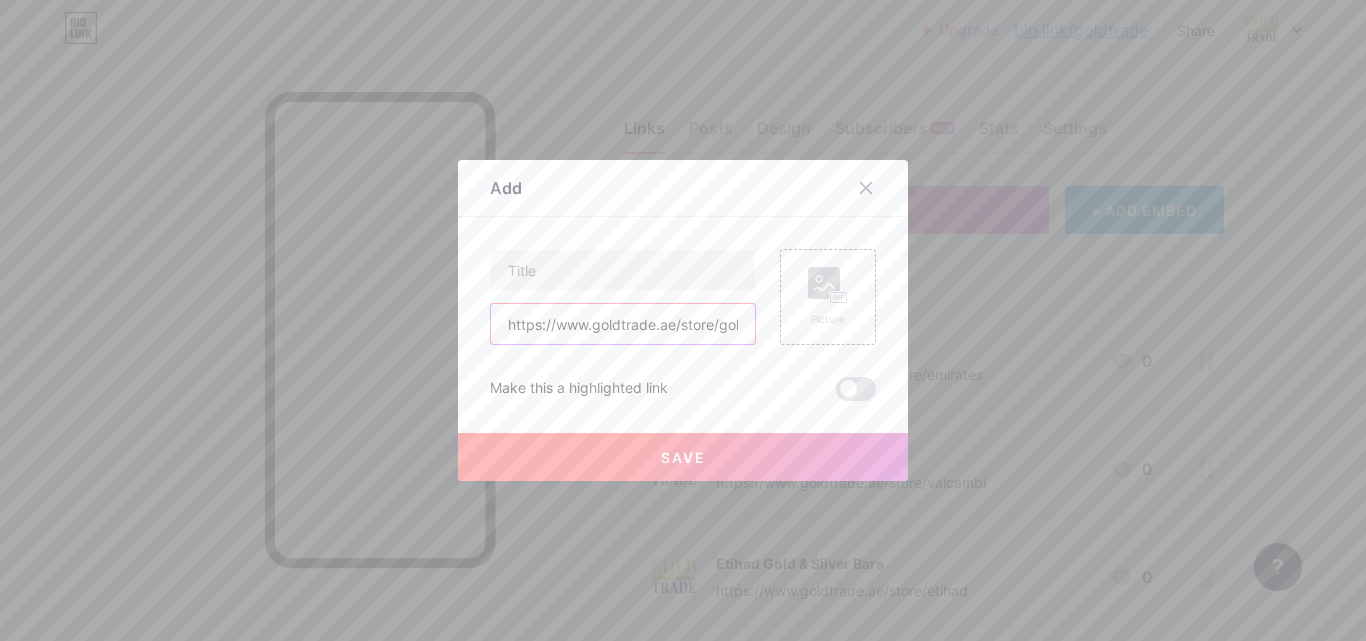 scroll, scrollTop: 0, scrollLeft: 120, axis: horizontal 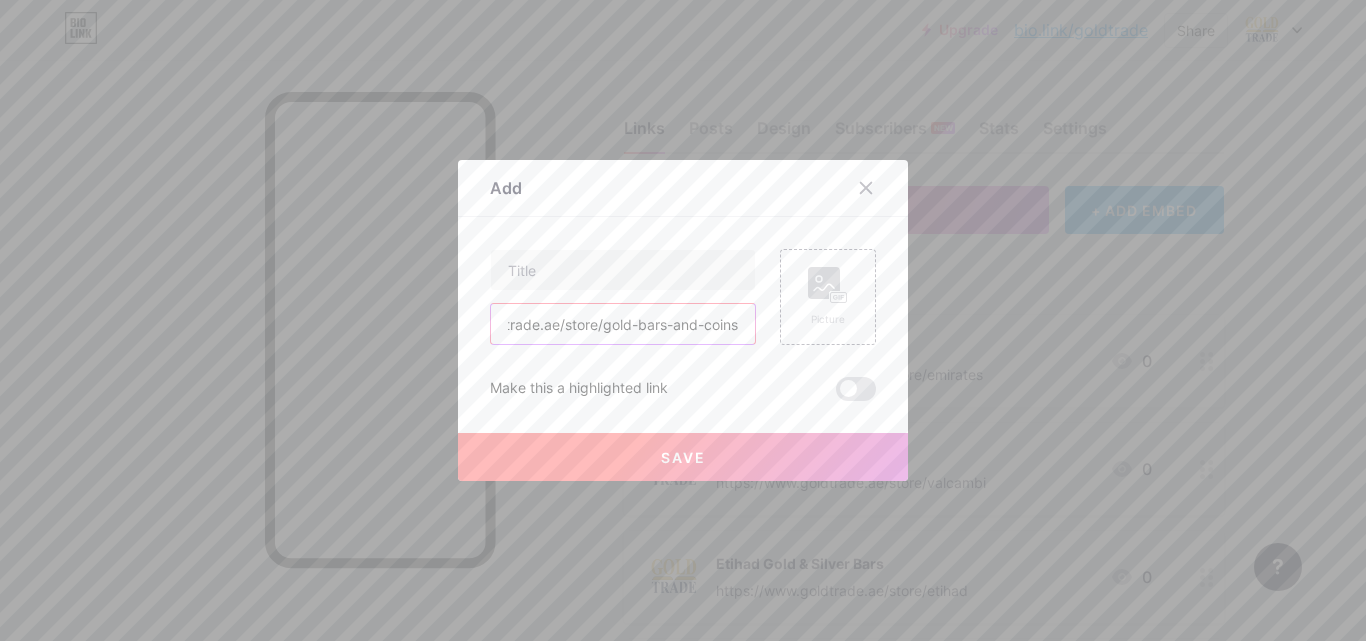 type on "https://www.goldtrade.ae/store/gold-bars-and-coins" 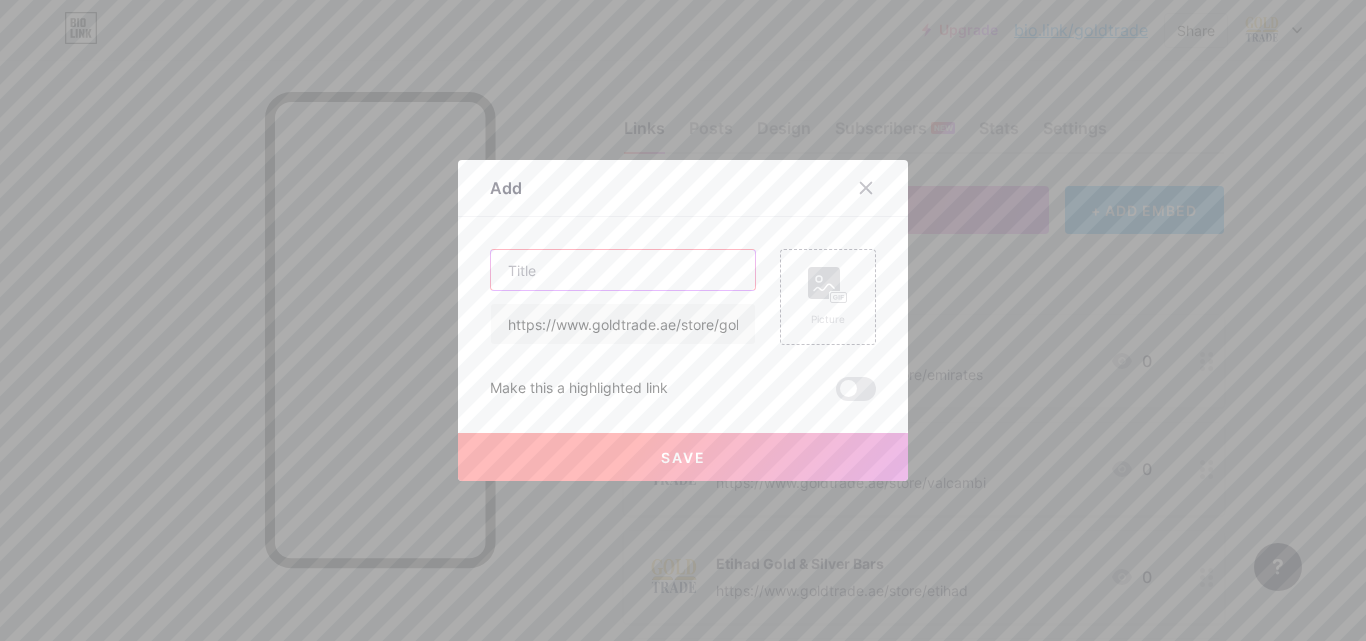 click at bounding box center [623, 270] 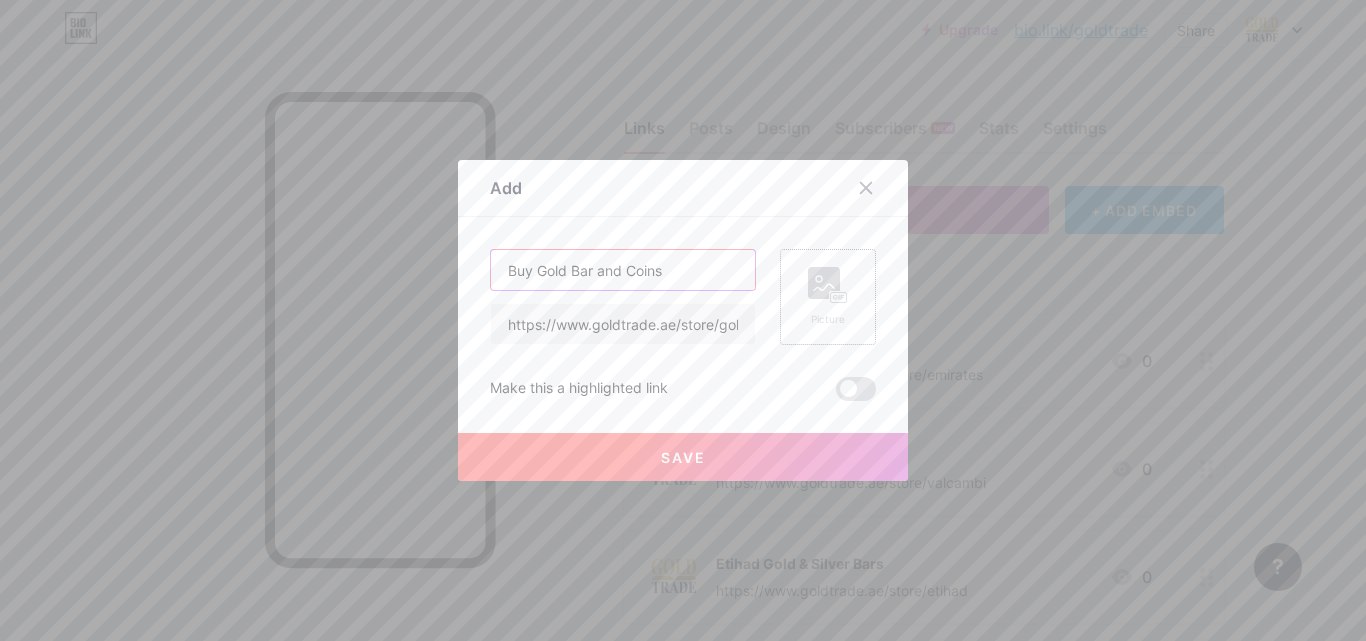type on "Buy Gold Bar and Coins" 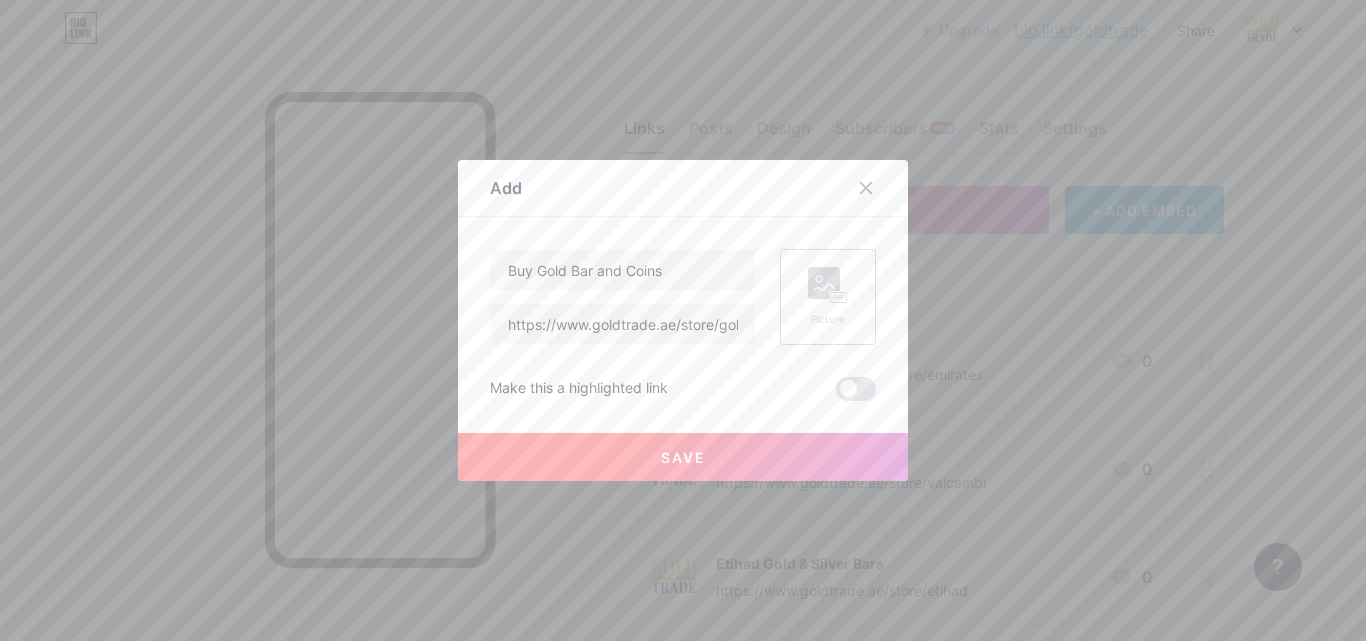 click 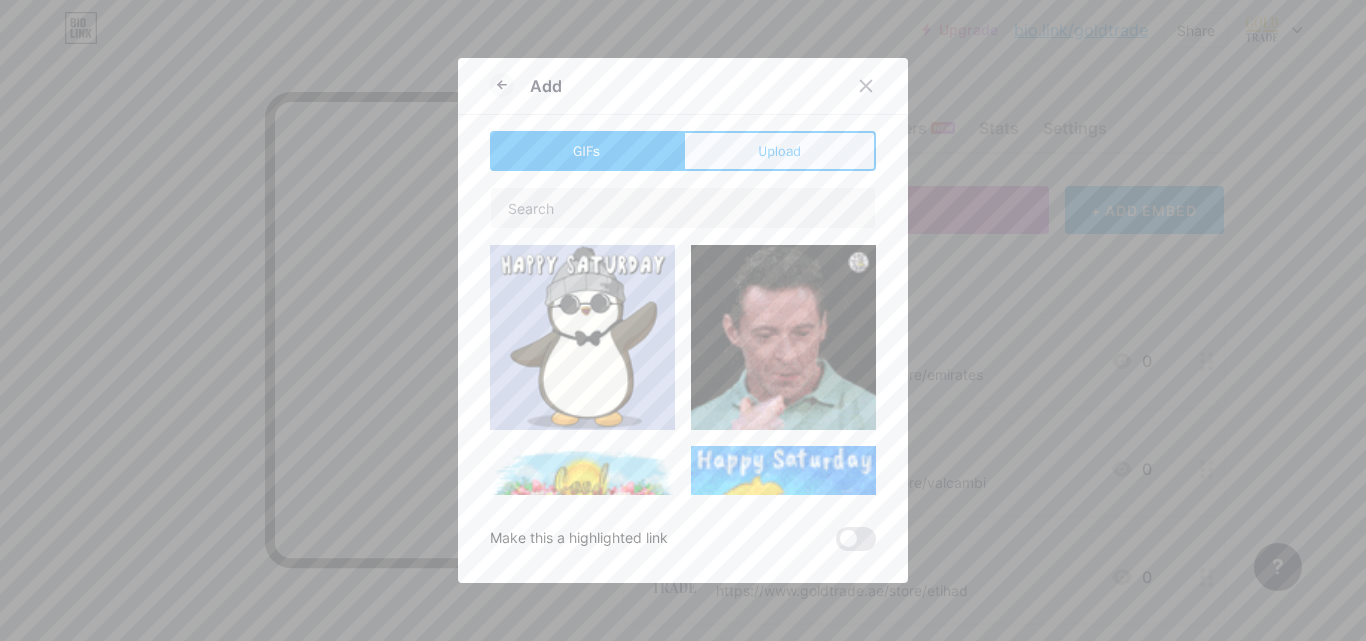 click on "Upload" at bounding box center [779, 151] 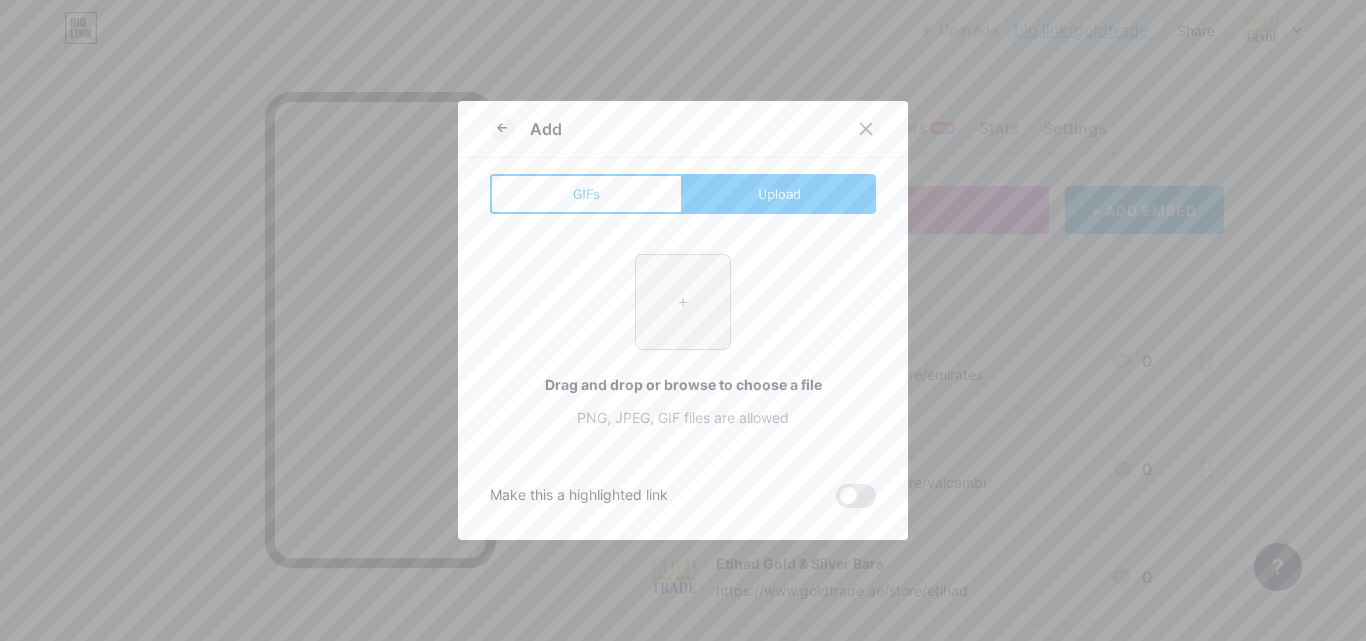 click at bounding box center (683, 302) 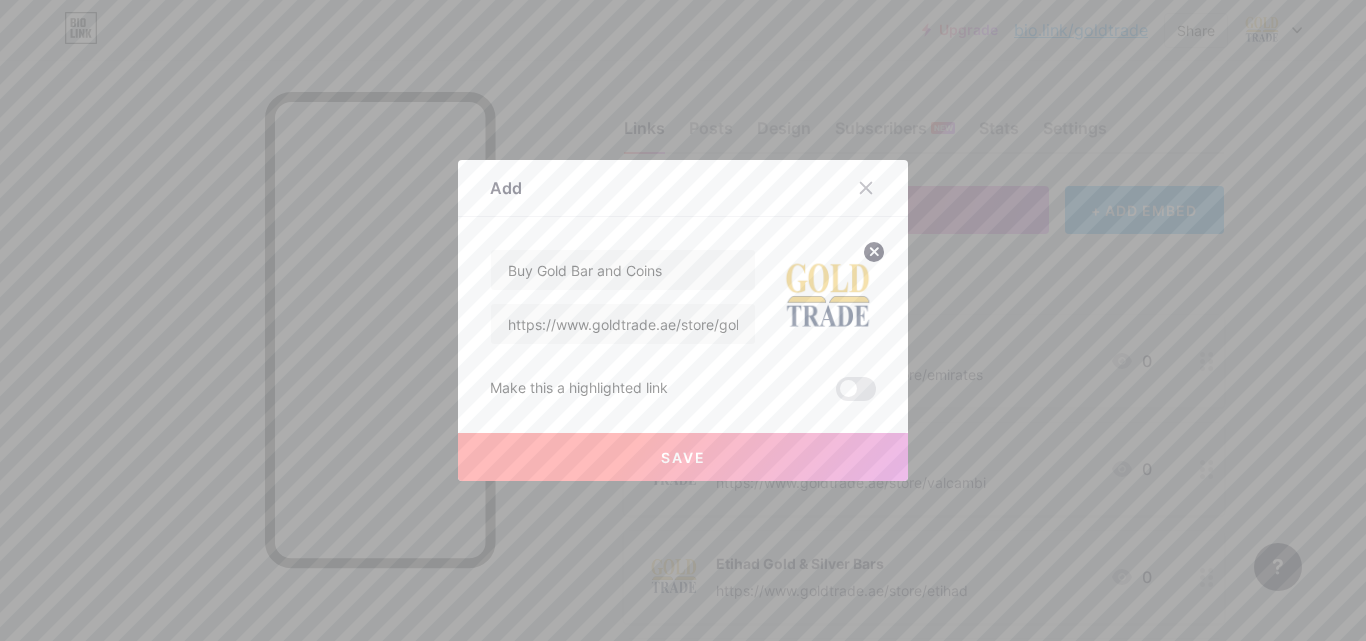 click on "Save" at bounding box center (683, 457) 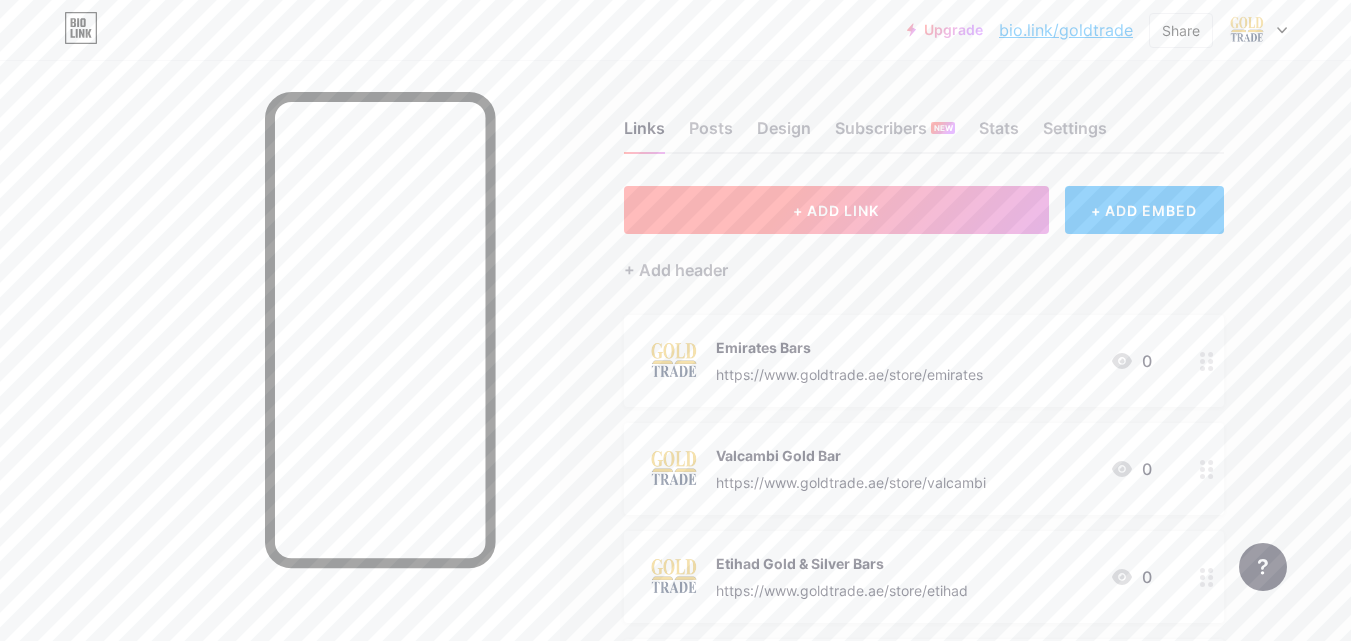 click on "+ ADD LINK" at bounding box center [836, 210] 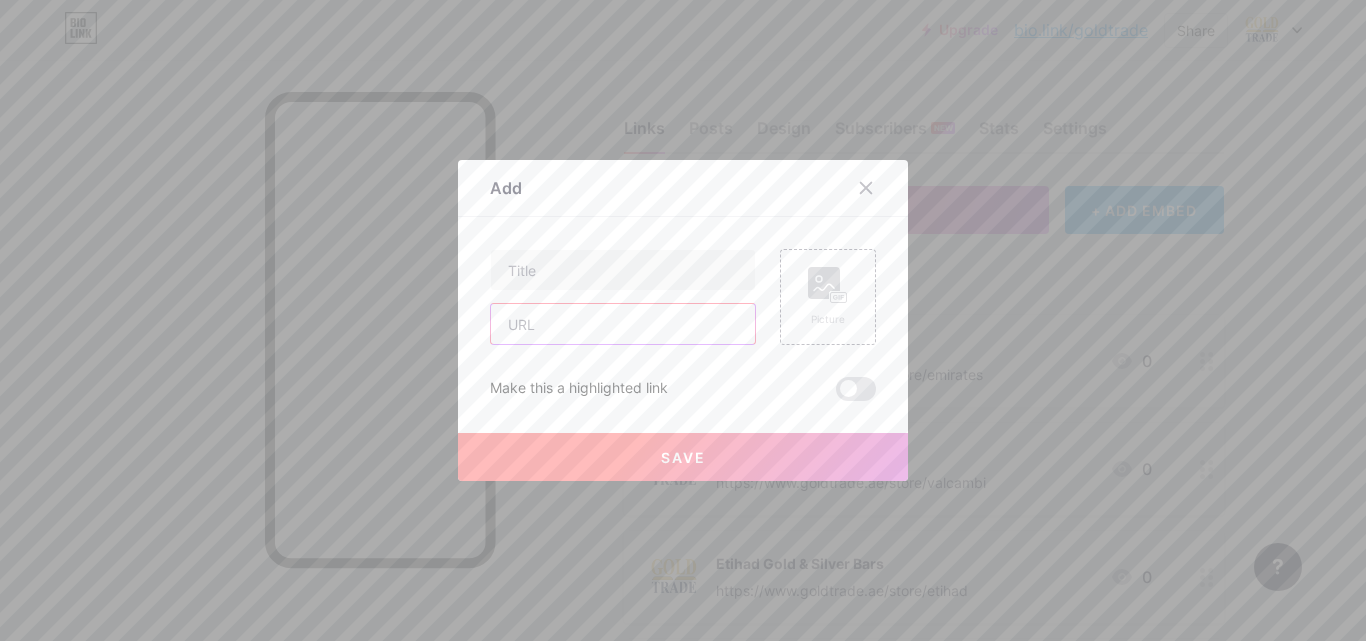 click at bounding box center (623, 324) 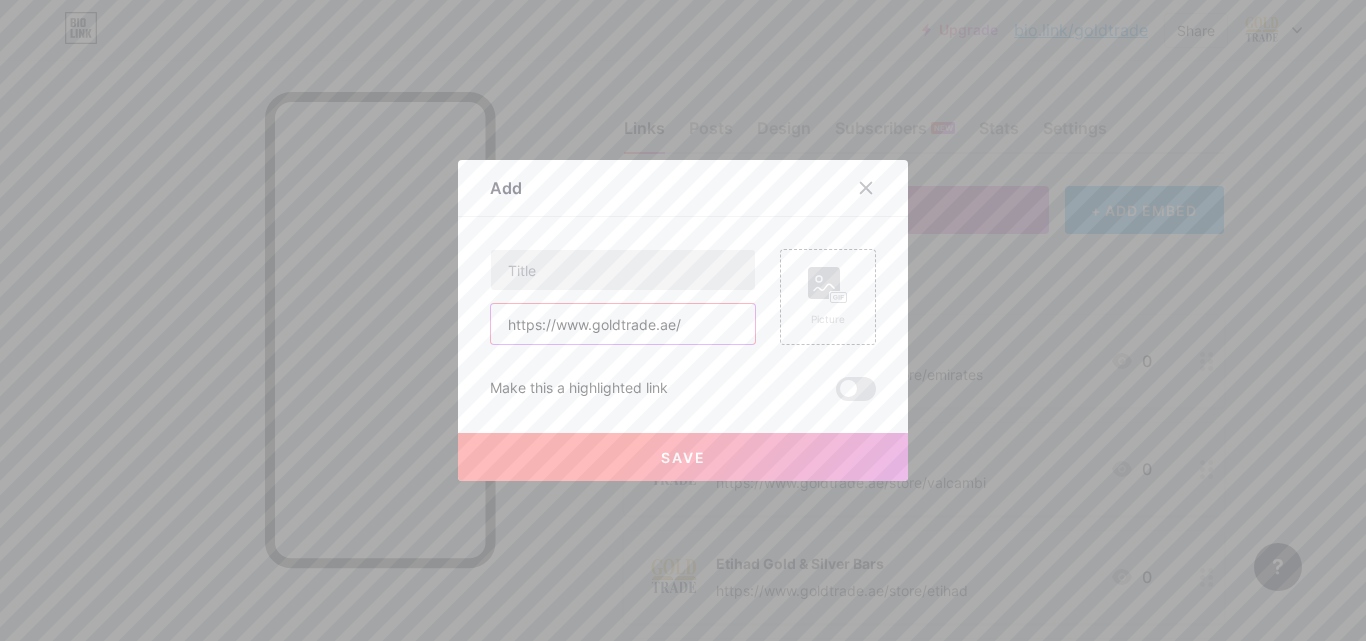 type on "https://www.goldtrade.ae/" 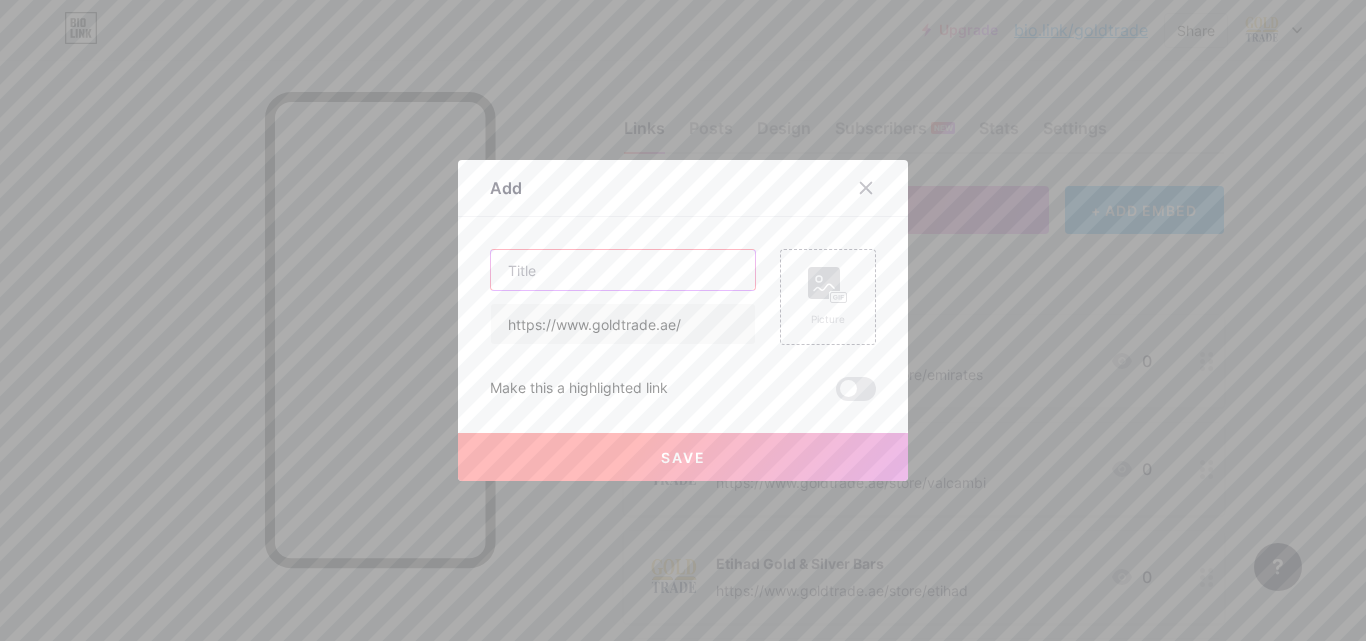 click at bounding box center (623, 270) 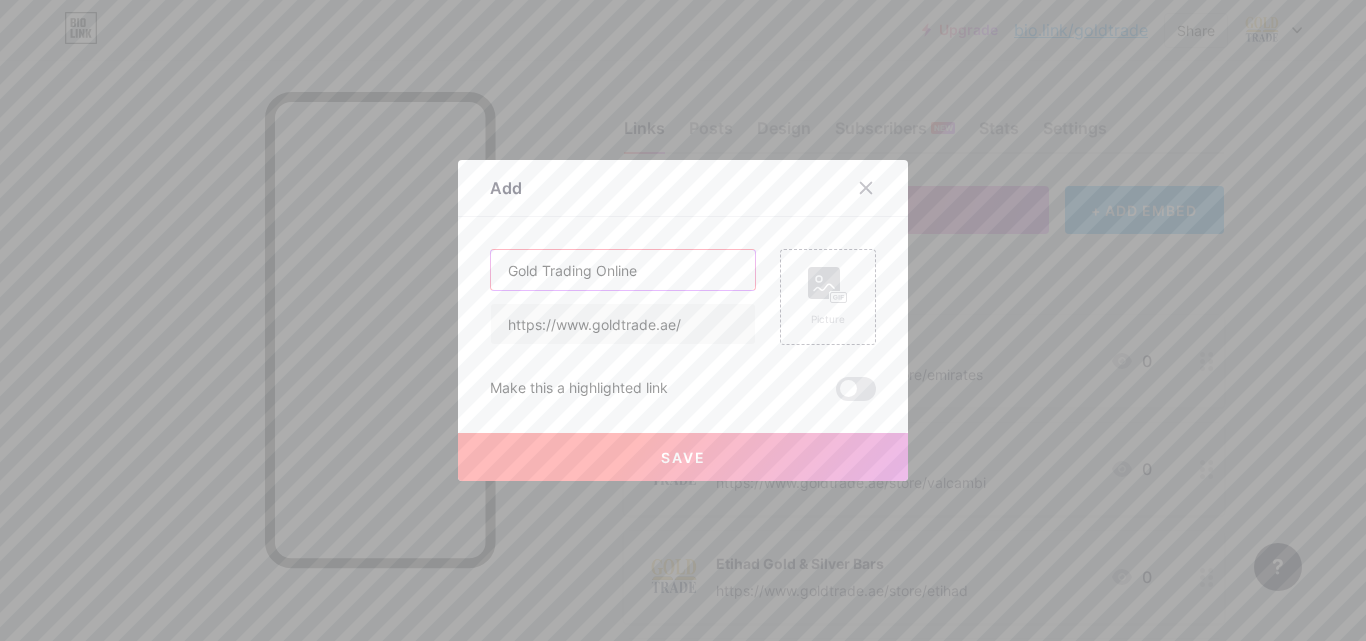 click on "Gold Trading Online" at bounding box center [623, 270] 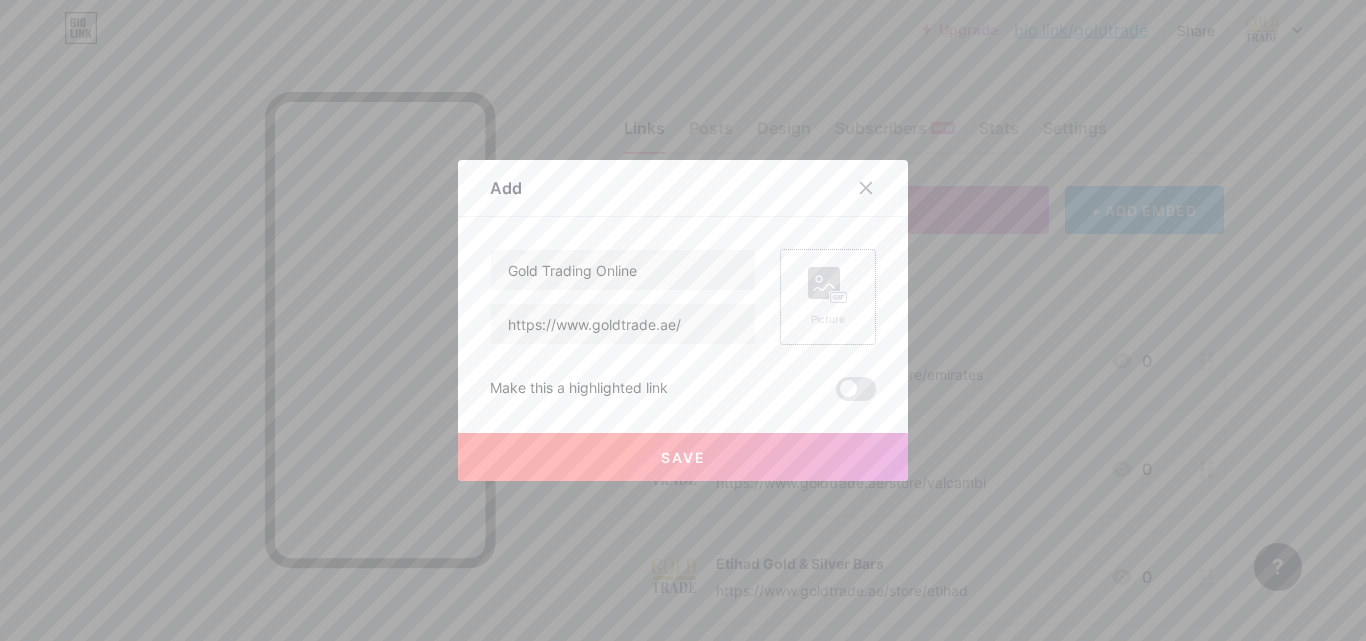 click 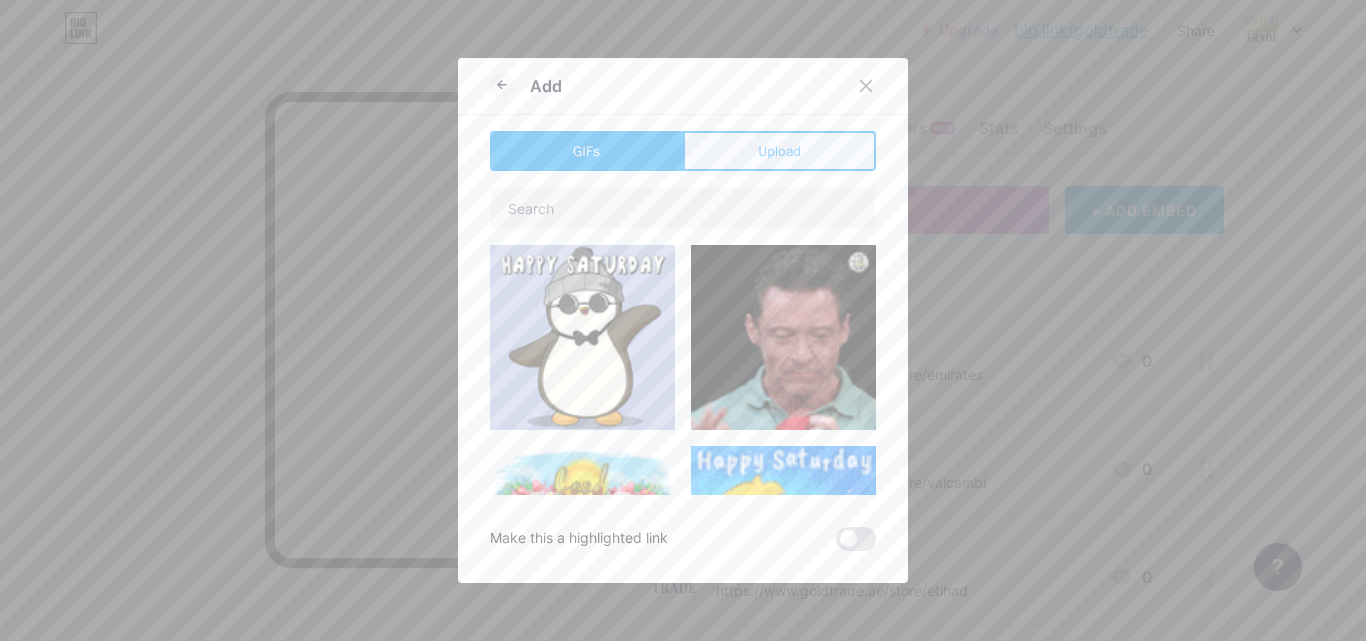 click on "Upload" at bounding box center (779, 151) 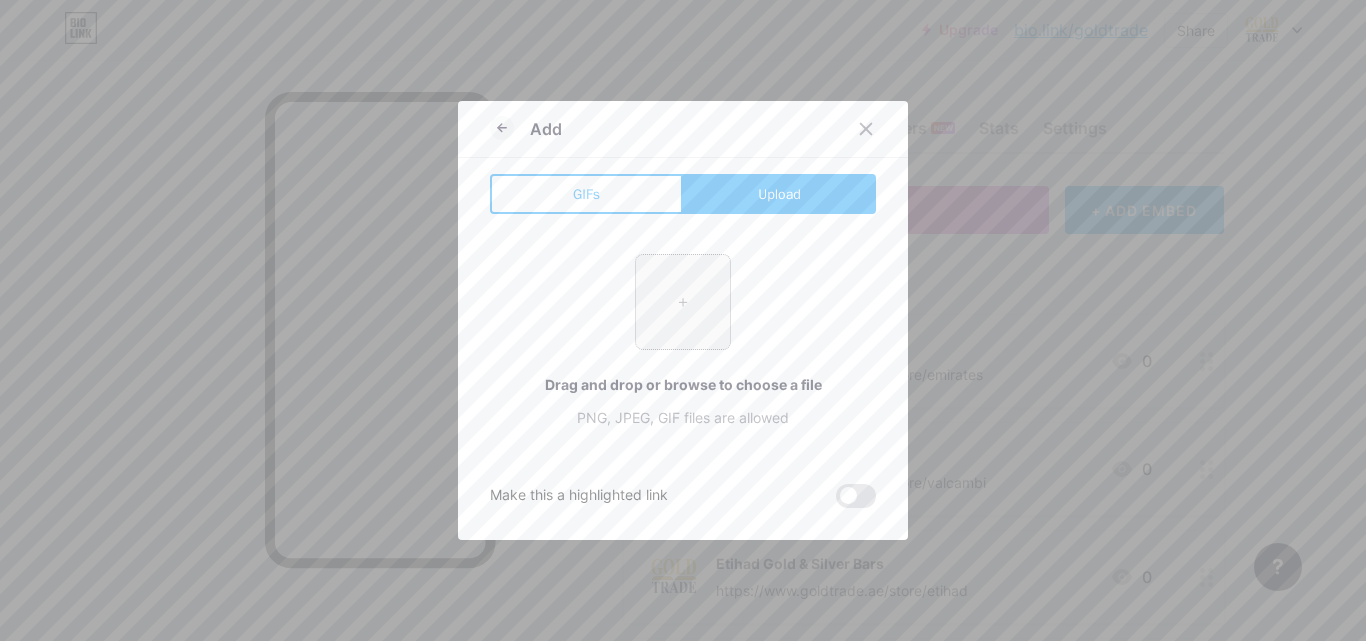 click at bounding box center [683, 302] 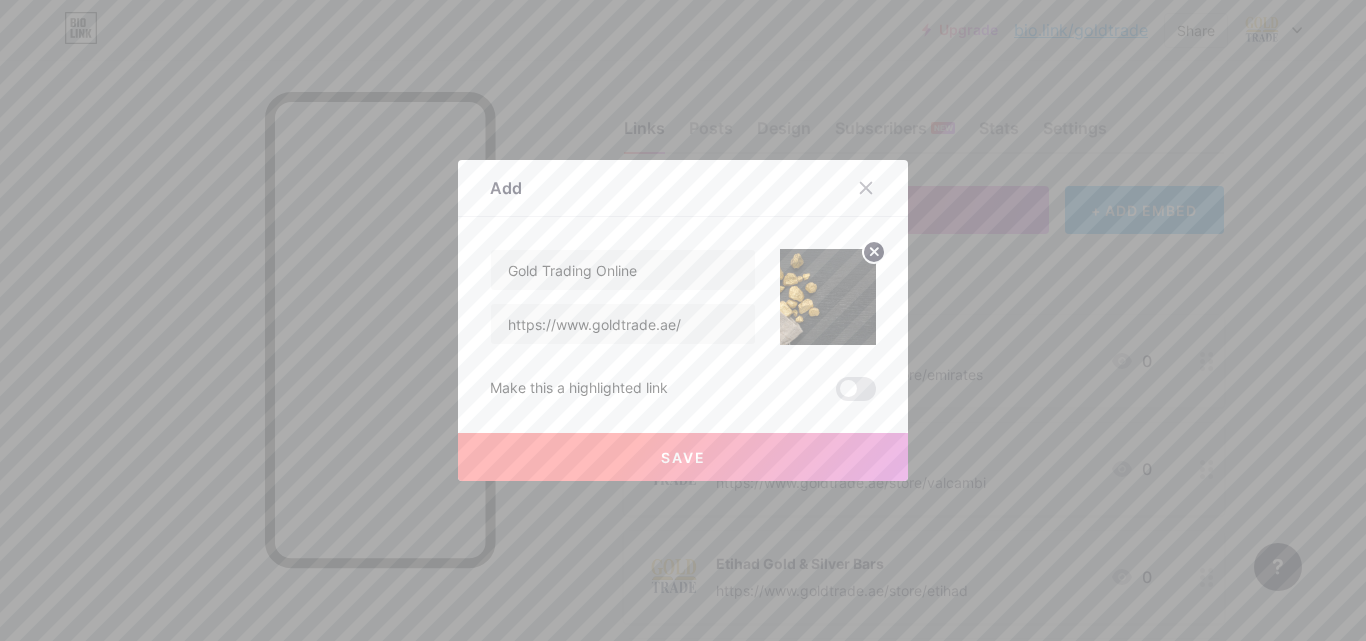 drag, startPoint x: 718, startPoint y: 457, endPoint x: 550, endPoint y: 381, distance: 184.39088 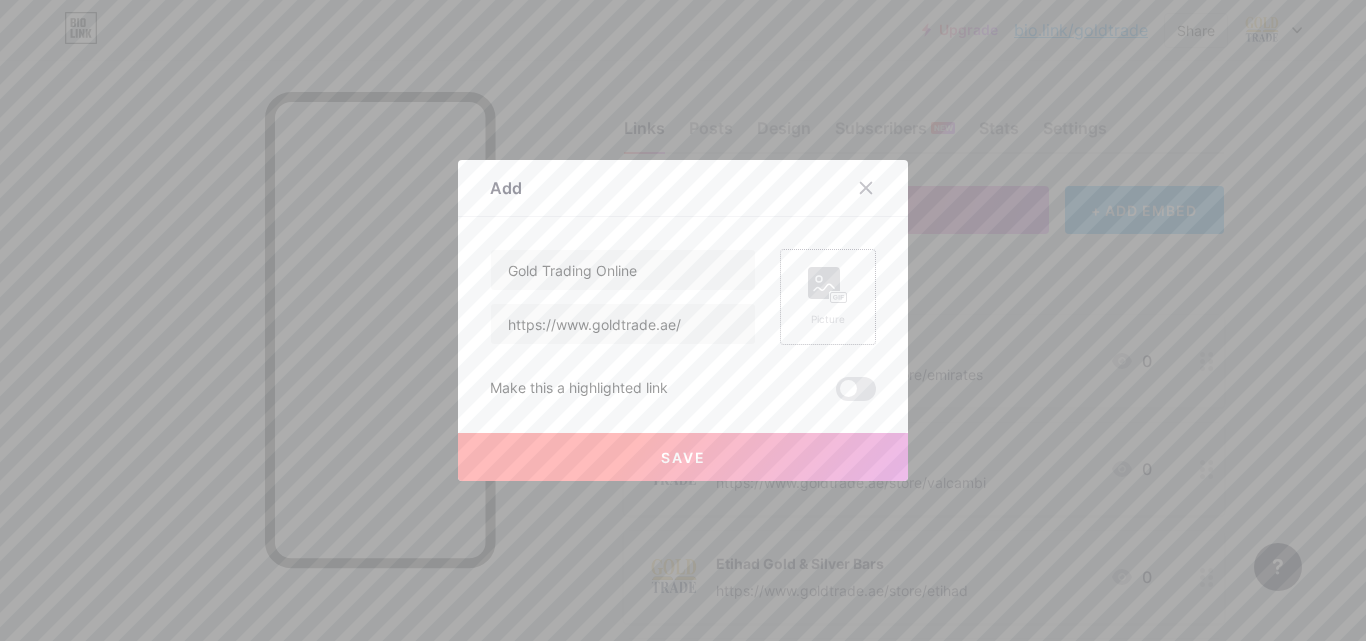 click 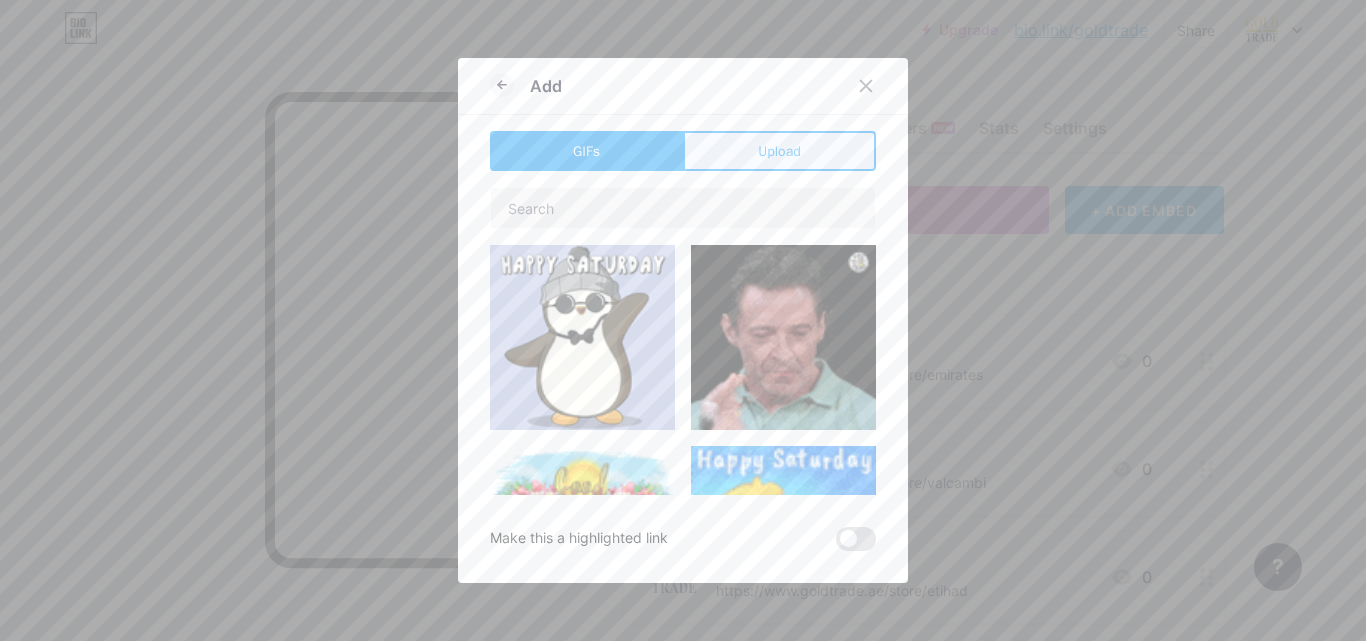click on "Upload" at bounding box center [779, 151] 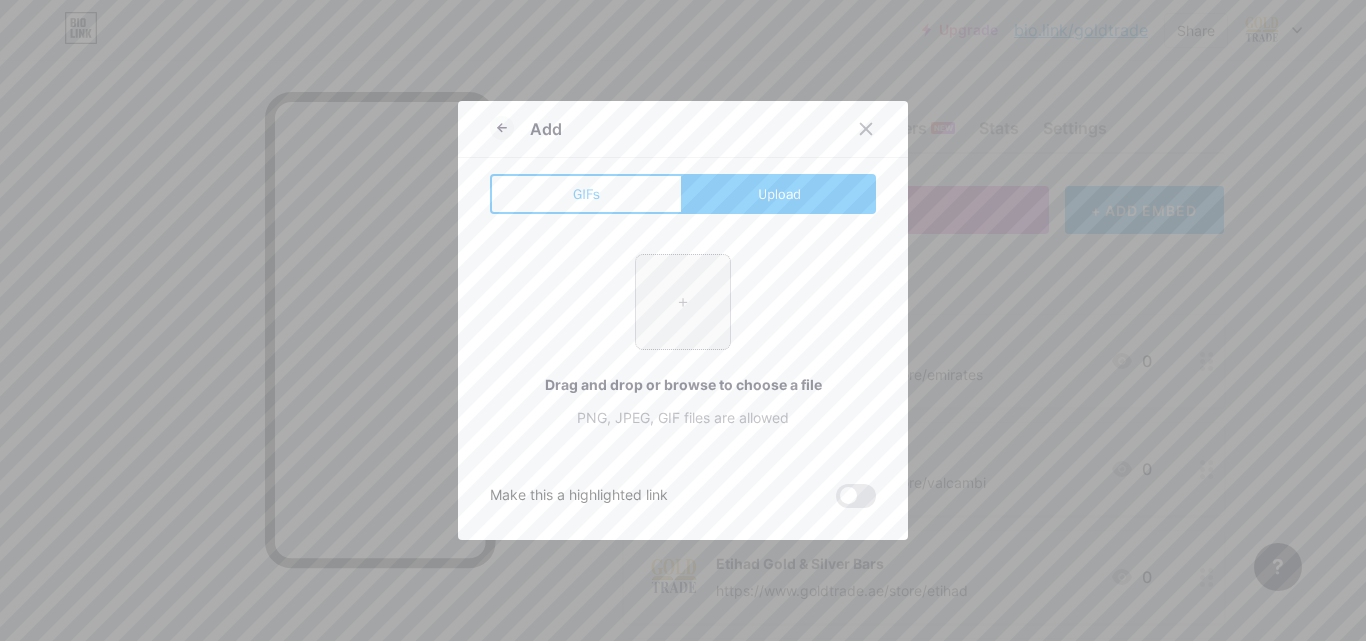 click at bounding box center (683, 302) 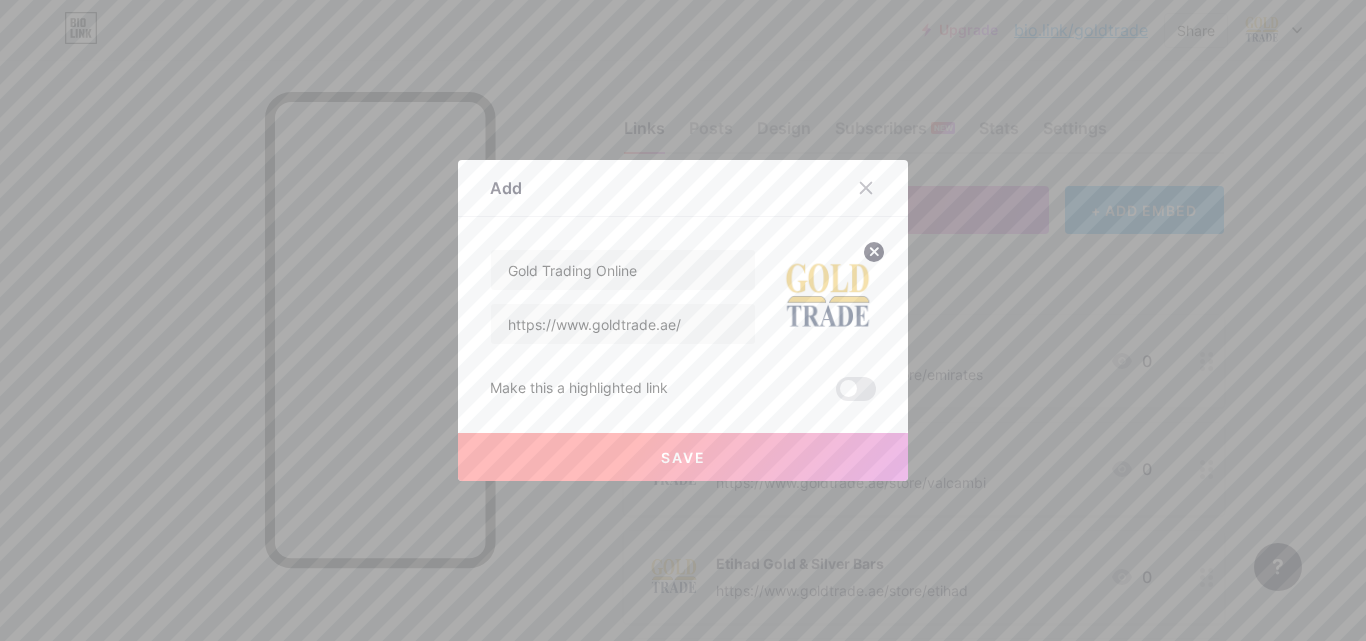 click on "Save" at bounding box center (683, 457) 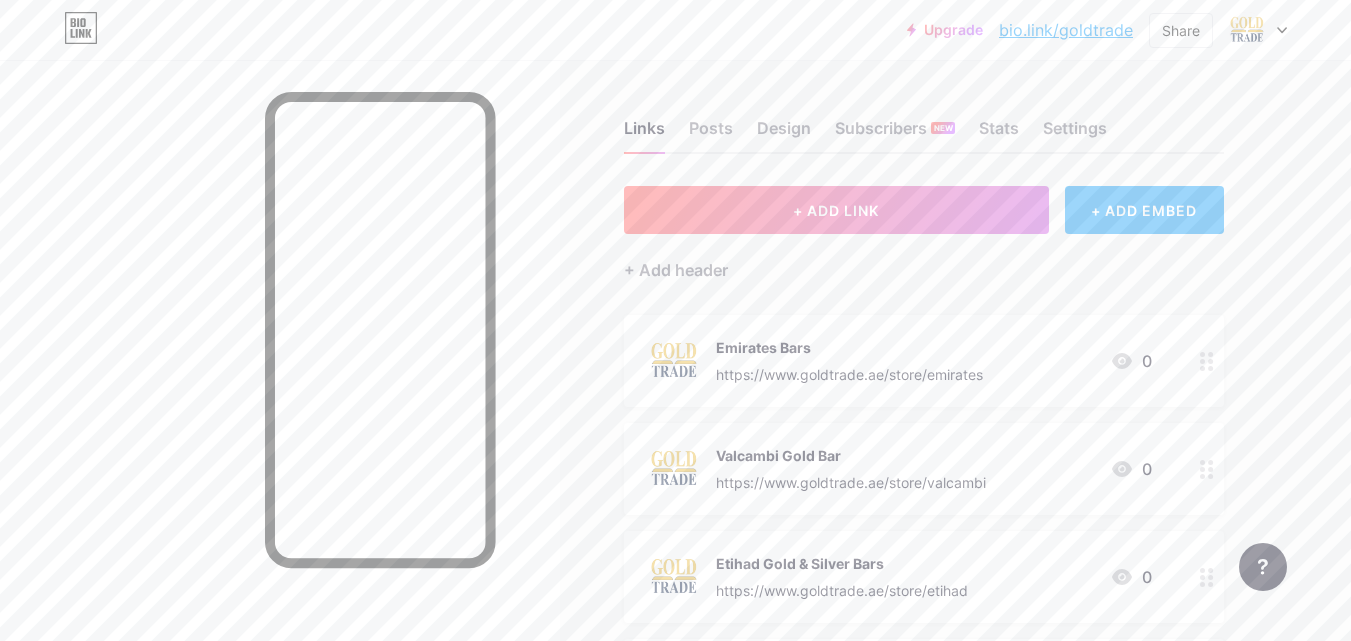 click on "+ ADD EMBED" at bounding box center [1144, 210] 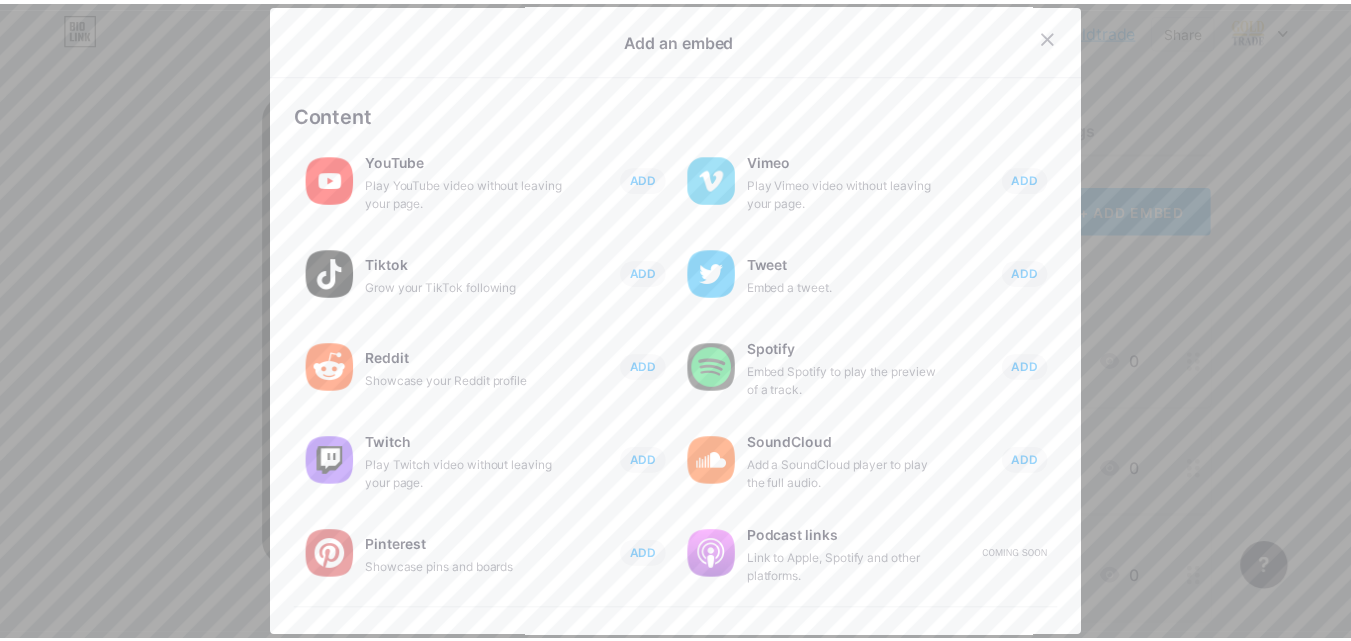 scroll, scrollTop: 0, scrollLeft: 0, axis: both 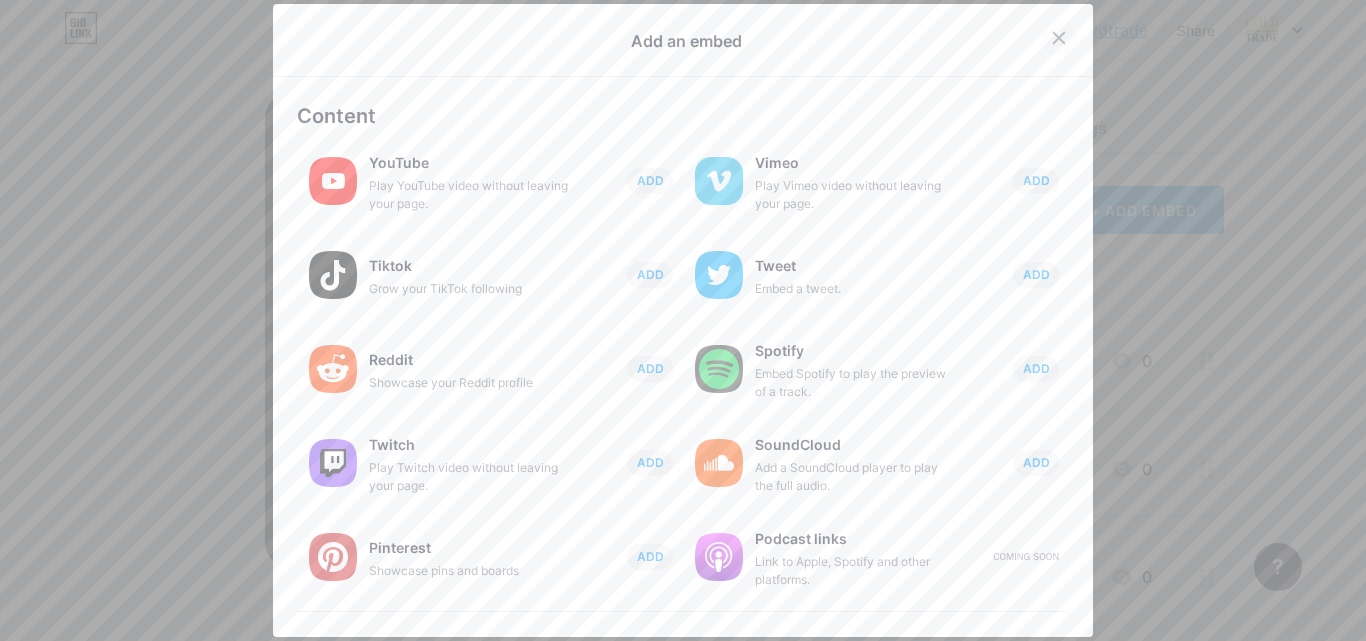 click 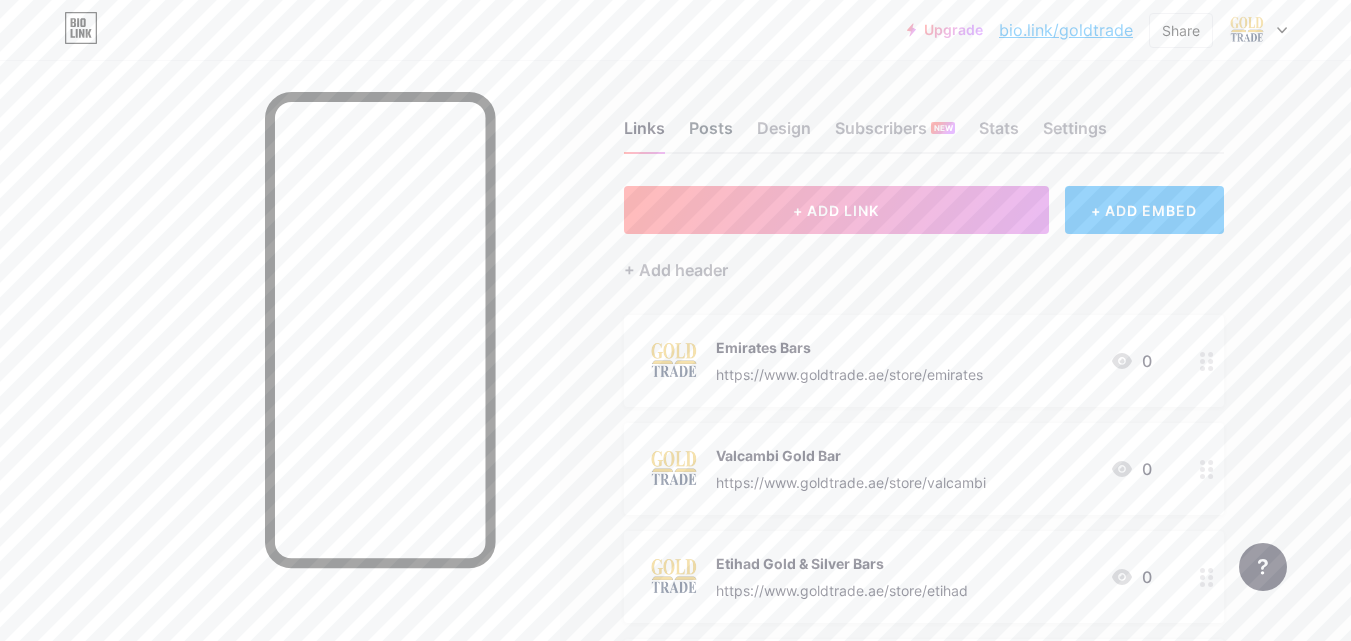 click on "Posts" at bounding box center (711, 134) 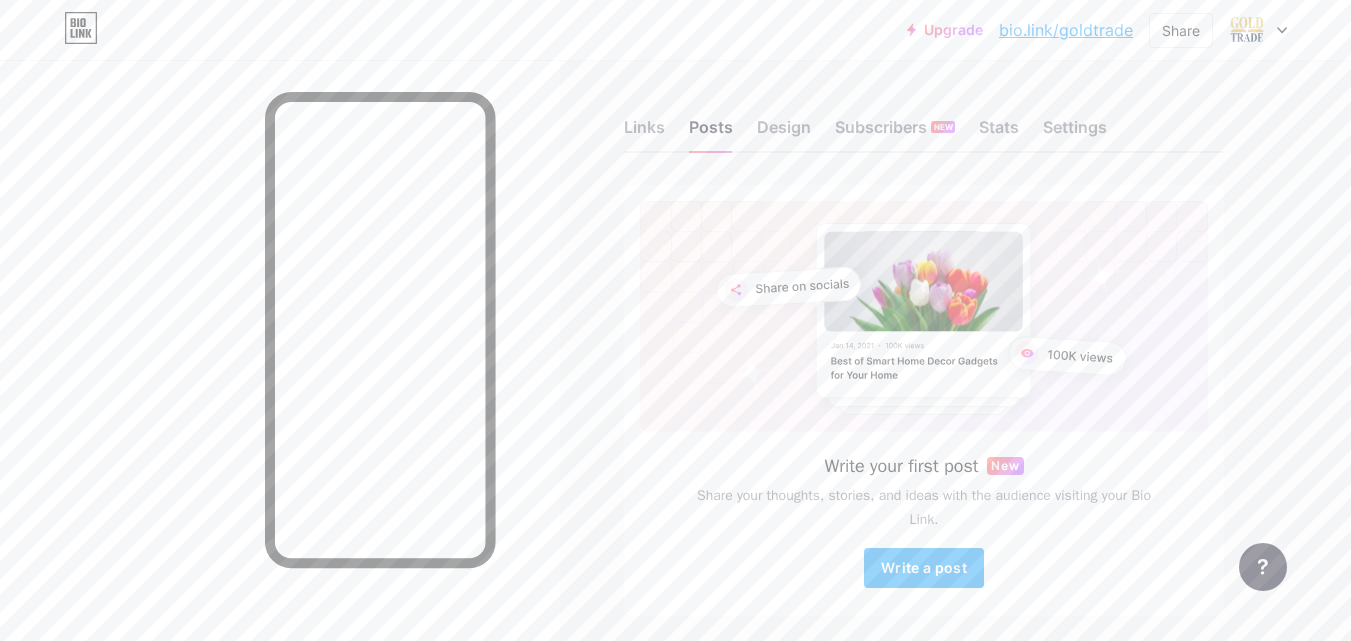 scroll, scrollTop: 0, scrollLeft: 0, axis: both 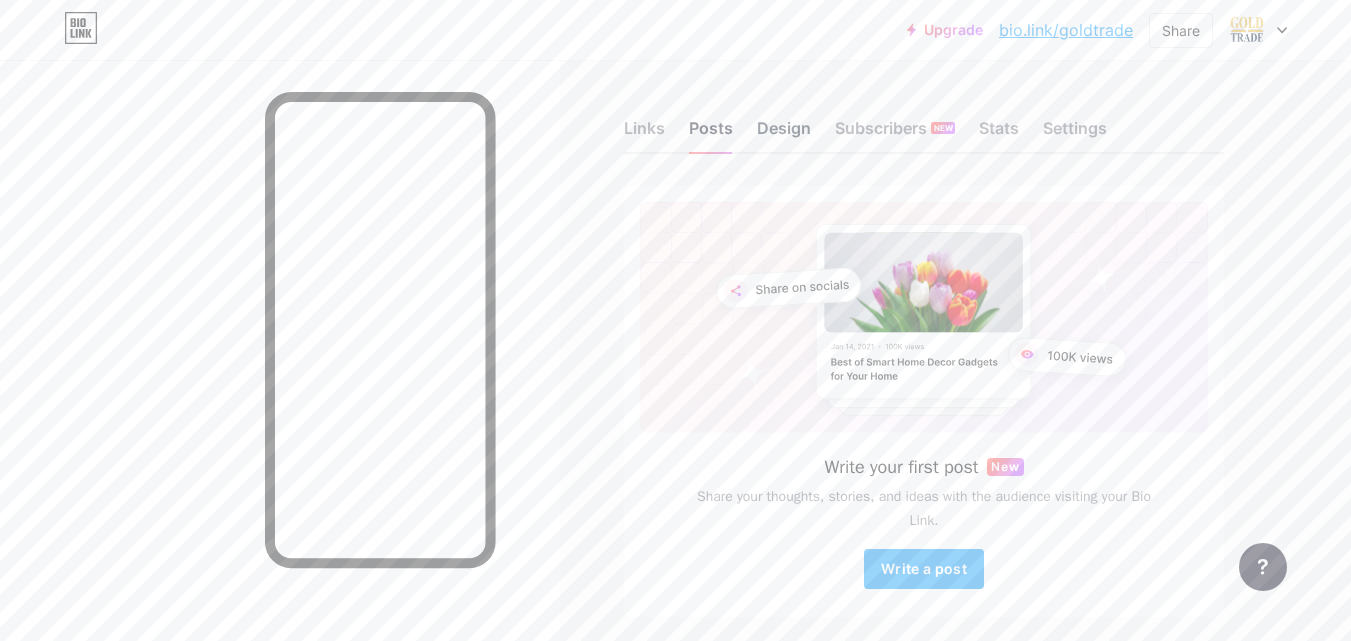 click on "Design" at bounding box center (784, 134) 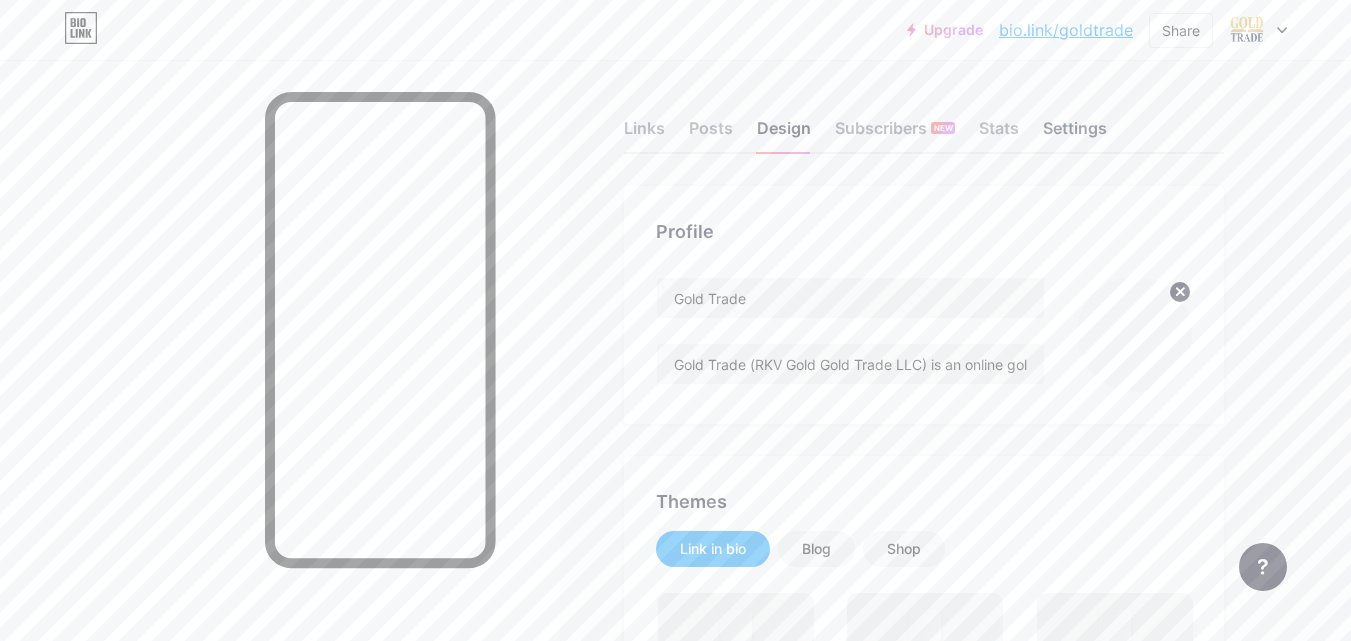 click on "Settings" at bounding box center [1075, 134] 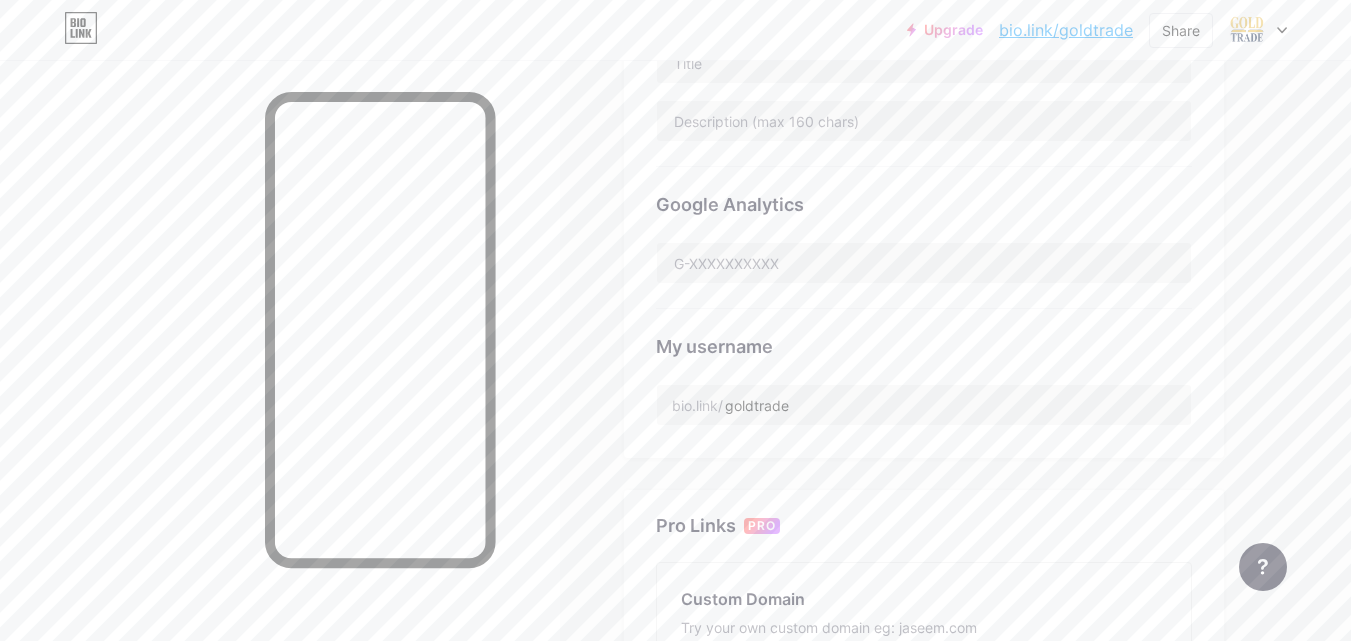 scroll, scrollTop: 323, scrollLeft: 0, axis: vertical 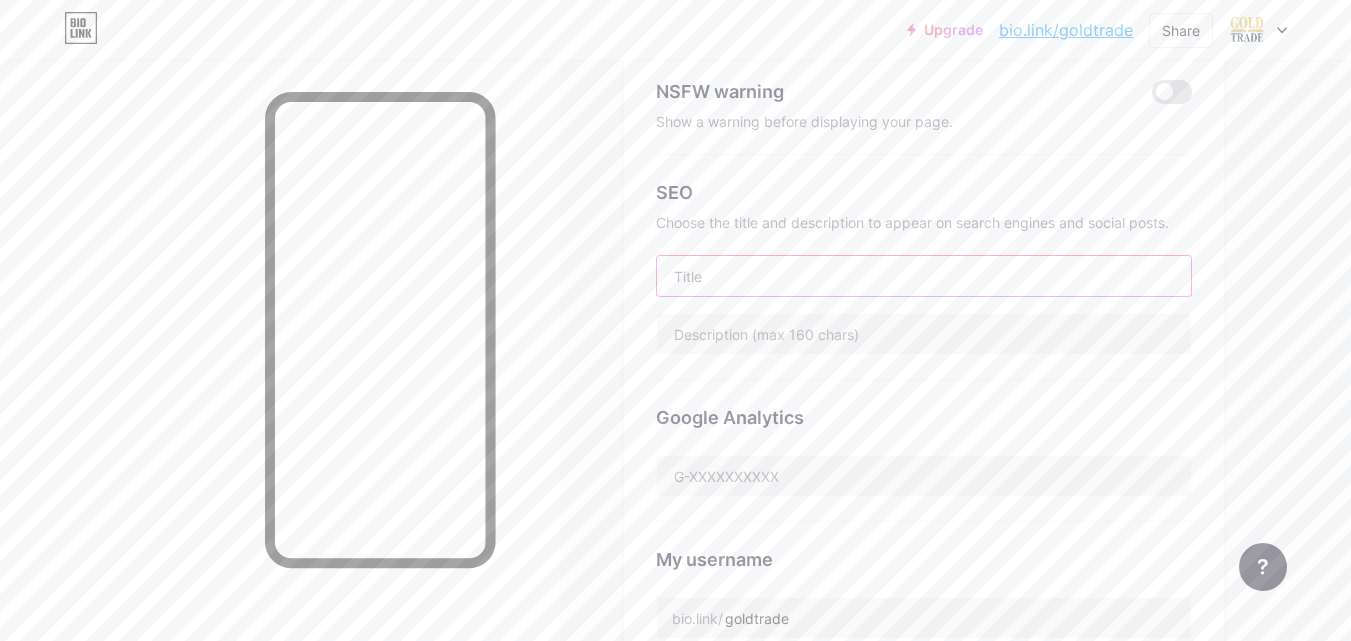 click at bounding box center (924, 276) 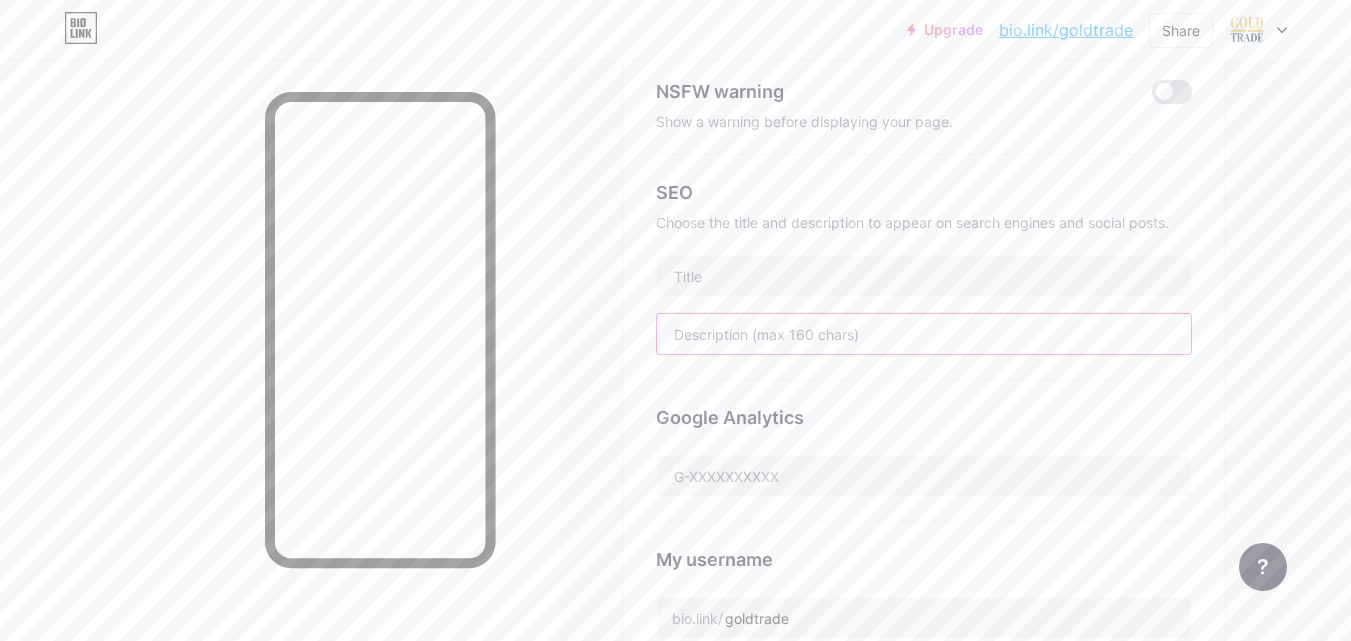click at bounding box center (924, 334) 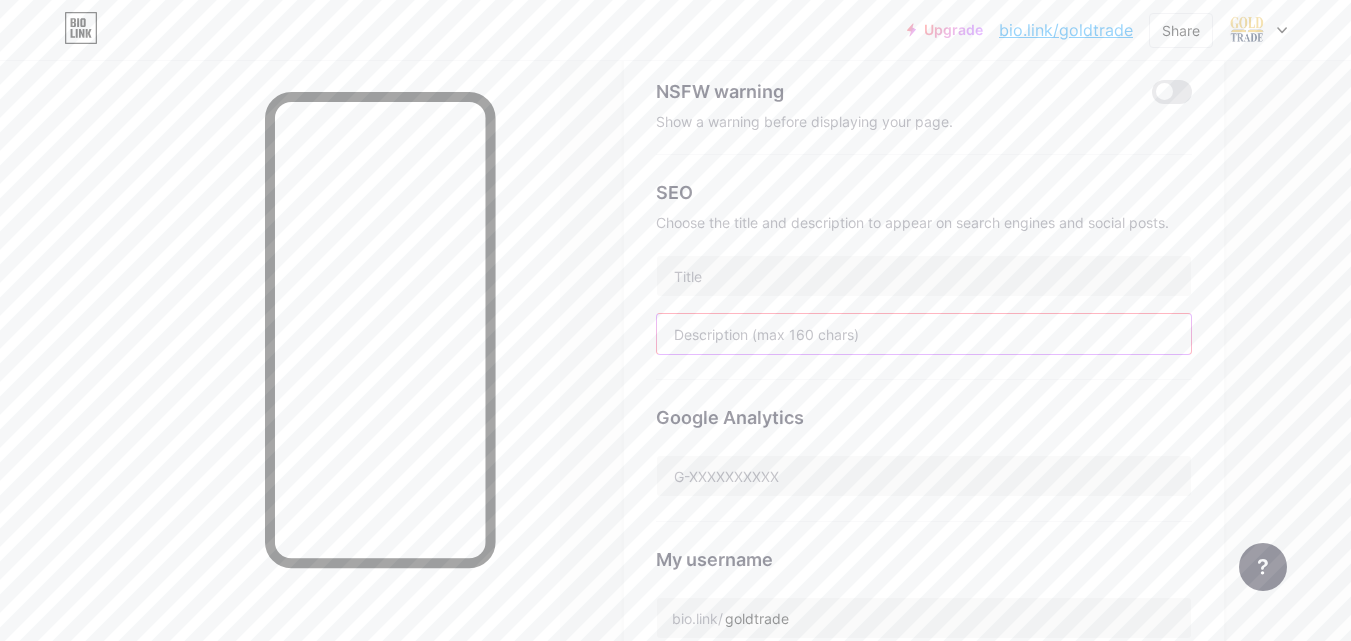 scroll, scrollTop: 223, scrollLeft: 0, axis: vertical 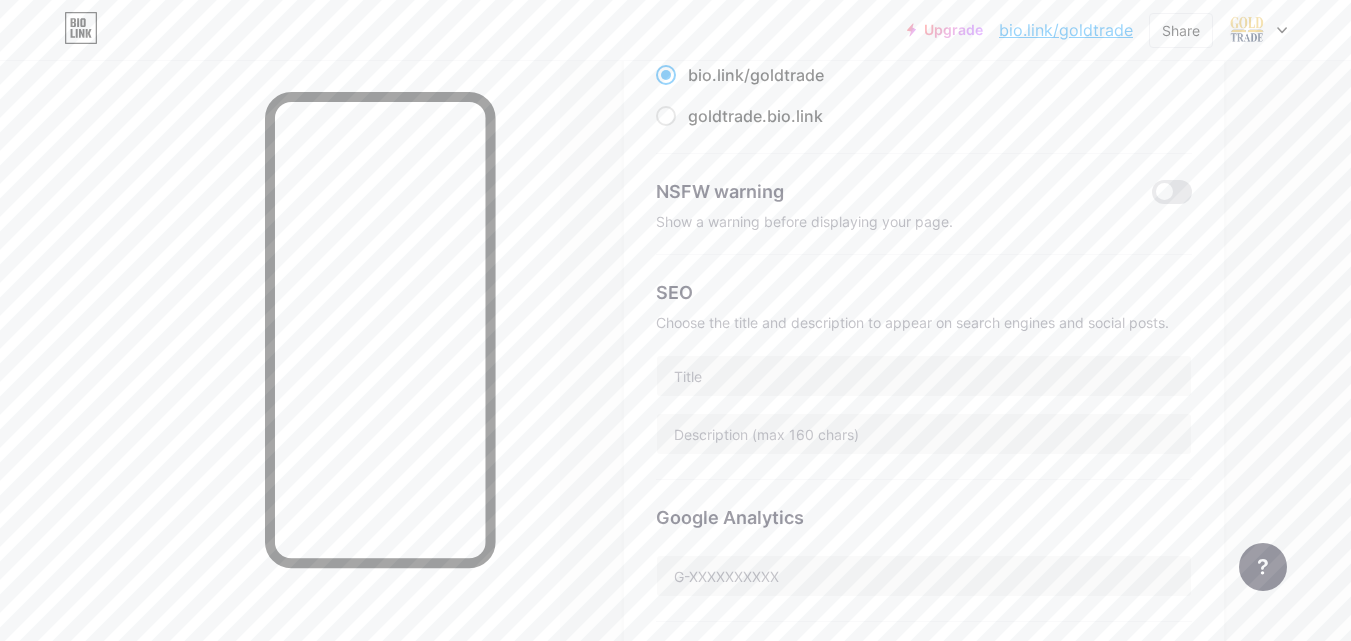 click on "Links Posts Design Subscribers NEW Stats Settings Preferred link This is an aesthetic choice. Both links are usable. bio.link/ goldtrade goldtrade .bio.link NSFW warning Show a warning before displaying your page. SEO Choose the title and description to appear on search engines and social posts. Google Analytics My username bio.link/ goldtrade Pro Links PRO Custom Domain Try your own custom domain eg: jaseem.com Set up domain Emoji link Add emojis to your link eg: bio.link/😄😭🥵 Create Go to Help Center to learn more or to contact support. Changes saved Feature requests Help center Contact support" at bounding box center [654, 590] 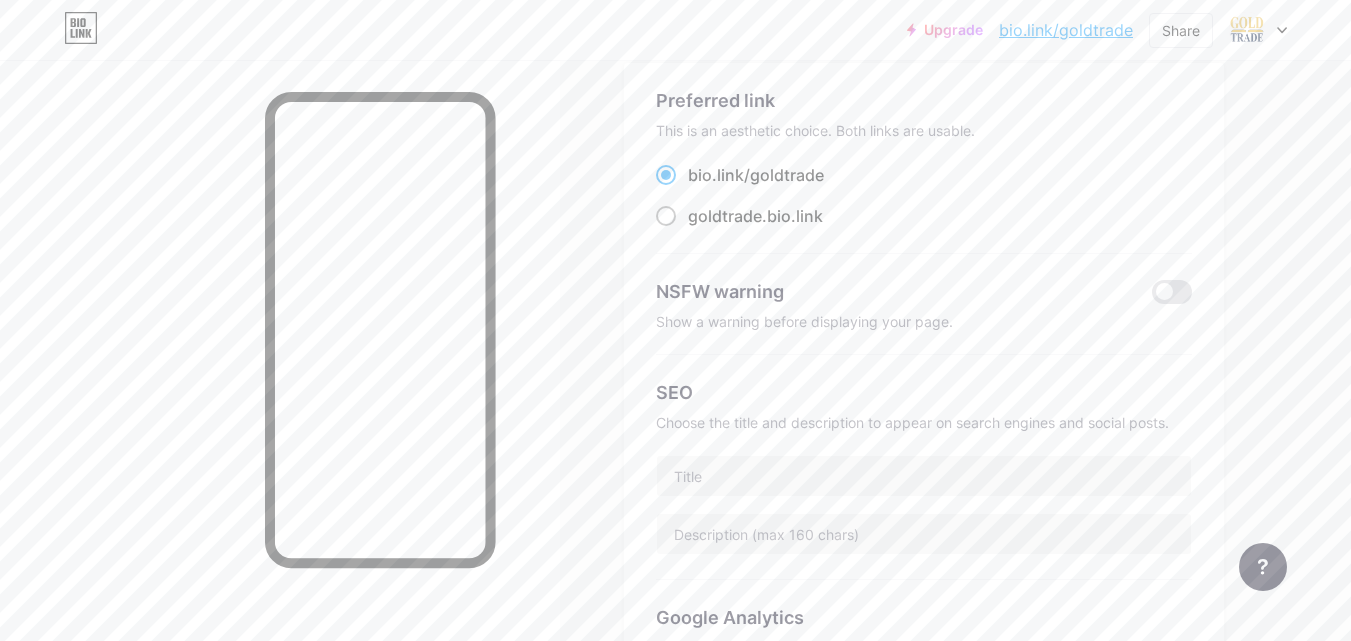 click on "goldtrade" at bounding box center [725, 216] 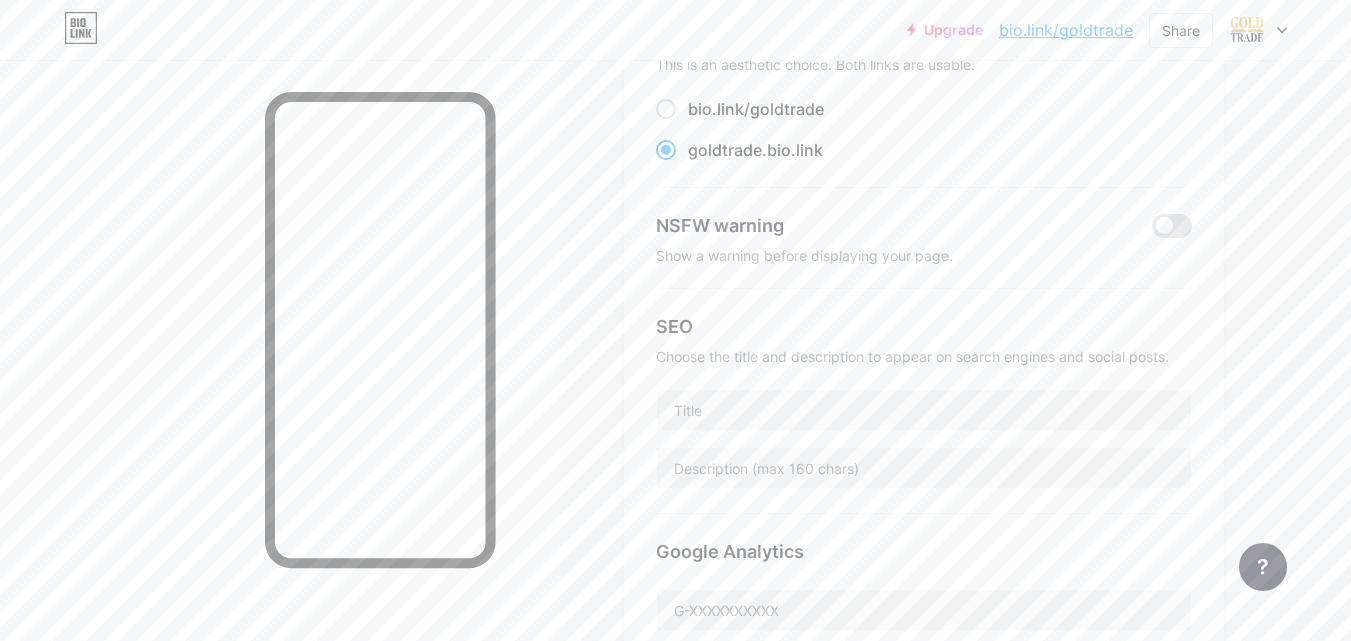 scroll, scrollTop: 223, scrollLeft: 0, axis: vertical 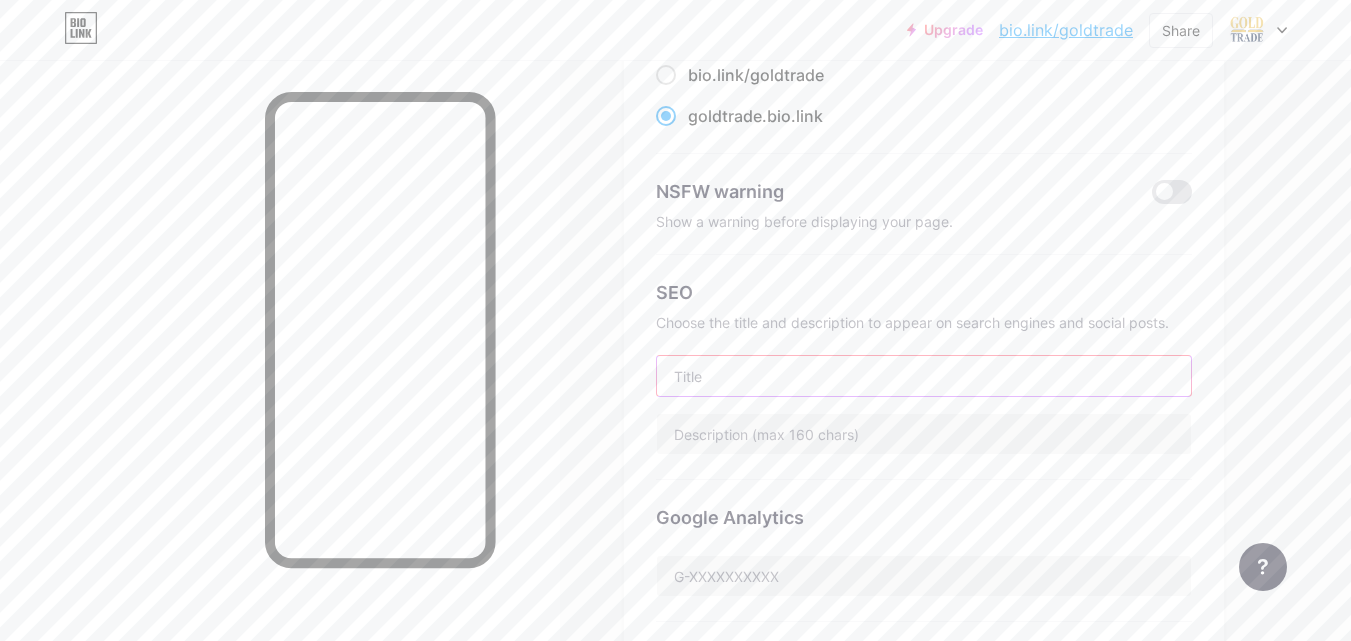 click at bounding box center [924, 376] 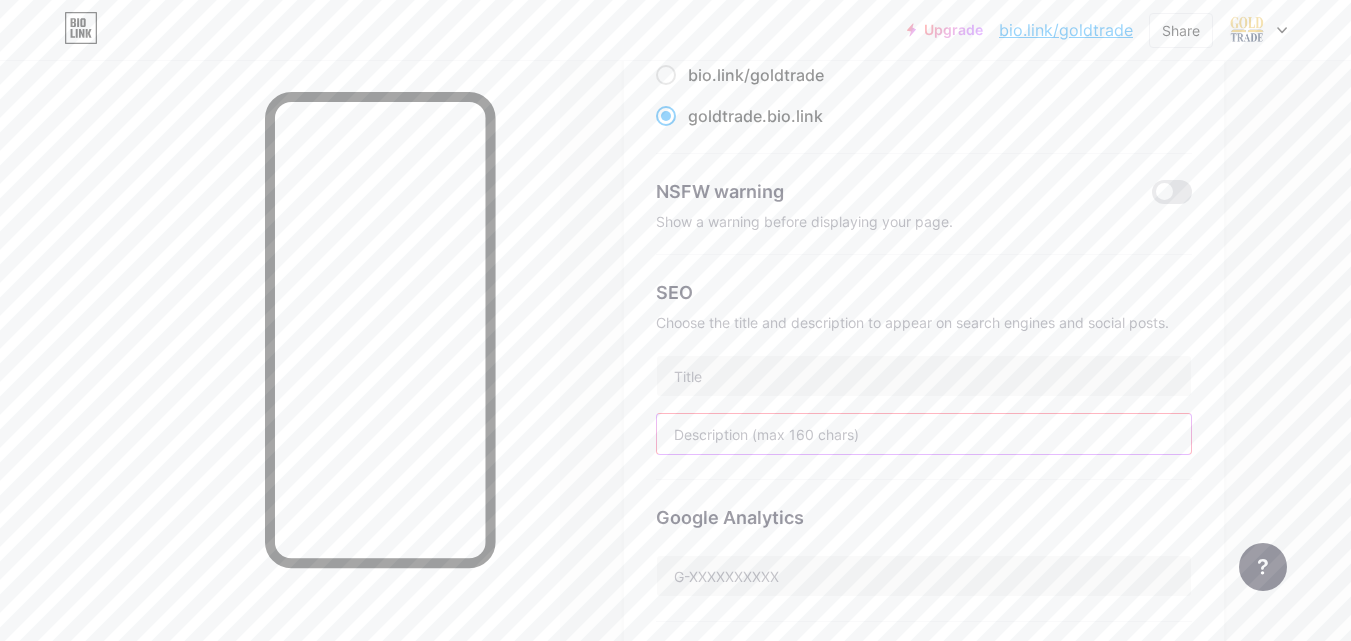click at bounding box center (924, 434) 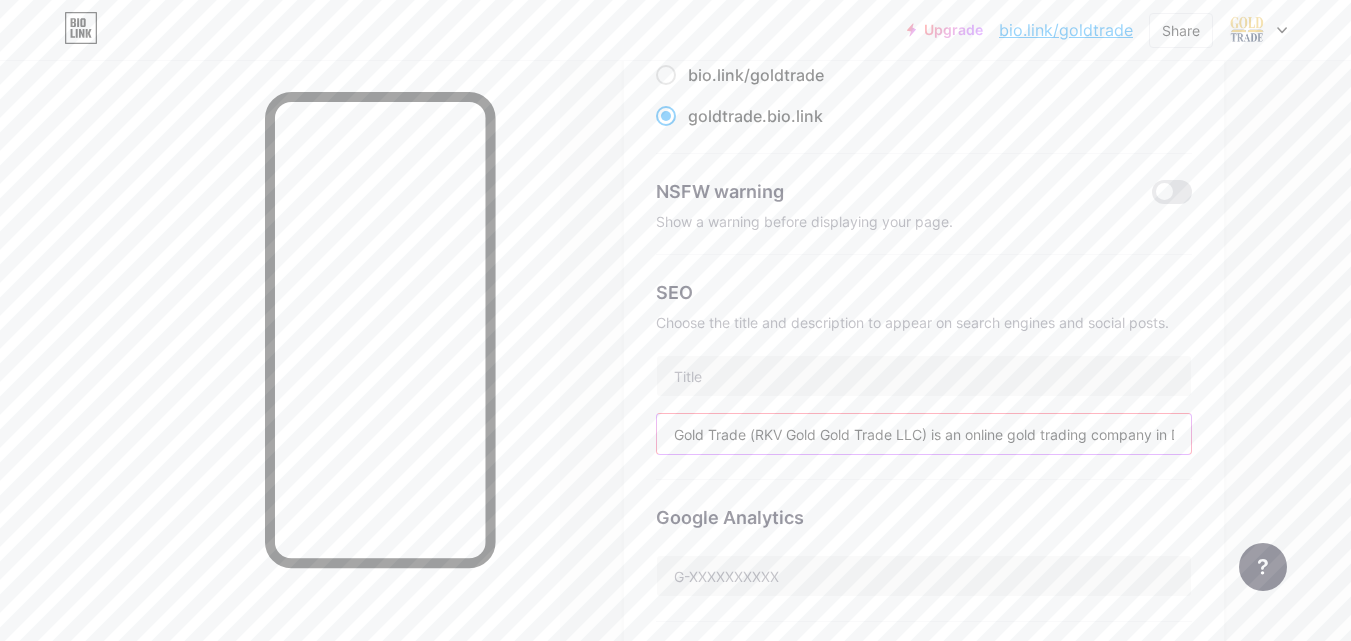 scroll, scrollTop: 0, scrollLeft: 234, axis: horizontal 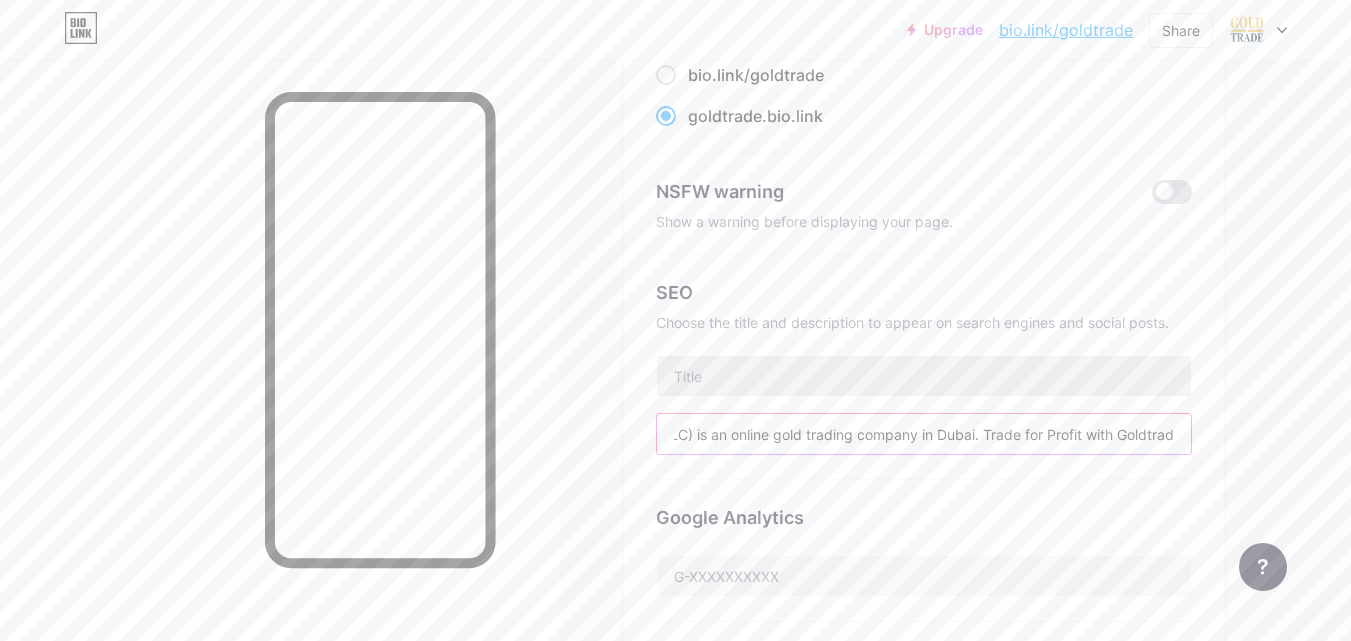 type on "Gold Trade (RKV Gold Gold Trade LLC) is an online gold trading company in Dubai. Trade for Profit with Goldtrade.ae" 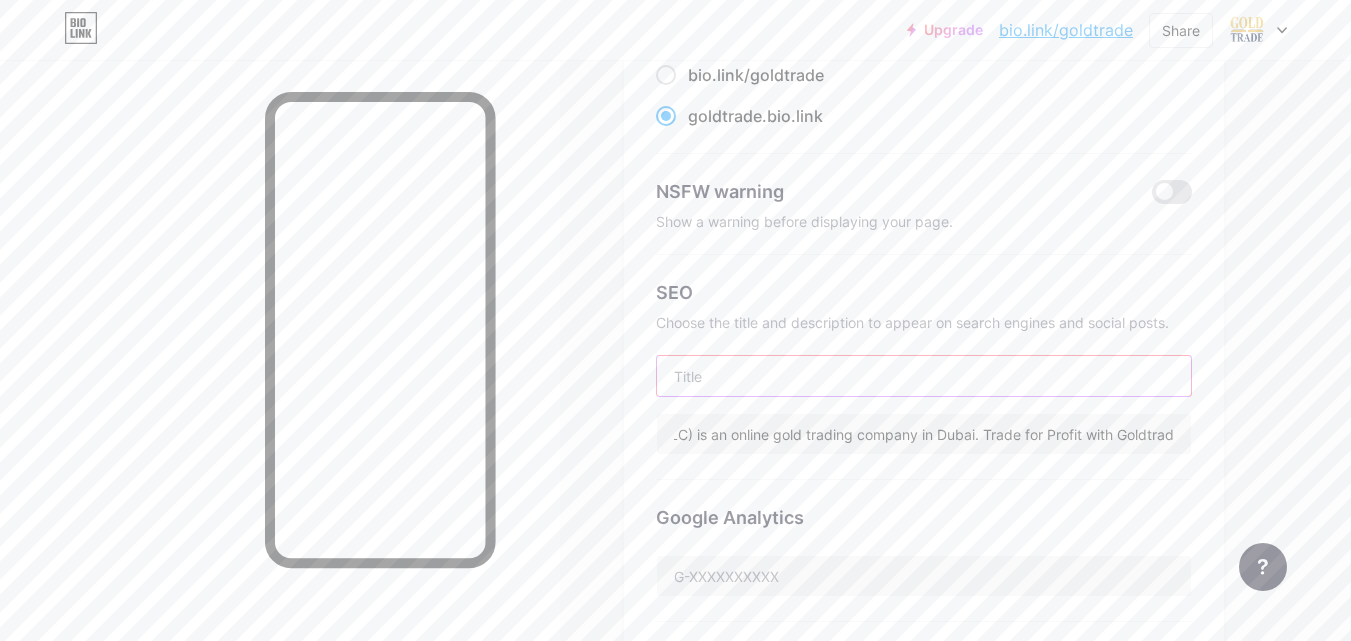 scroll, scrollTop: 0, scrollLeft: 0, axis: both 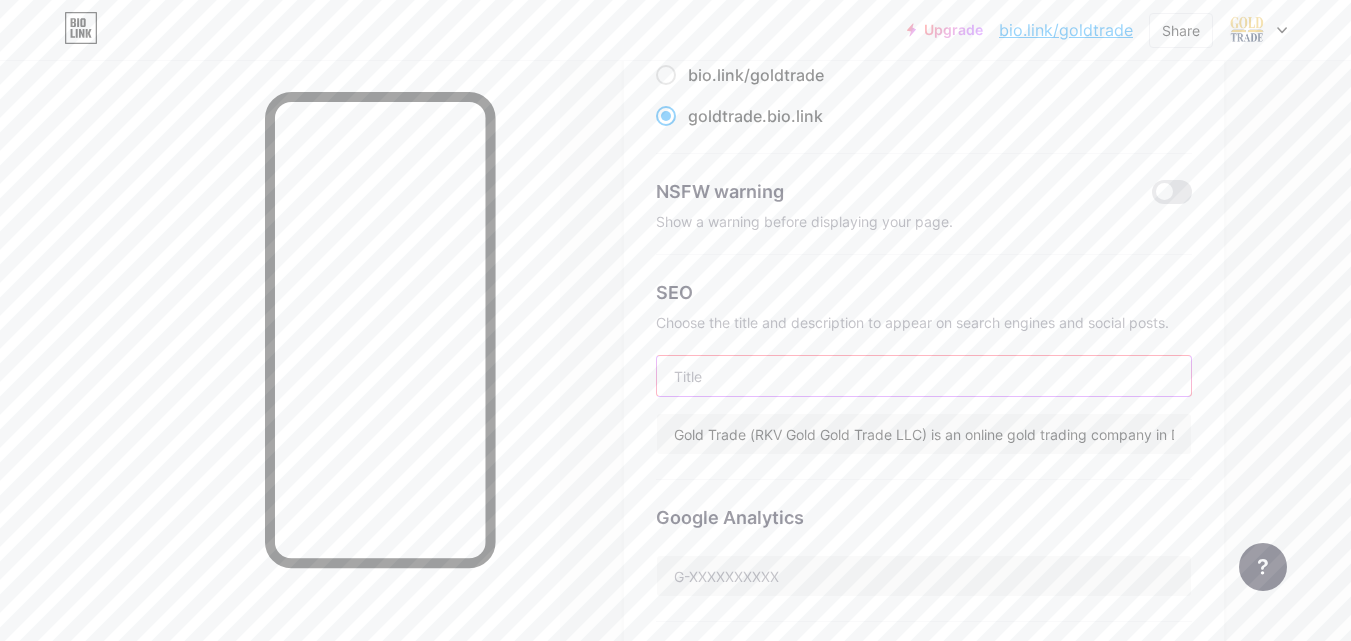 click at bounding box center [924, 376] 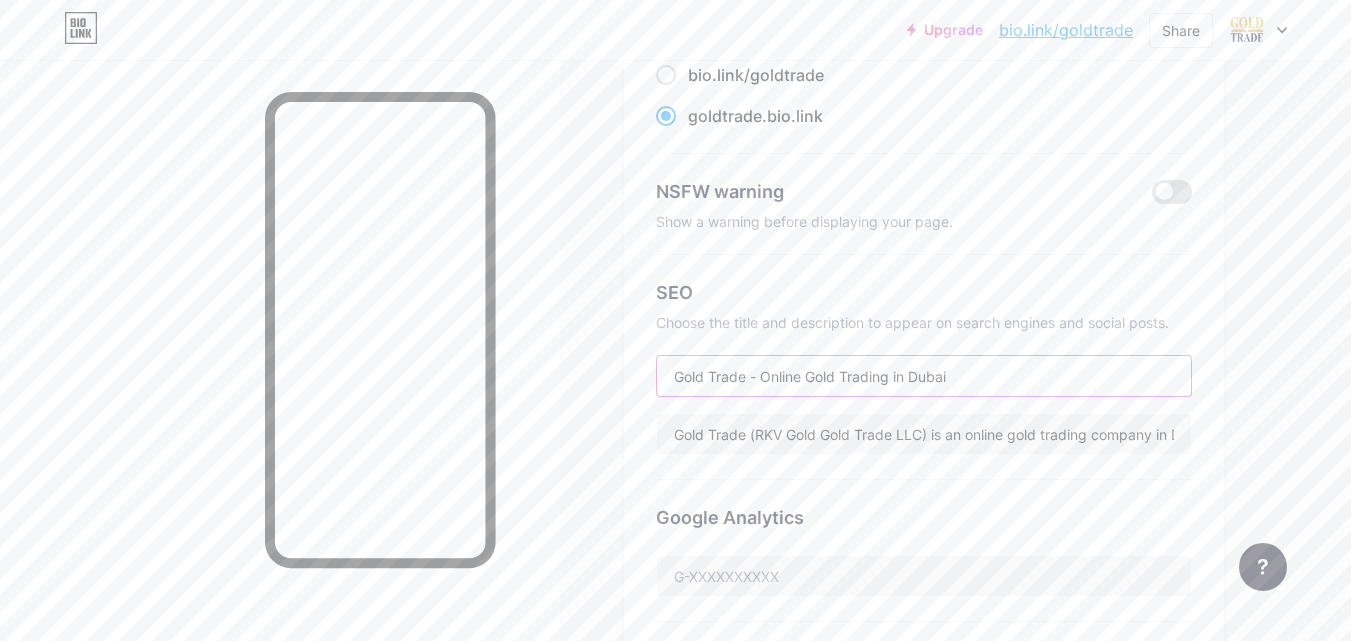 type on "Gold Trade - Online Gold Trading in Dubai" 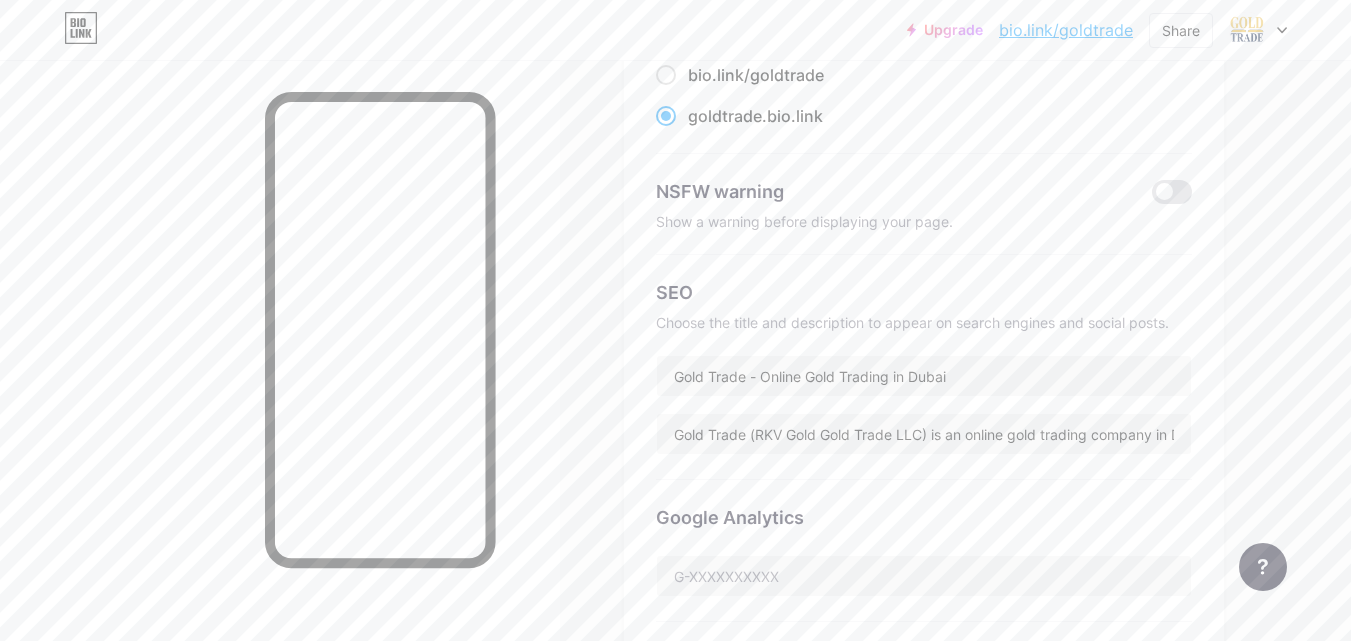 click on "Links Posts Design Subscribers NEW Stats Settings Preferred link This is an aesthetic choice. Both links are usable. bio.link/ goldtrade goldtrade .bio.link NSFW warning Show a warning before displaying your page. SEO Choose the title and description to appear on search engines and social posts. Gold Trade - Online Gold Trading in Dubai Gold Trade (RKV Gold Trade LLC) is an online gold trading company in Dubai. Trade for Profit with Goldtrade.ae Google Analytics My username bio.link/ goldtrade Save Pro Links PRO Custom Domain Try your own custom domain eg: jaseem.com Set up domain Emoji link Add emojis to your link eg: bio.link/😄😭🥵 Create Go to Help Center to learn more or to contact support. Changes saved Feature requests Help center Contact support" at bounding box center (654, 626) 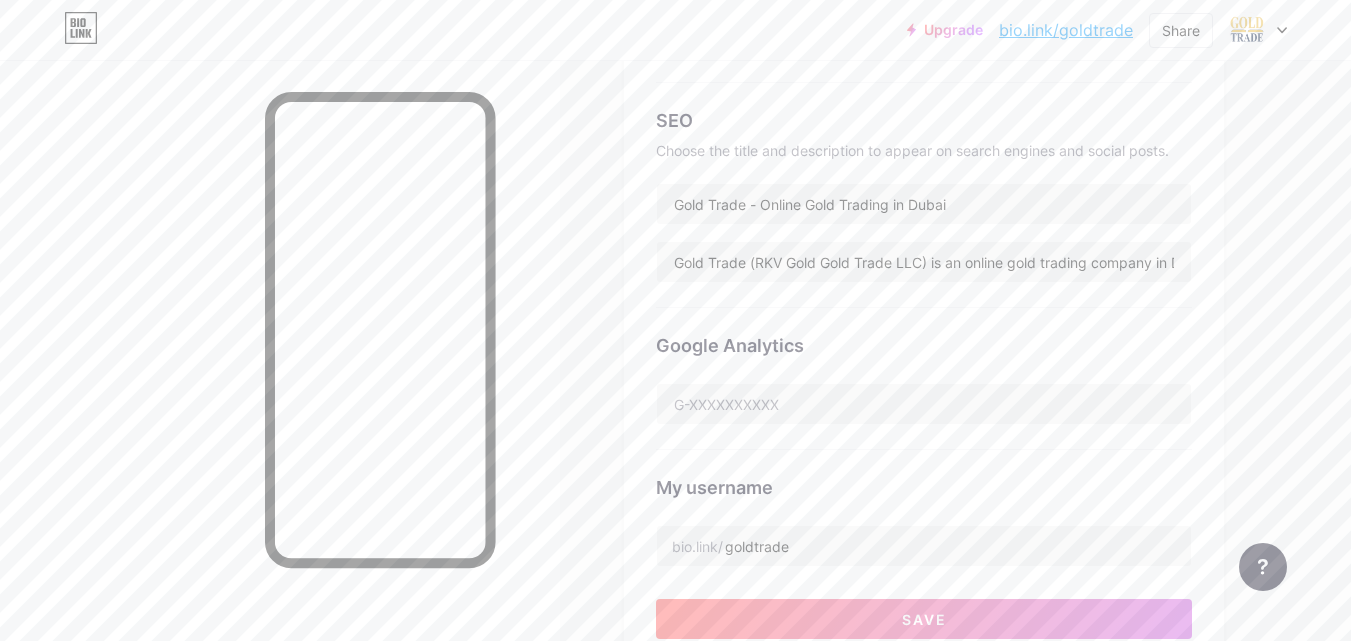 scroll, scrollTop: 0, scrollLeft: 0, axis: both 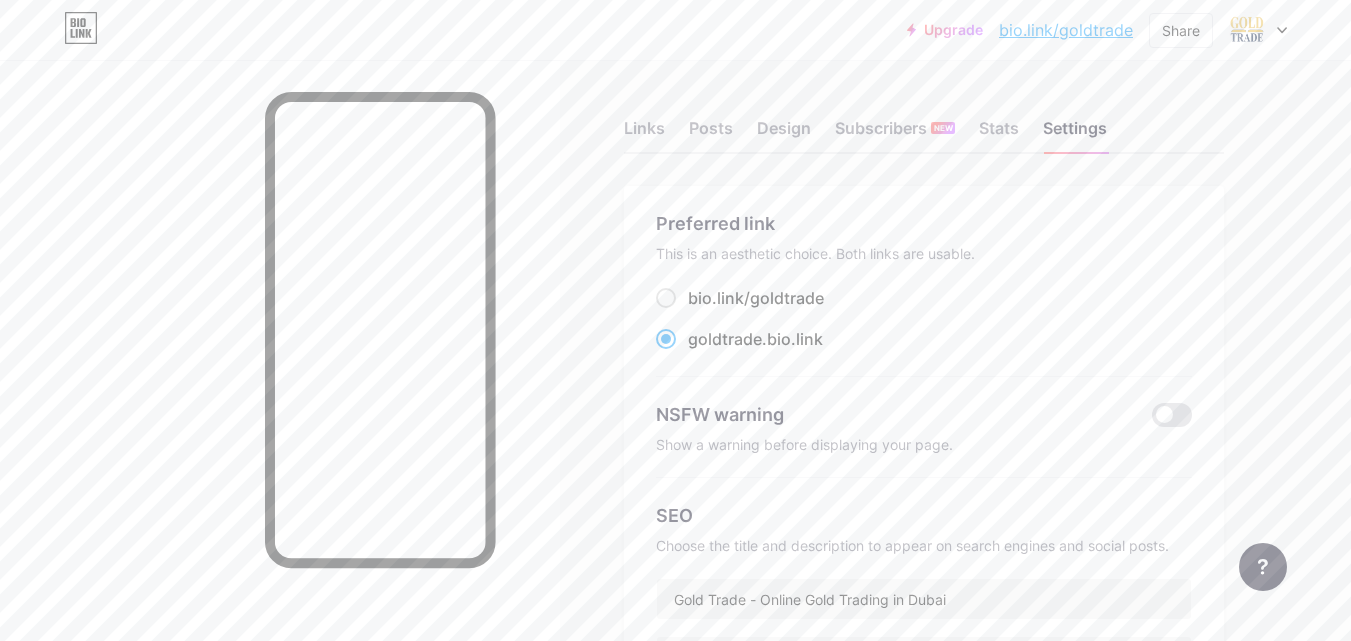 click on "Links Posts Design Subscribers NEW Stats Settings Preferred link This is an aesthetic choice. Both links are usable. bio.link/ goldtrade goldtrade .bio.link NSFW warning Show a warning before displaying your page. SEO Choose the title and description to appear on search engines and social posts. Gold Trade - Online Gold Trading in Dubai Gold Trade (RKV Gold Trade LLC) is an online gold trading company in Dubai. Trade for Profit with Goldtrade.ae Google Analytics My username bio.link/ goldtrade Save Pro Links PRO Custom Domain Try your own custom domain eg: jaseem.com Set up domain Emoji link Add emojis to your link eg: bio.link/😄😭🥵 Create Go to Help Center to learn more or to contact support. Changes saved Feature requests Help center Contact support" at bounding box center (654, 849) 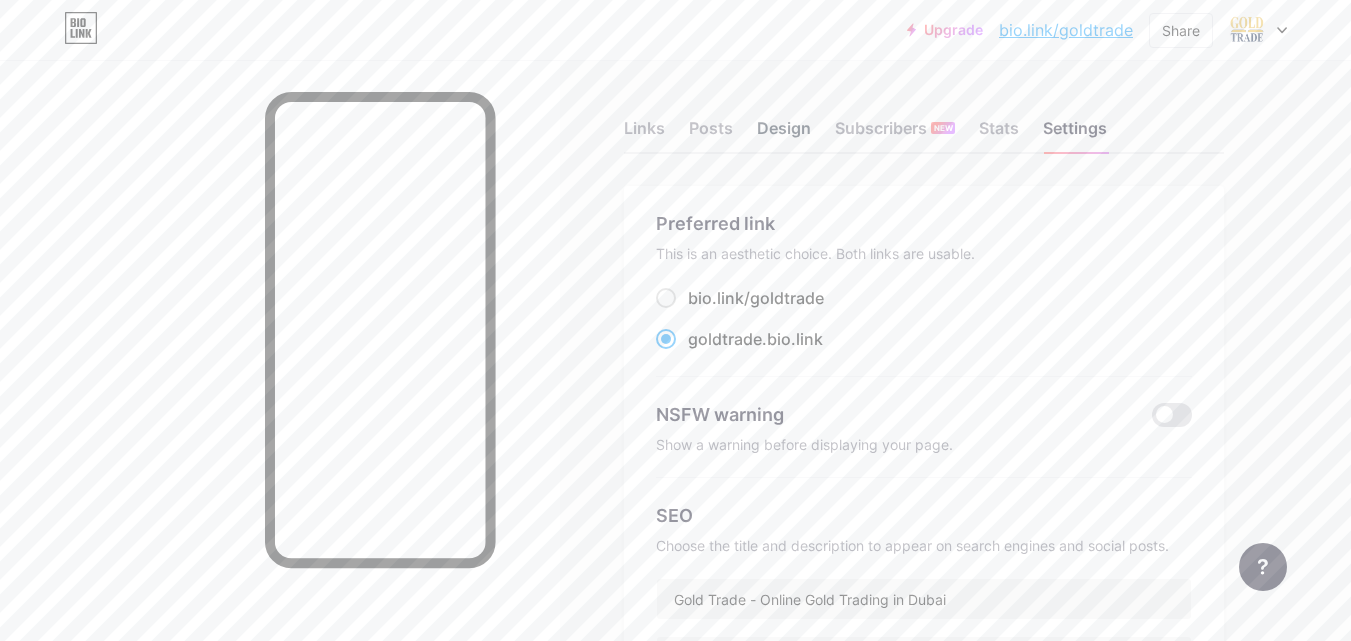 click on "Design" at bounding box center (784, 134) 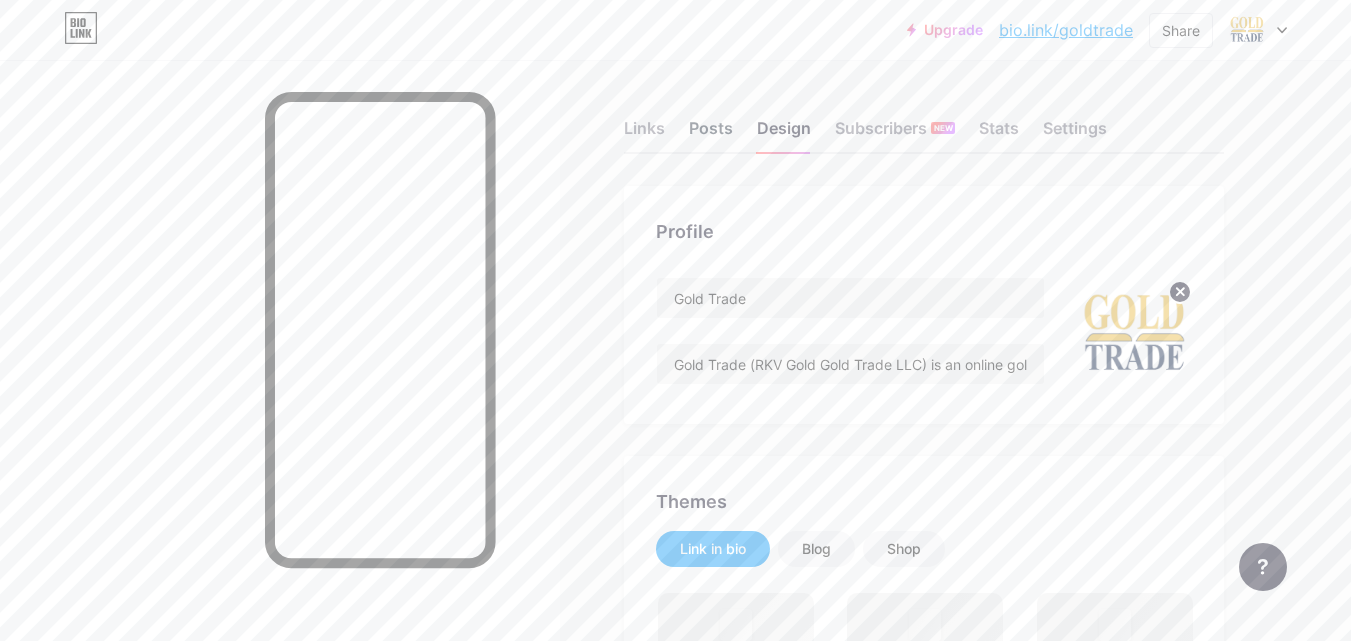 click on "Posts" at bounding box center [711, 134] 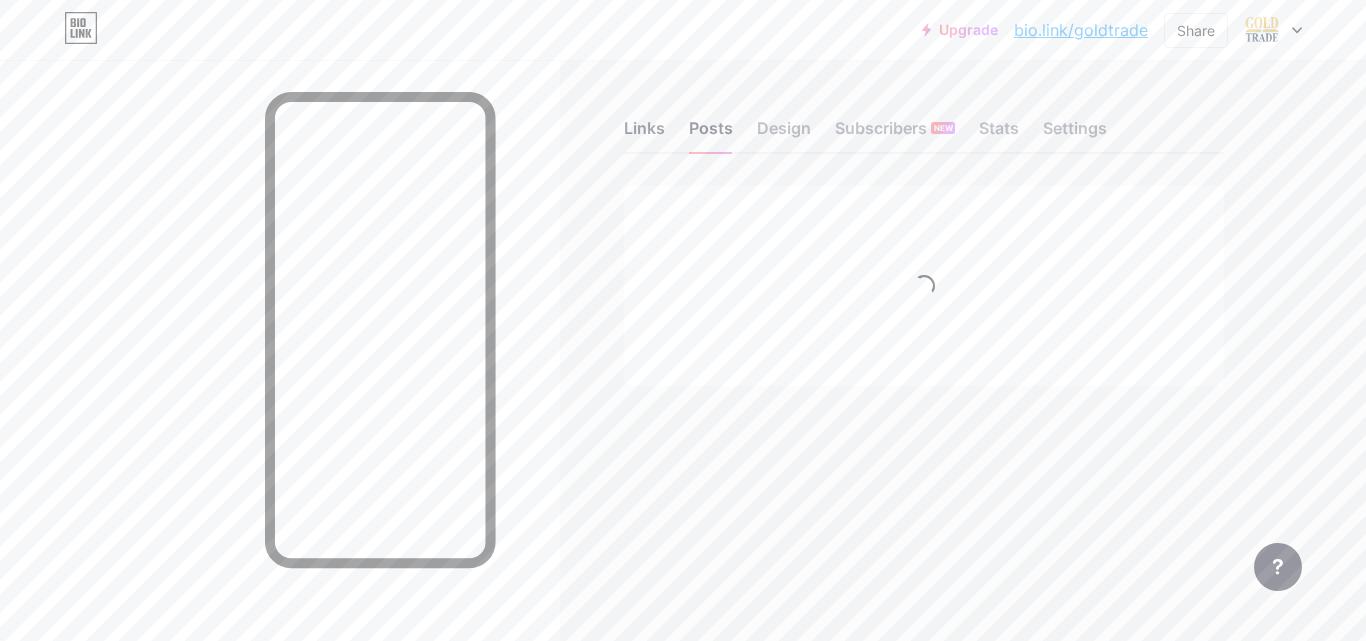 click on "Links" at bounding box center [644, 134] 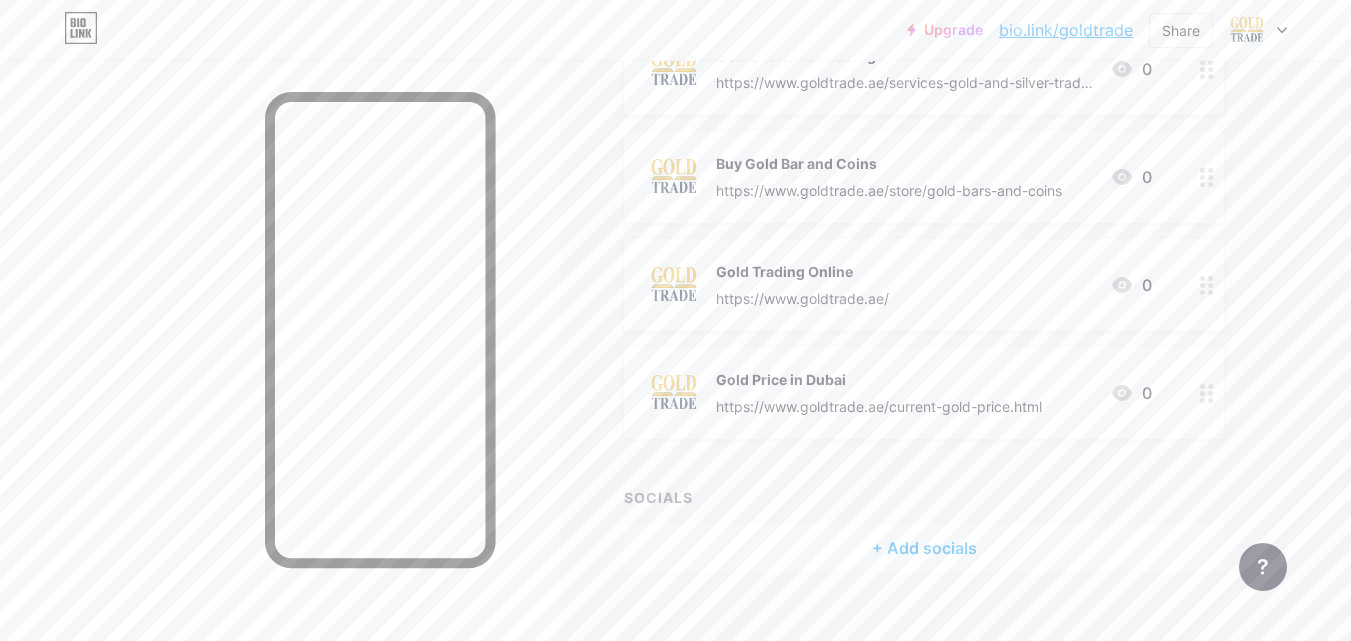 scroll, scrollTop: 1186, scrollLeft: 0, axis: vertical 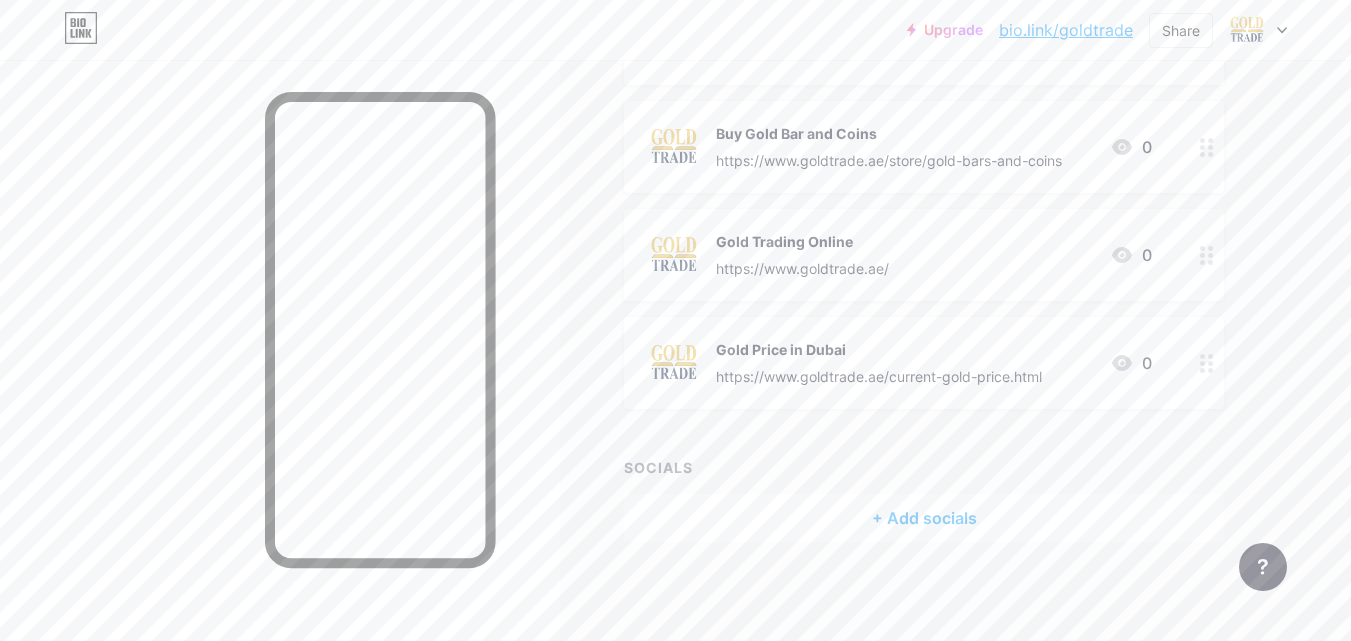 click on "+ Add socials" at bounding box center [924, 518] 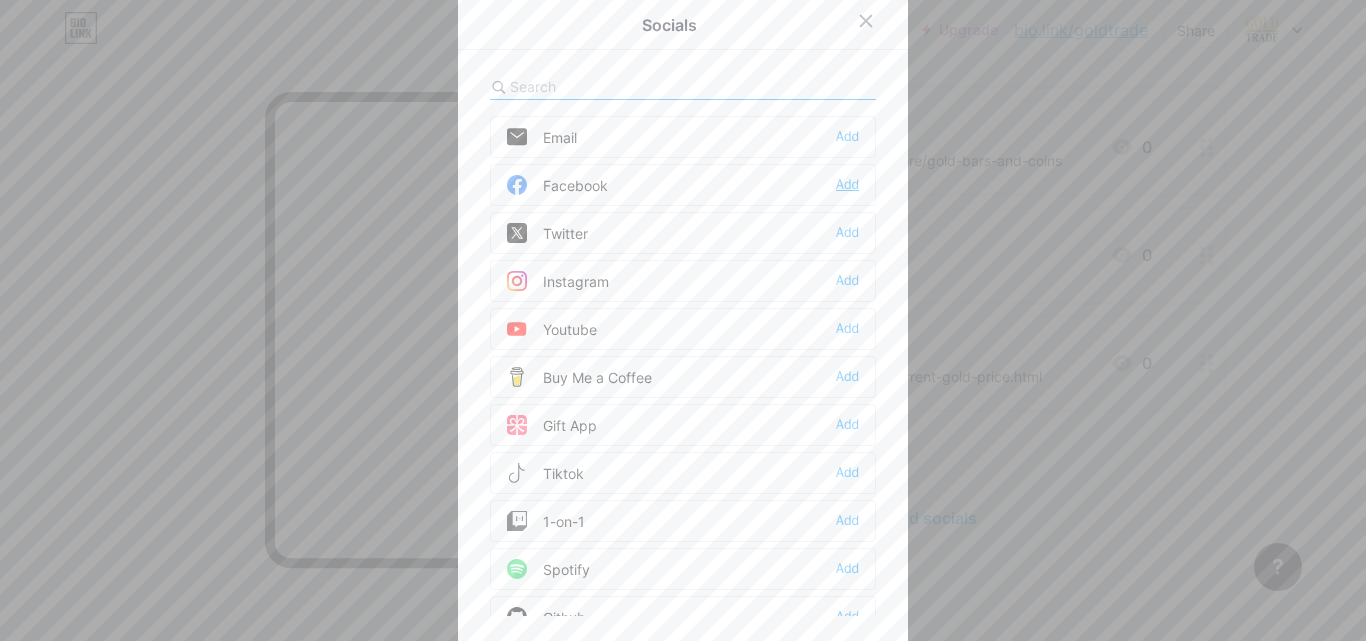 click on "Add" at bounding box center (847, 185) 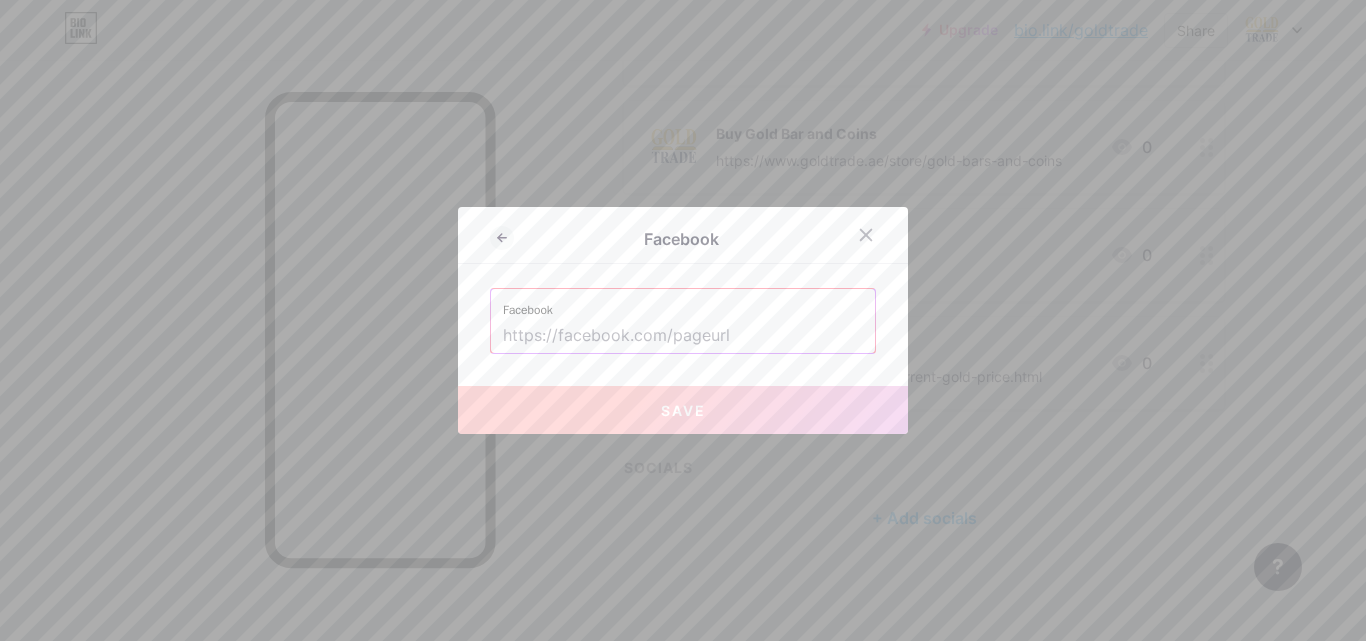click at bounding box center [683, 336] 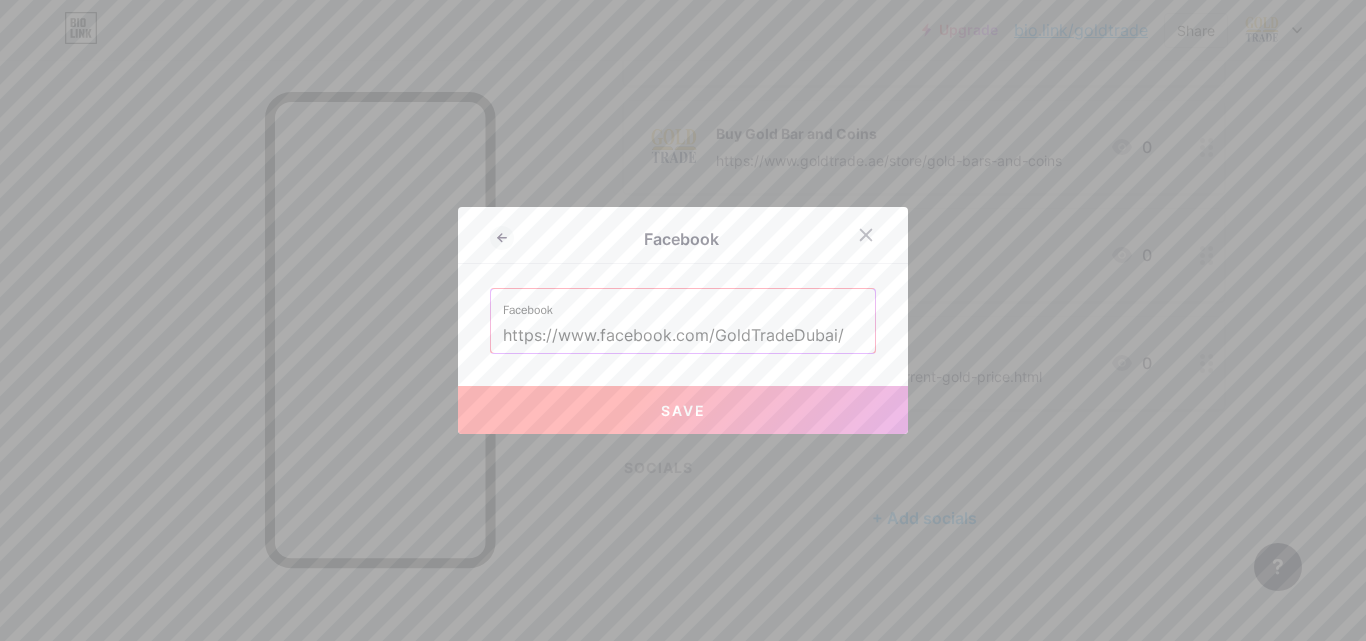type on "https://www.facebook.com/GoldTradeDubai/" 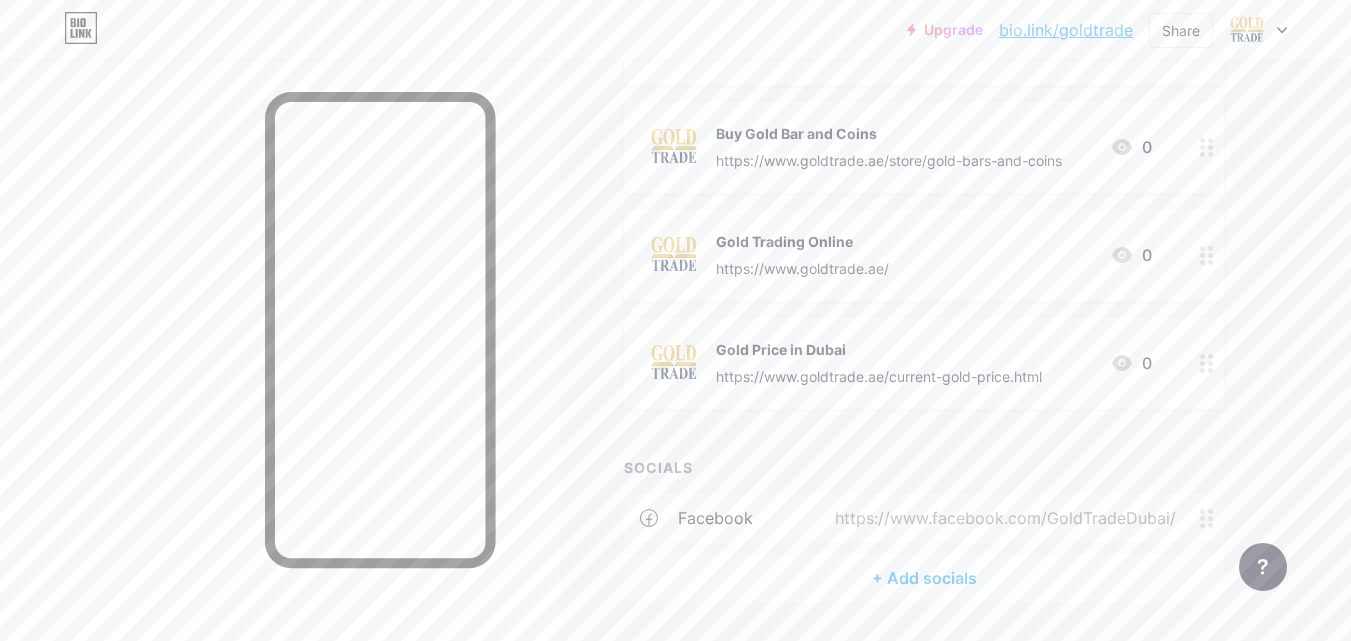 scroll, scrollTop: 1246, scrollLeft: 0, axis: vertical 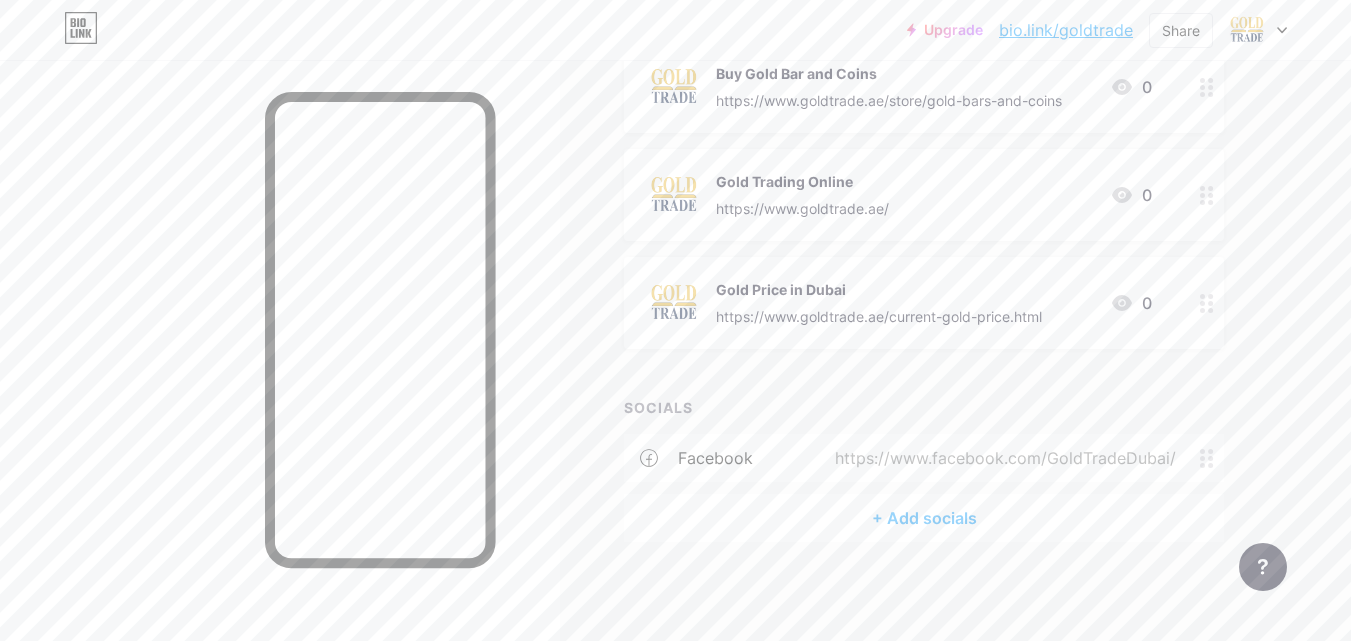 click on "+ Add socials" at bounding box center (924, 518) 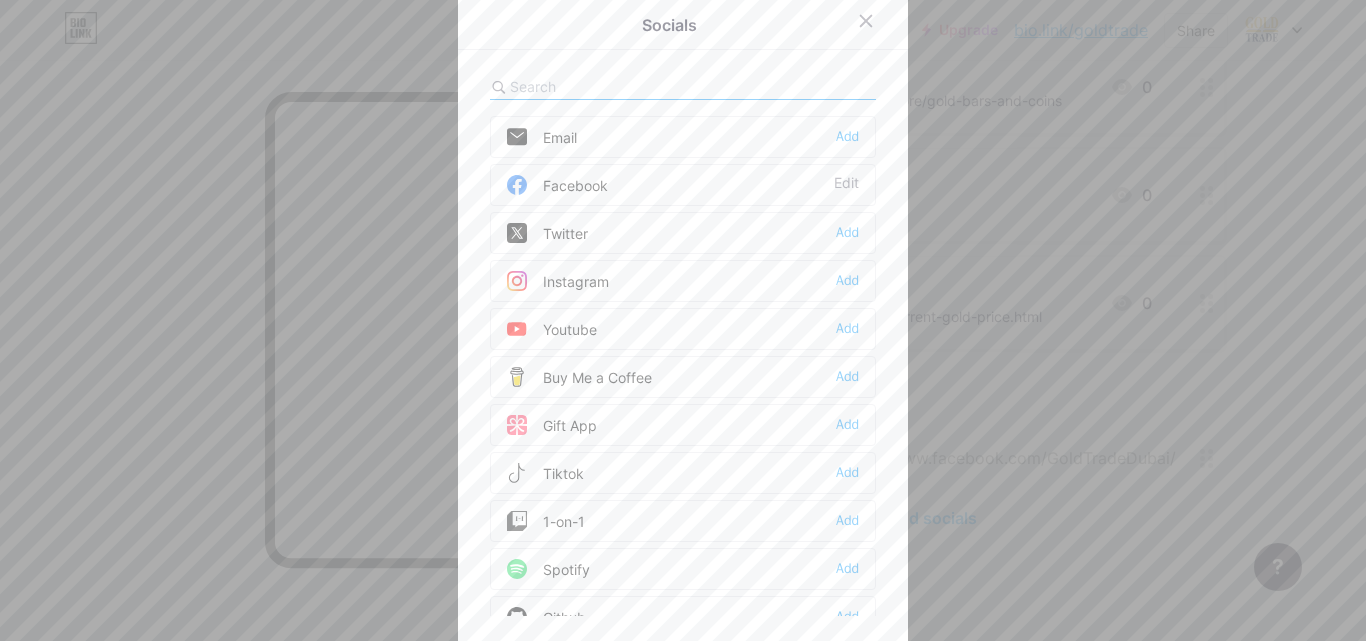 click on "Twitter
Add" at bounding box center (683, 233) 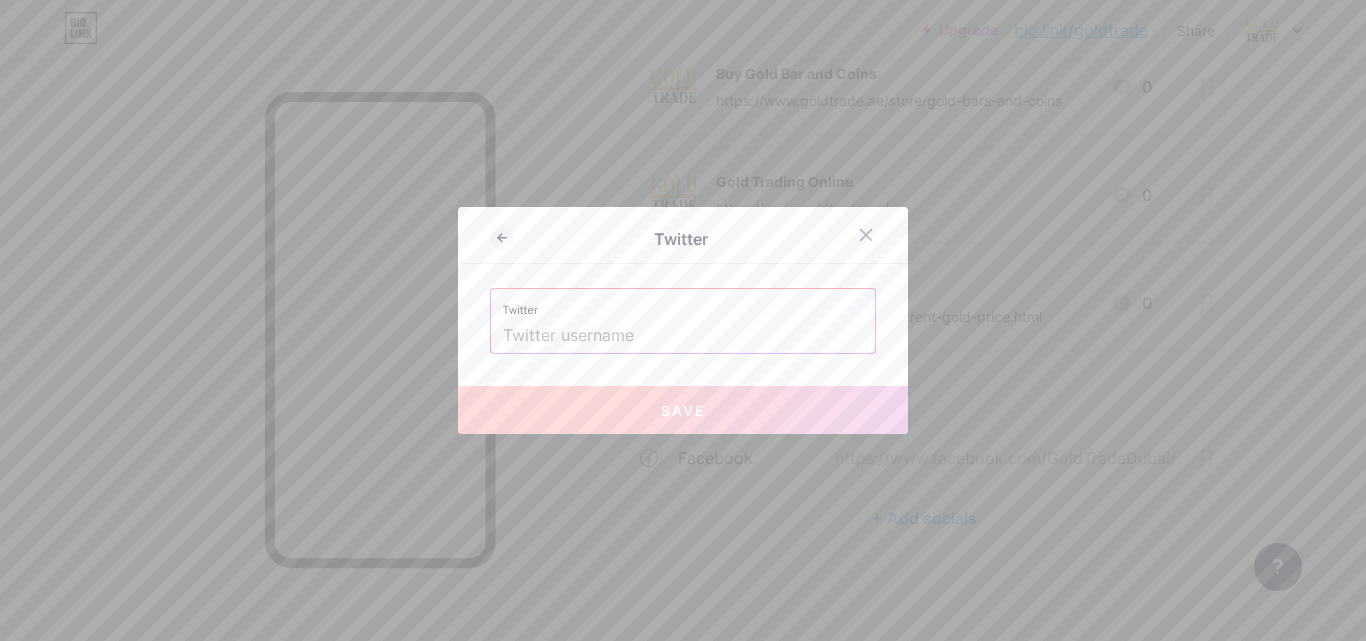 click at bounding box center (683, 336) 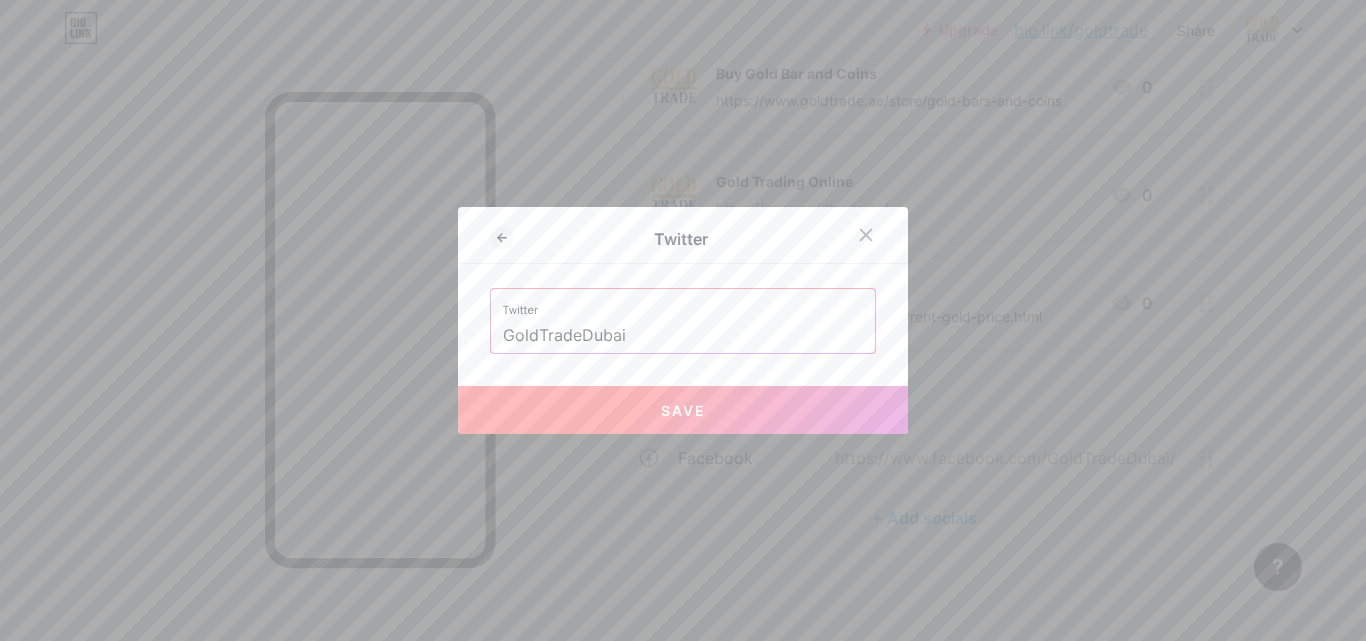click on "Save" at bounding box center [683, 410] 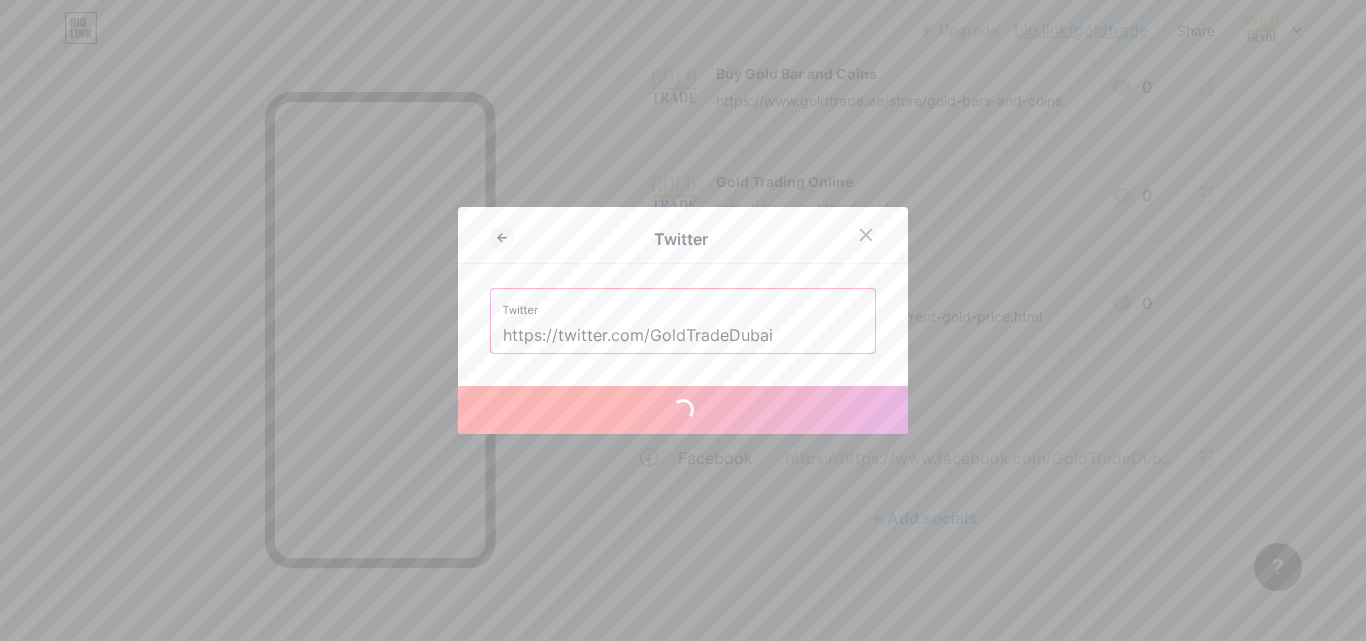 type 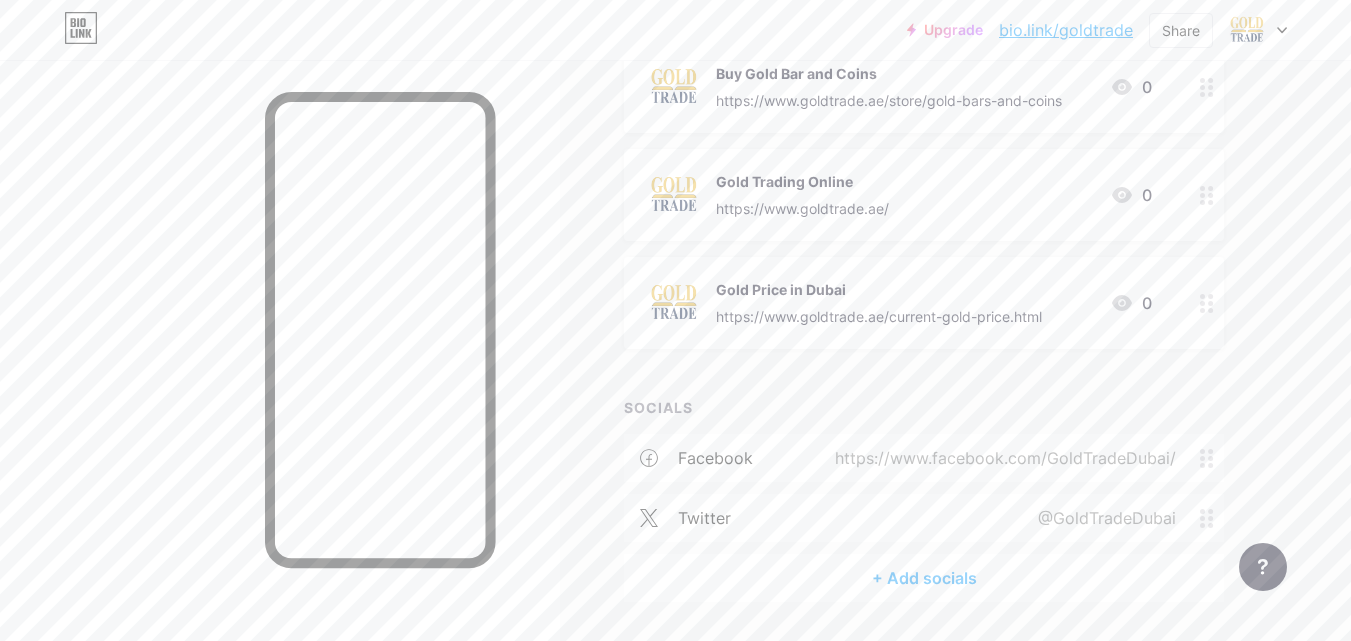 click on "+ Add socials" at bounding box center (924, 578) 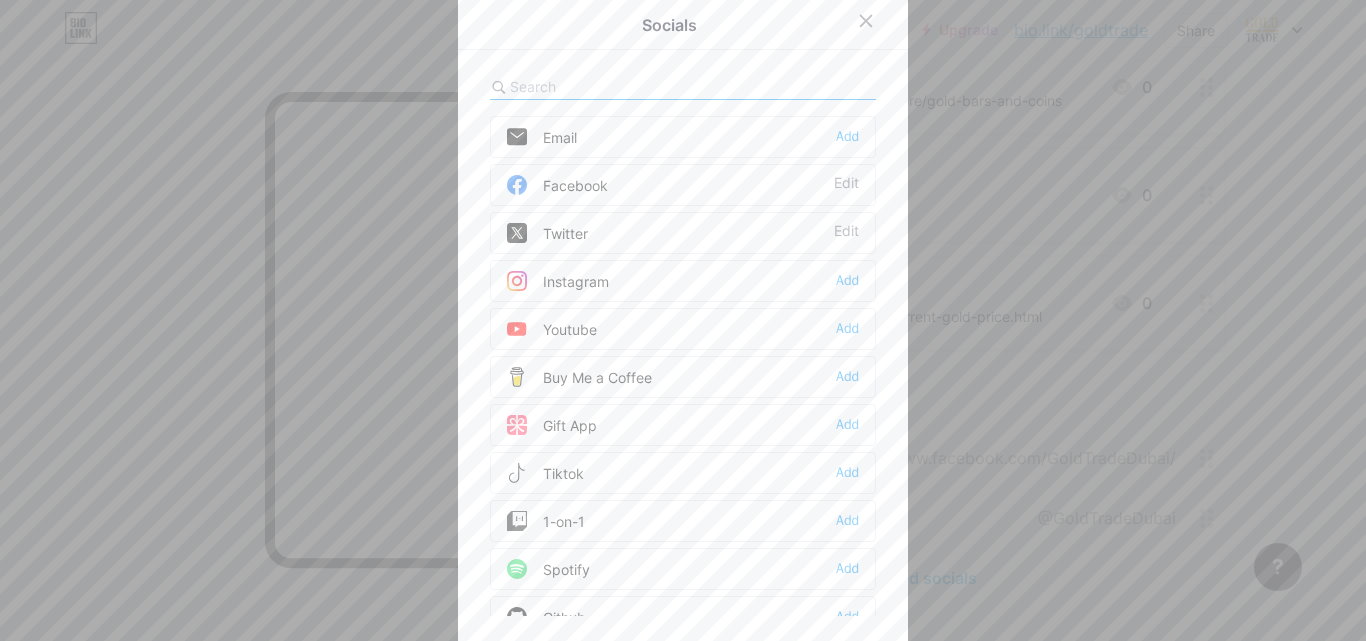click at bounding box center (620, 86) 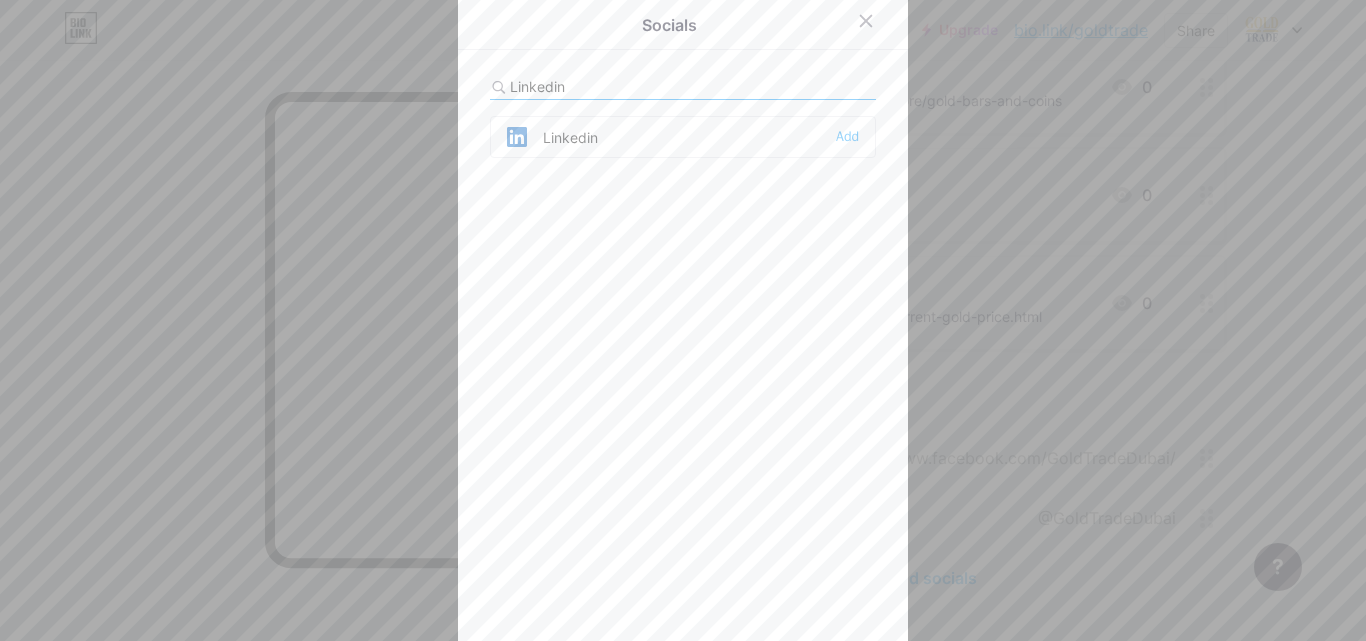 type on "Linkedin" 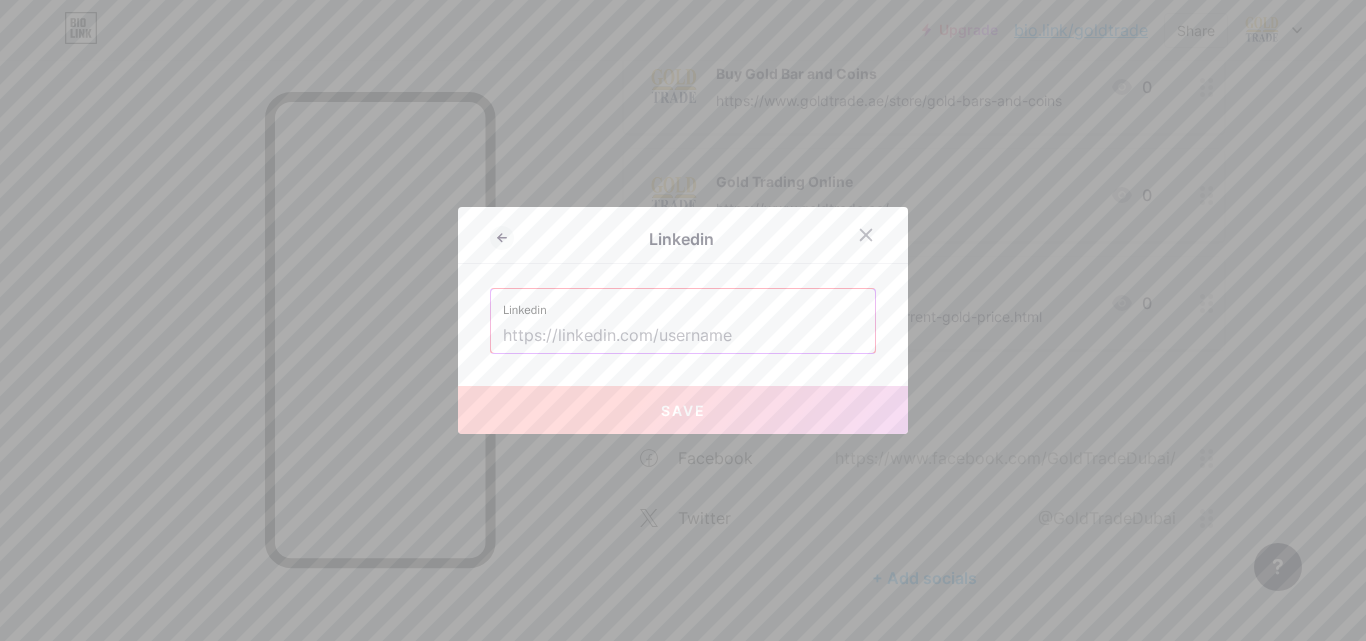 click at bounding box center [683, 336] 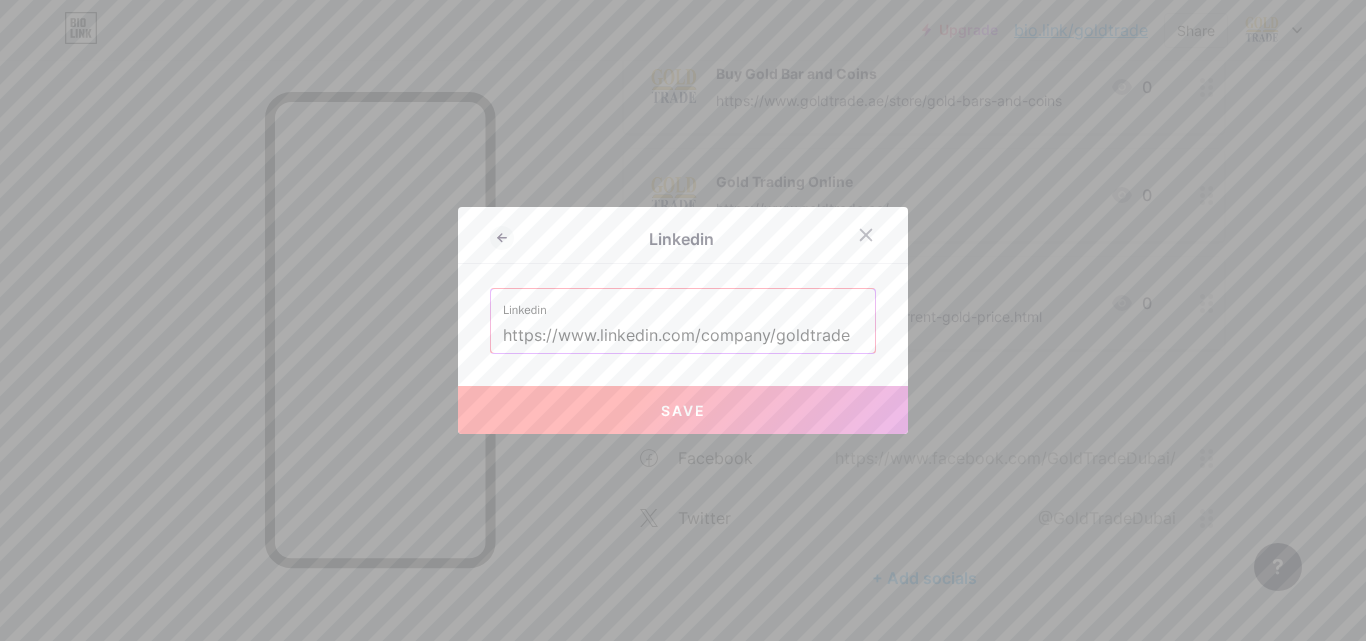 type on "https://www.linkedin.com/company/goldtrade" 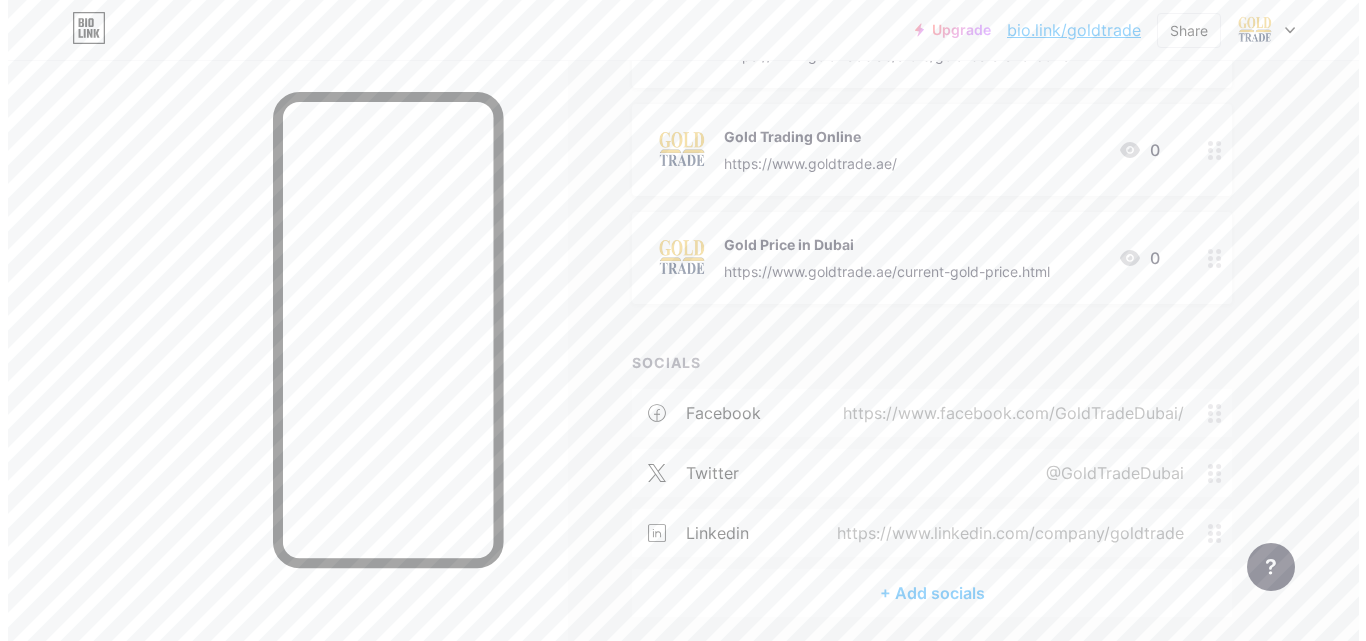 scroll, scrollTop: 1366, scrollLeft: 0, axis: vertical 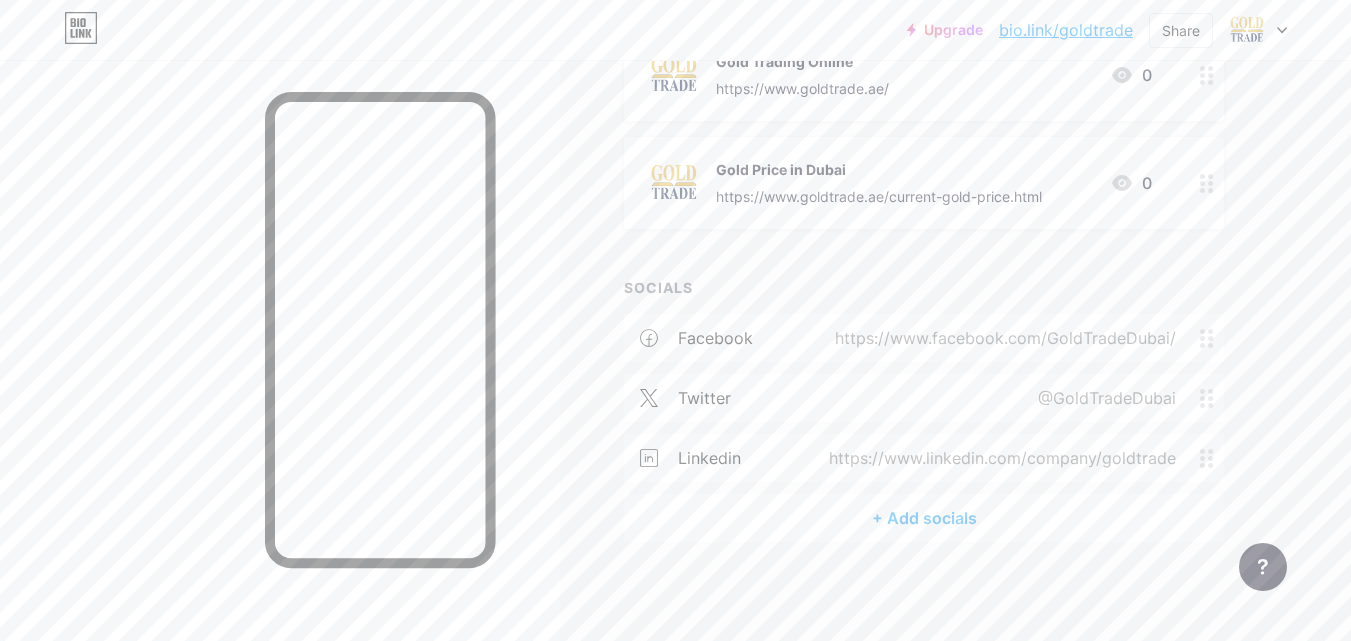 click on "+ Add socials" at bounding box center [924, 518] 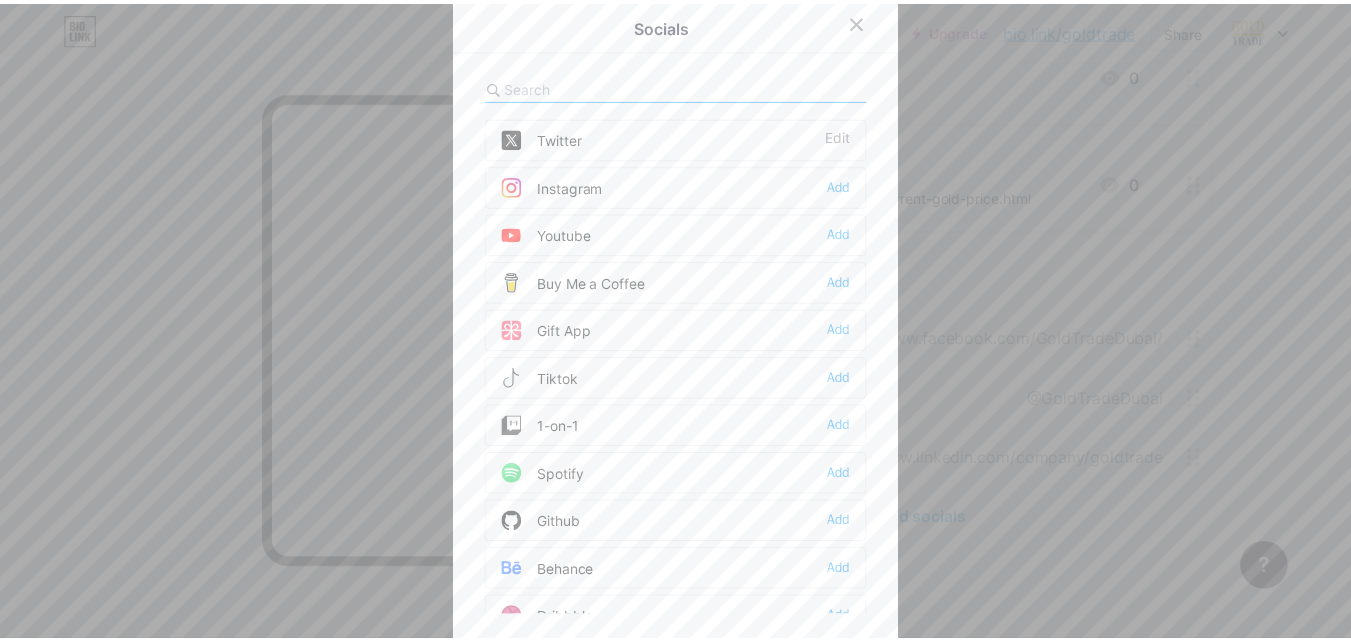 scroll, scrollTop: 0, scrollLeft: 0, axis: both 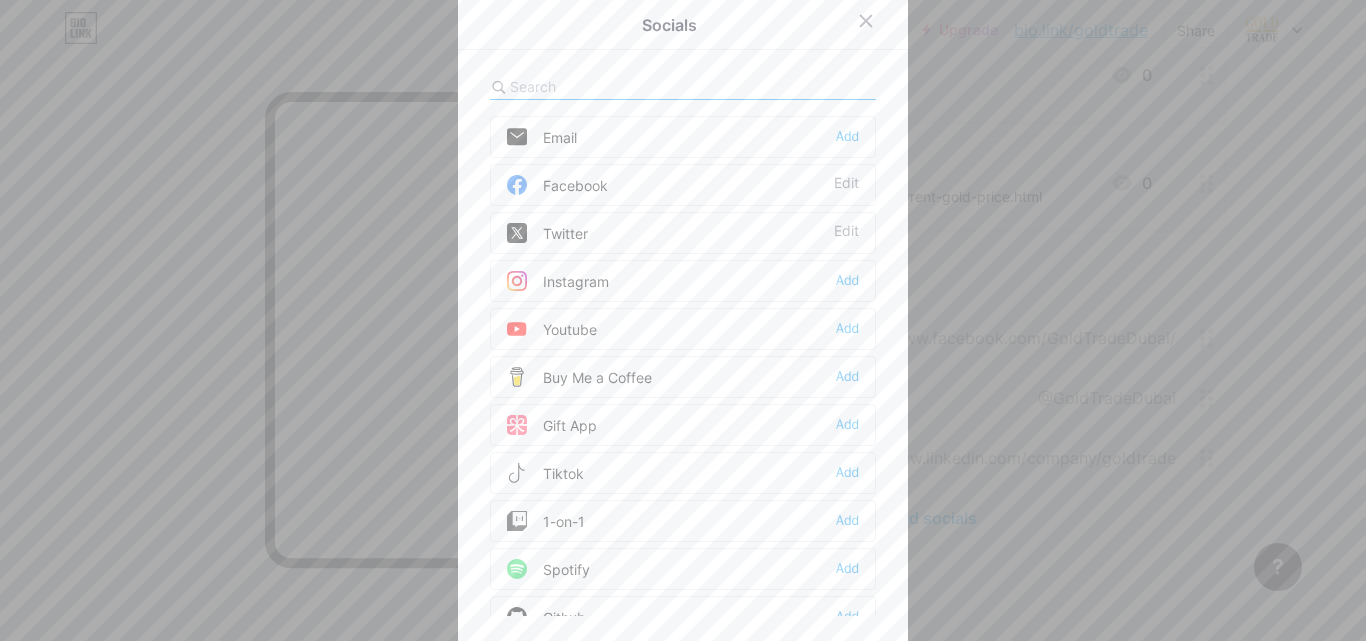 click at bounding box center (620, 86) 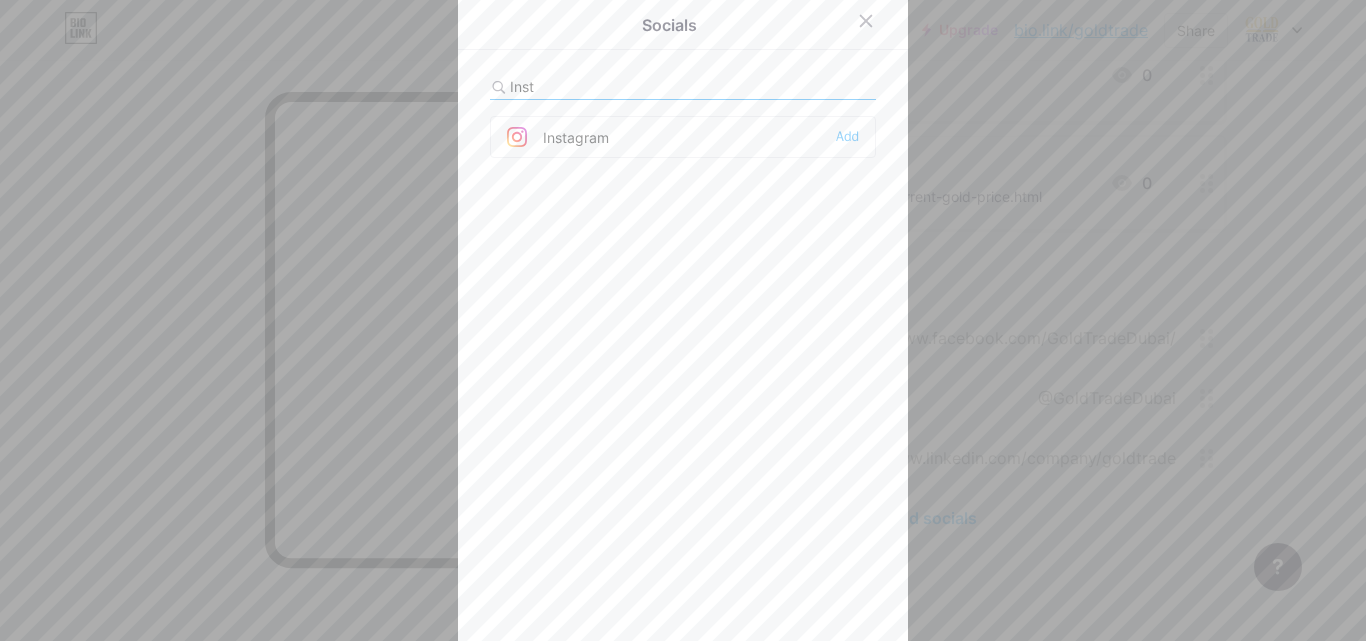 type on "Inst" 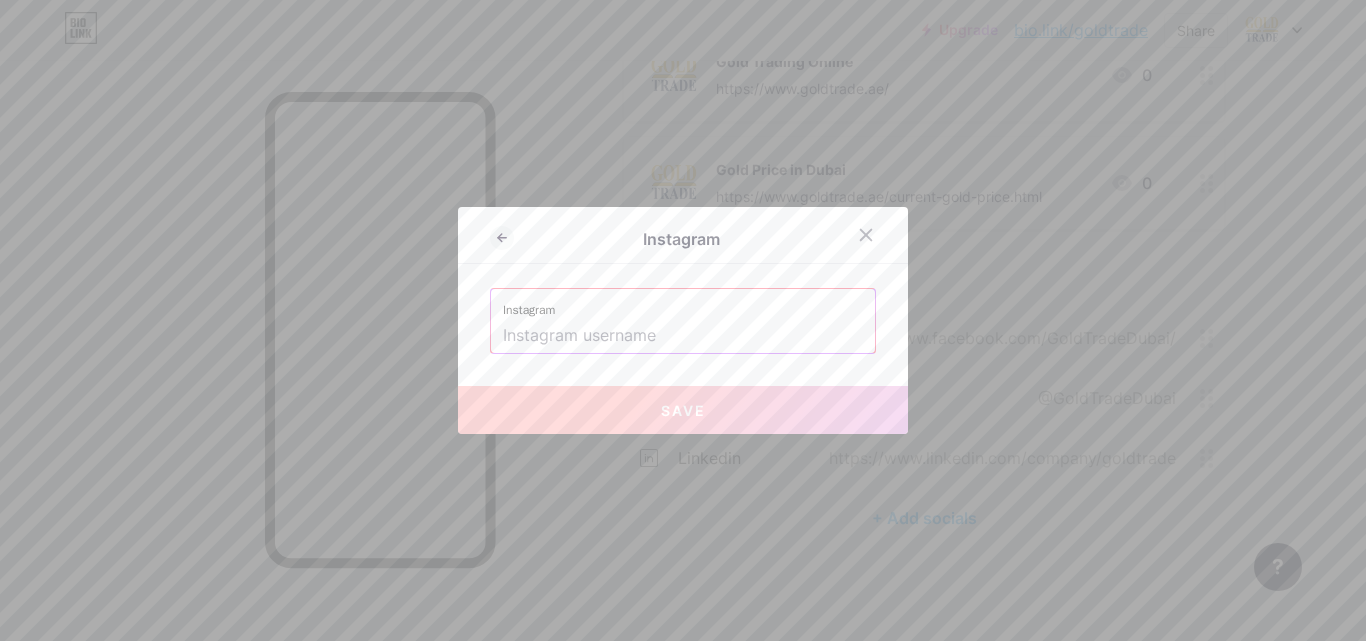 click at bounding box center [683, 336] 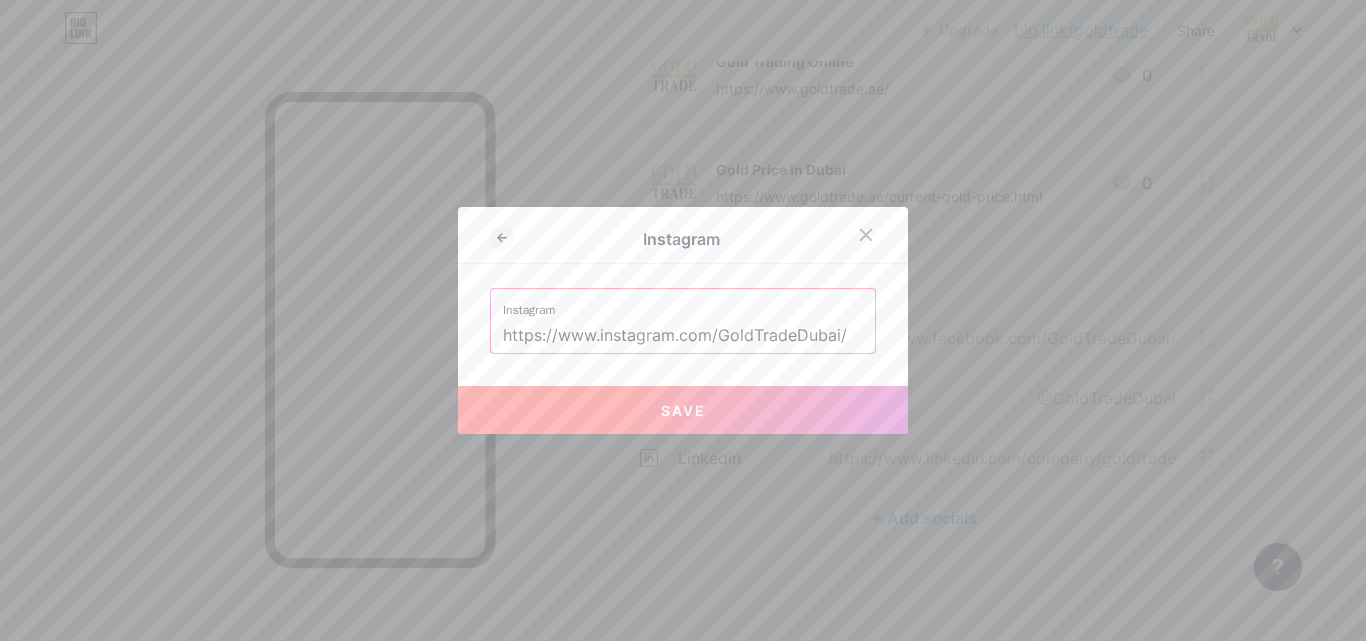 drag, startPoint x: 710, startPoint y: 329, endPoint x: 203, endPoint y: 268, distance: 510.65643 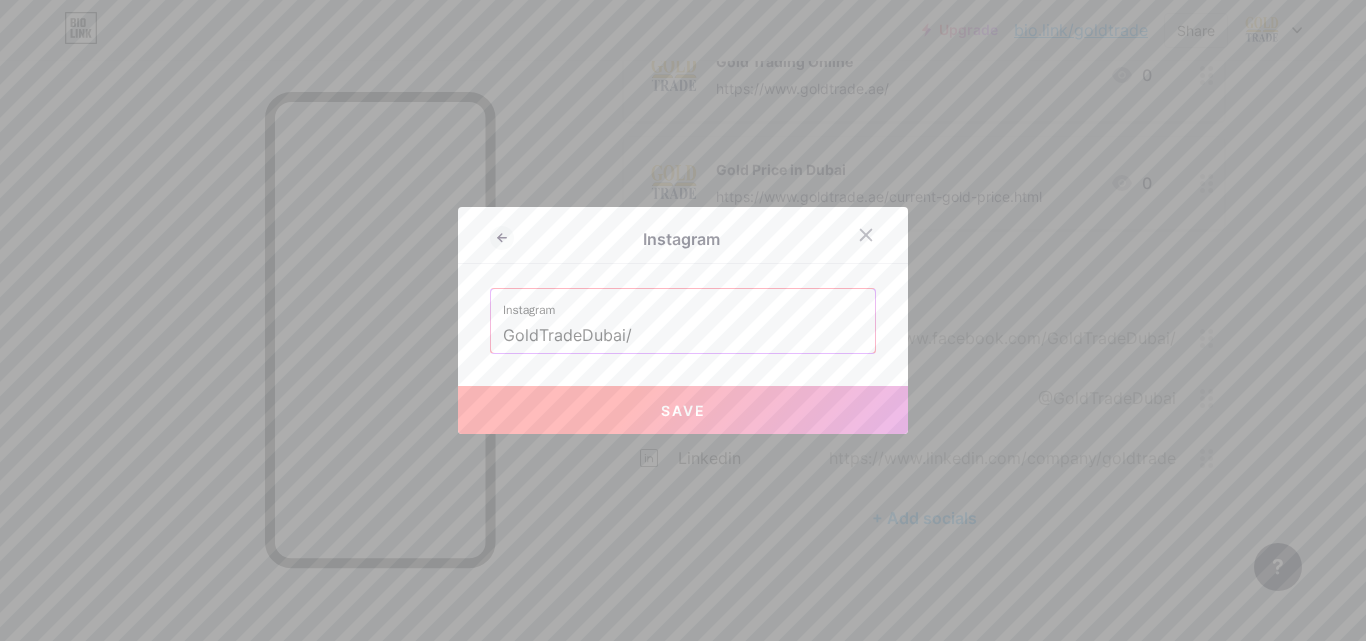 click on "GoldTradeDubai/" at bounding box center [683, 336] 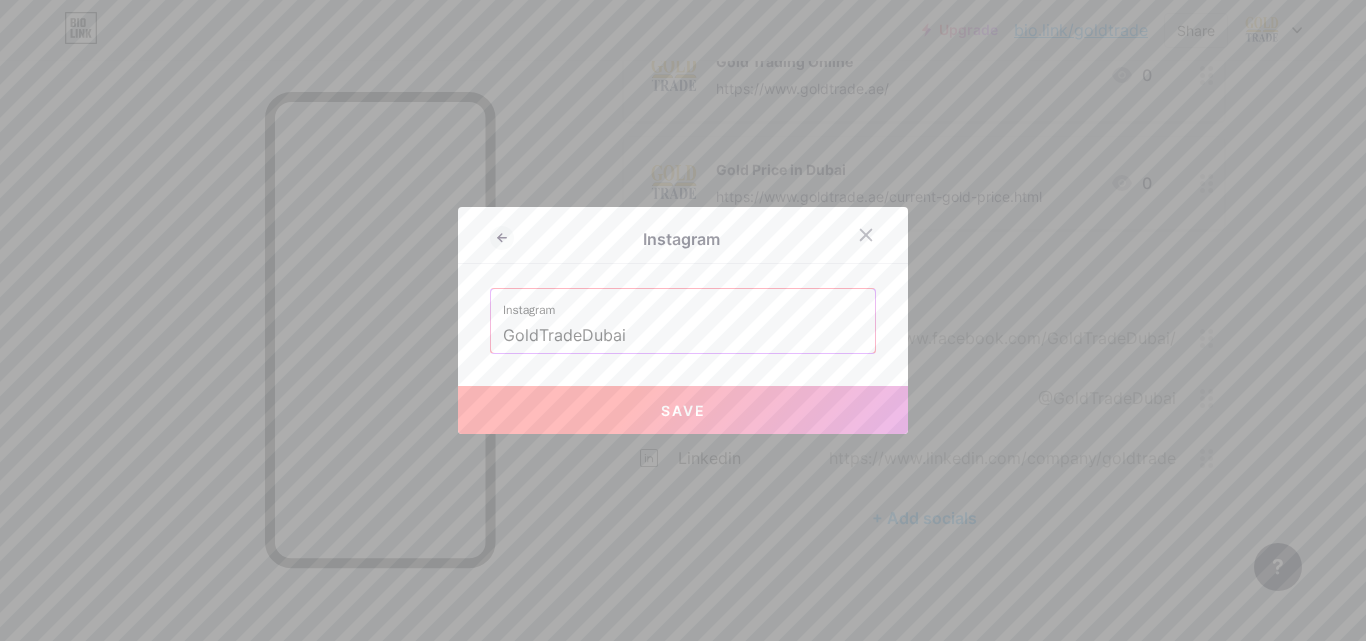 click on "Save" at bounding box center [683, 410] 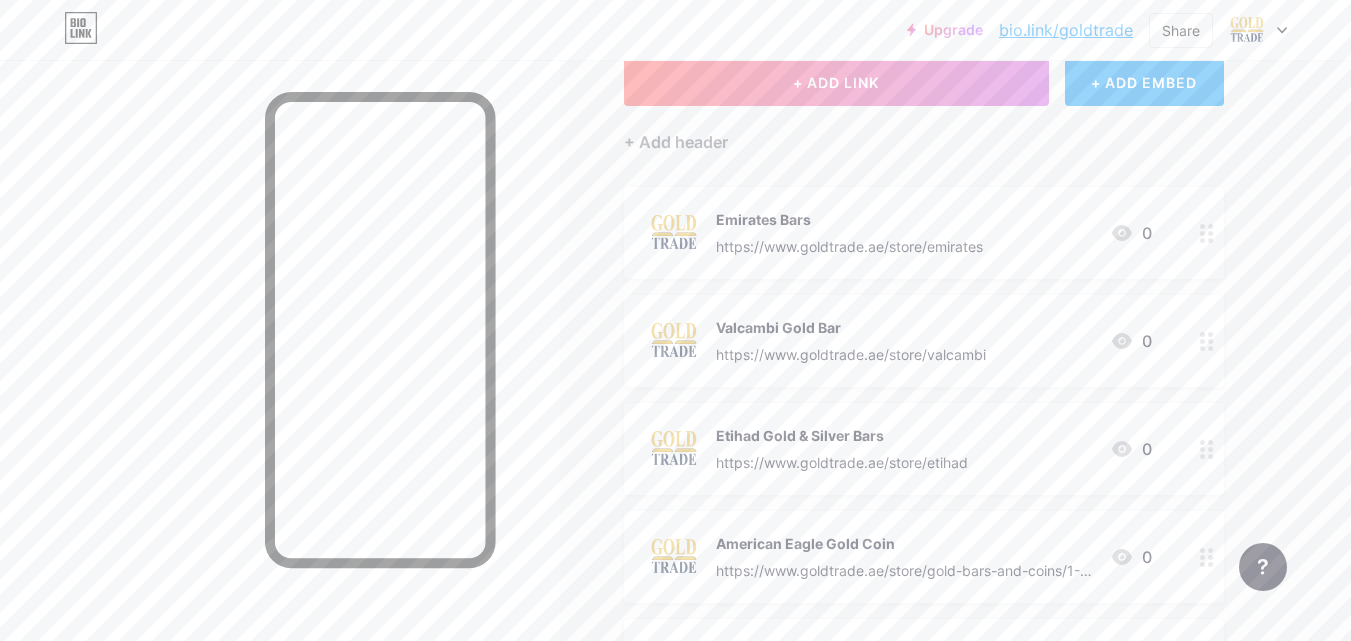scroll, scrollTop: 0, scrollLeft: 0, axis: both 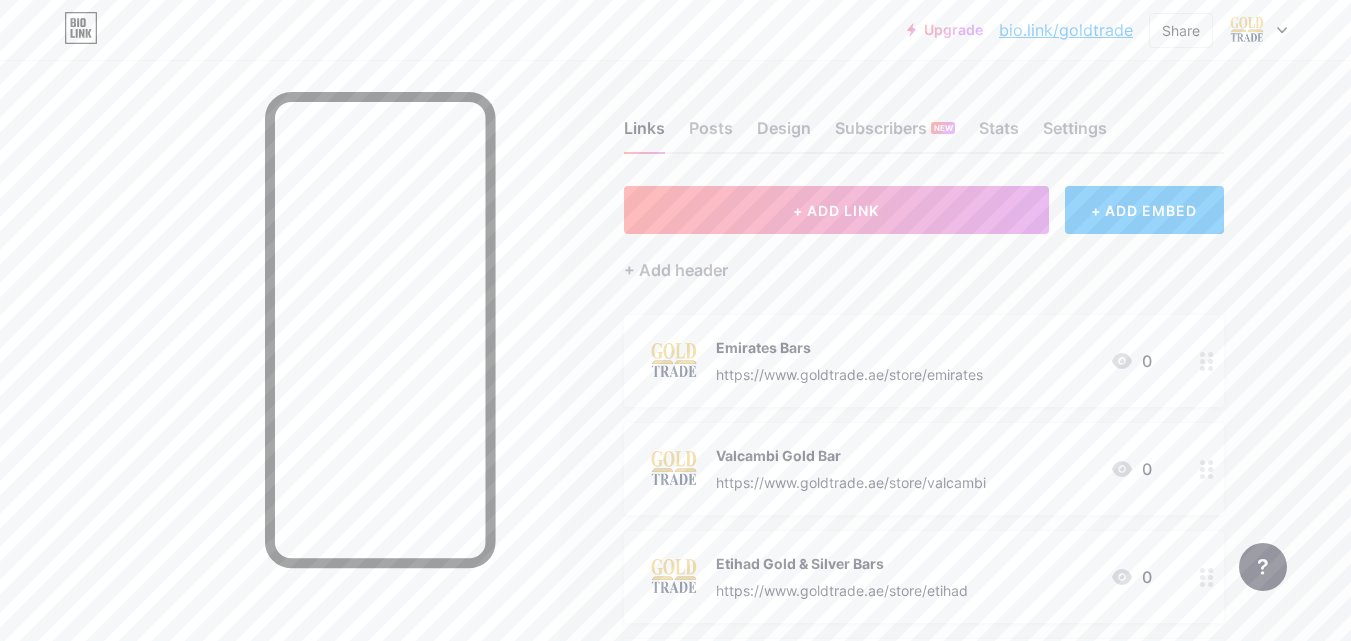 click on "bio.link/goldtrade" at bounding box center (1066, 30) 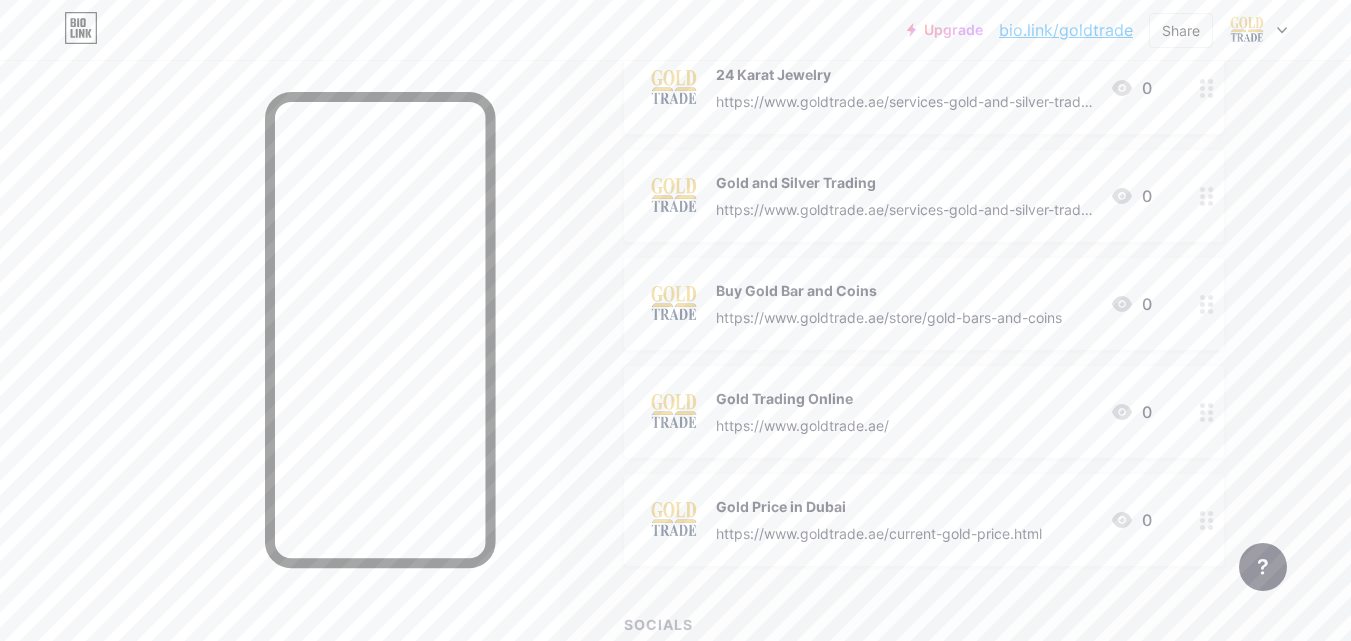 scroll, scrollTop: 1426, scrollLeft: 0, axis: vertical 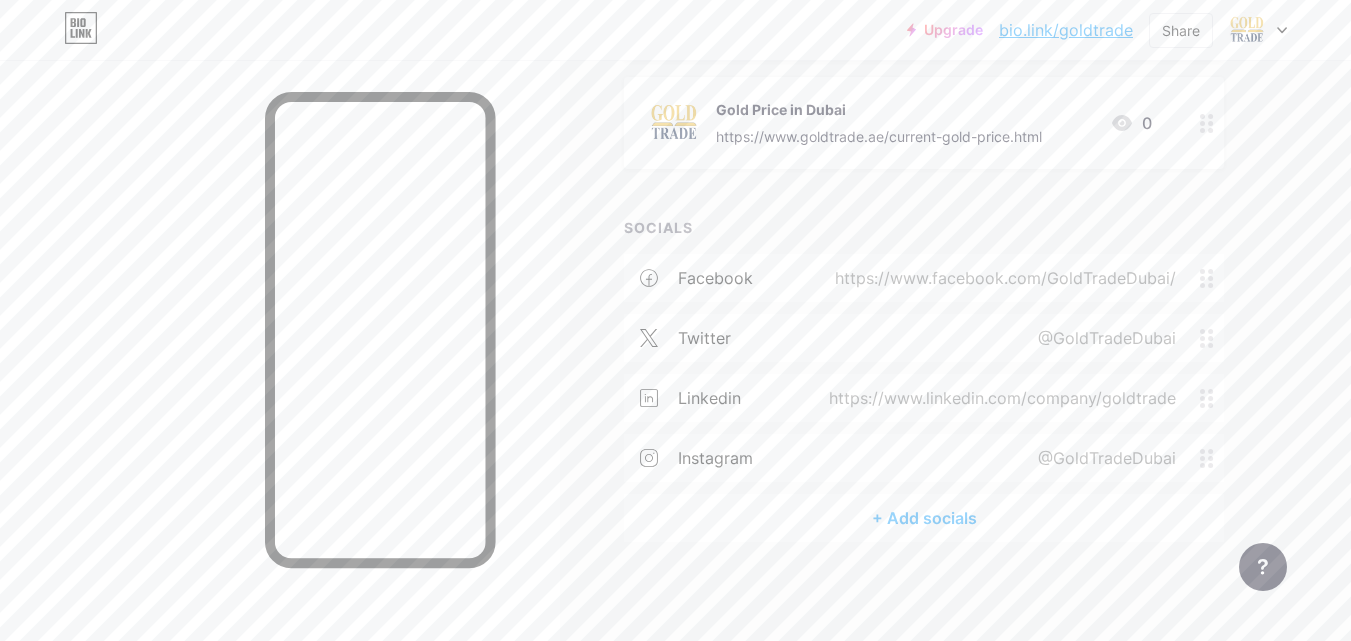 click 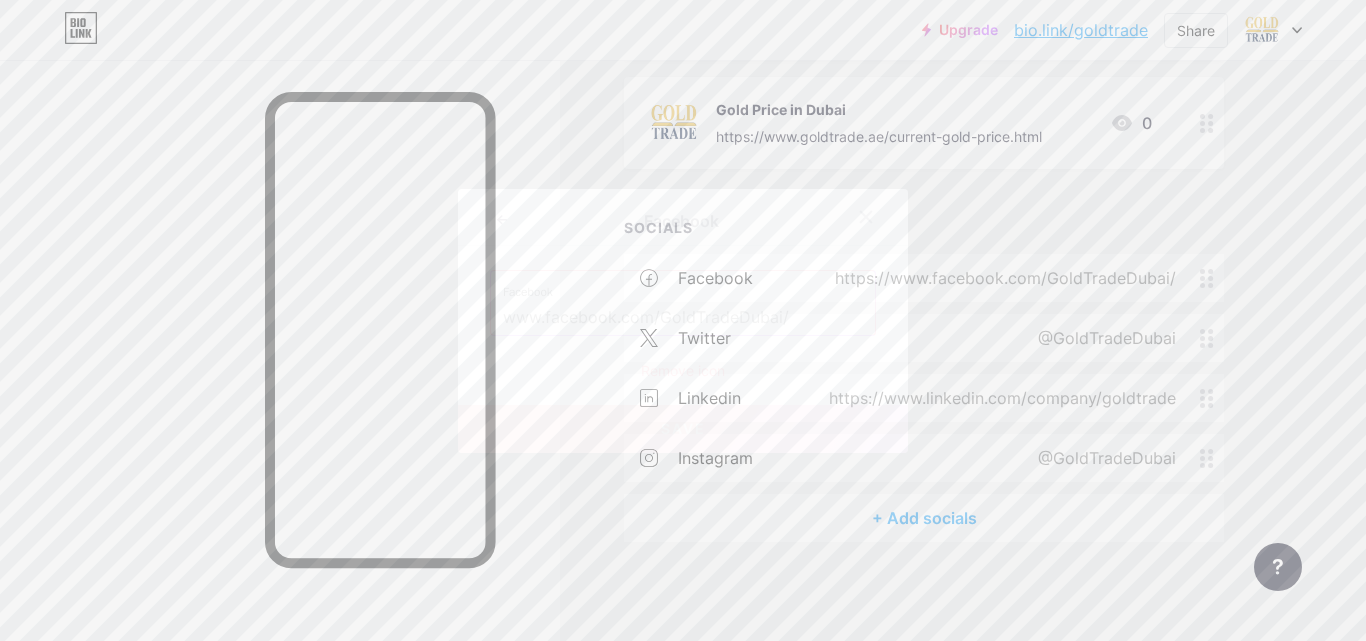 click 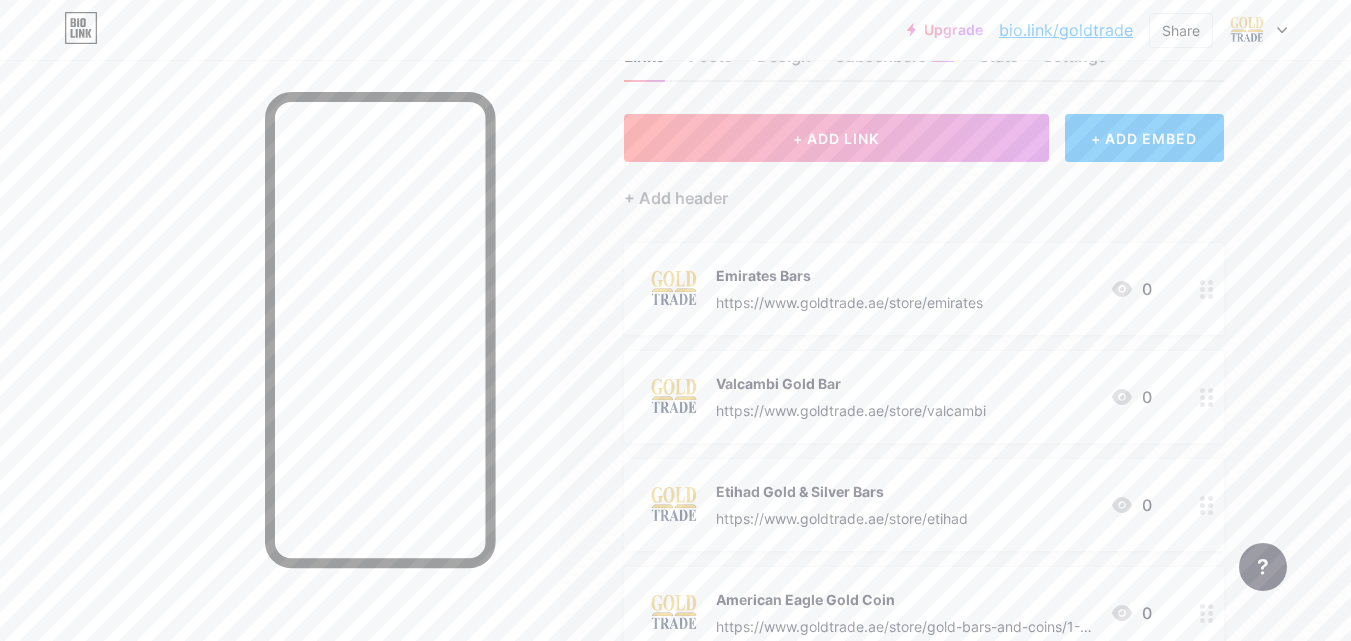 scroll, scrollTop: 0, scrollLeft: 0, axis: both 